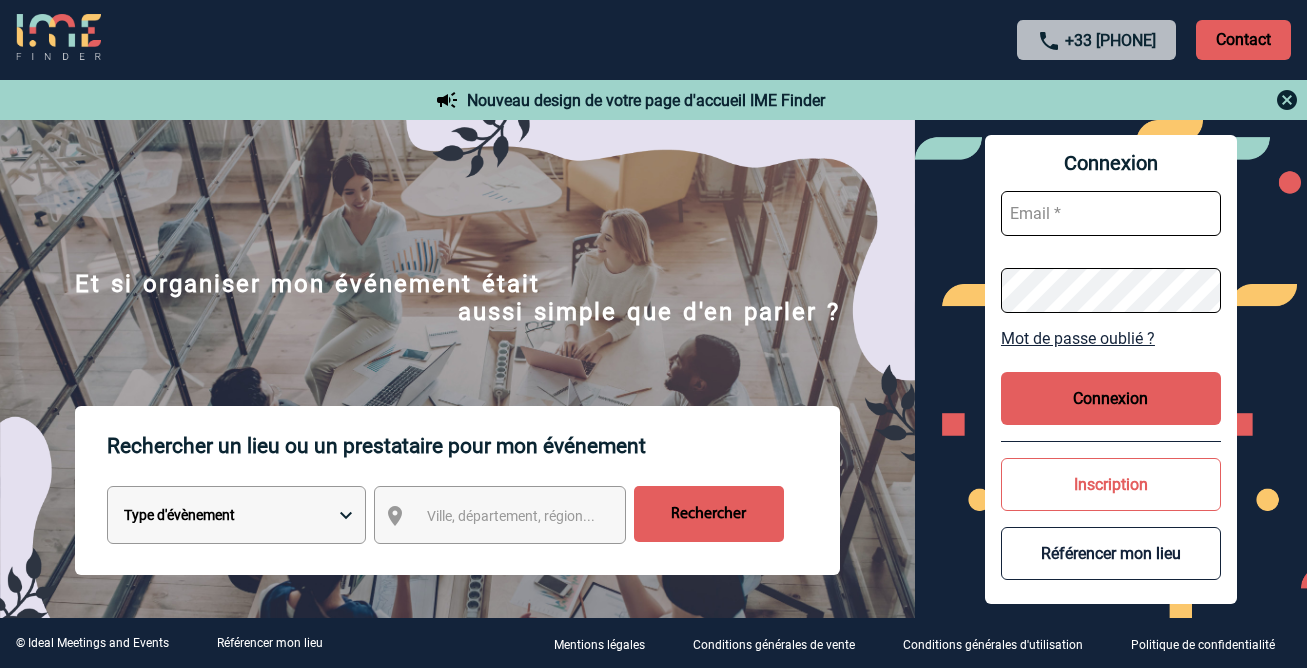 scroll, scrollTop: 0, scrollLeft: 0, axis: both 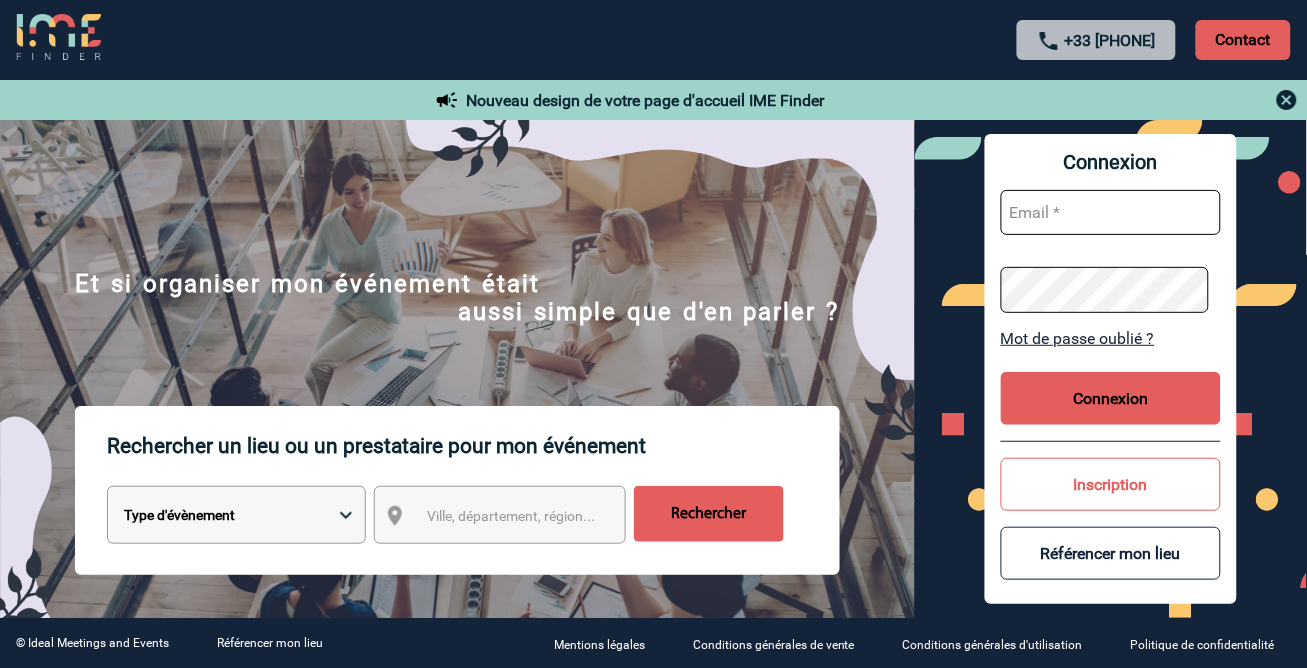 type on "[EMAIL]@example.com" 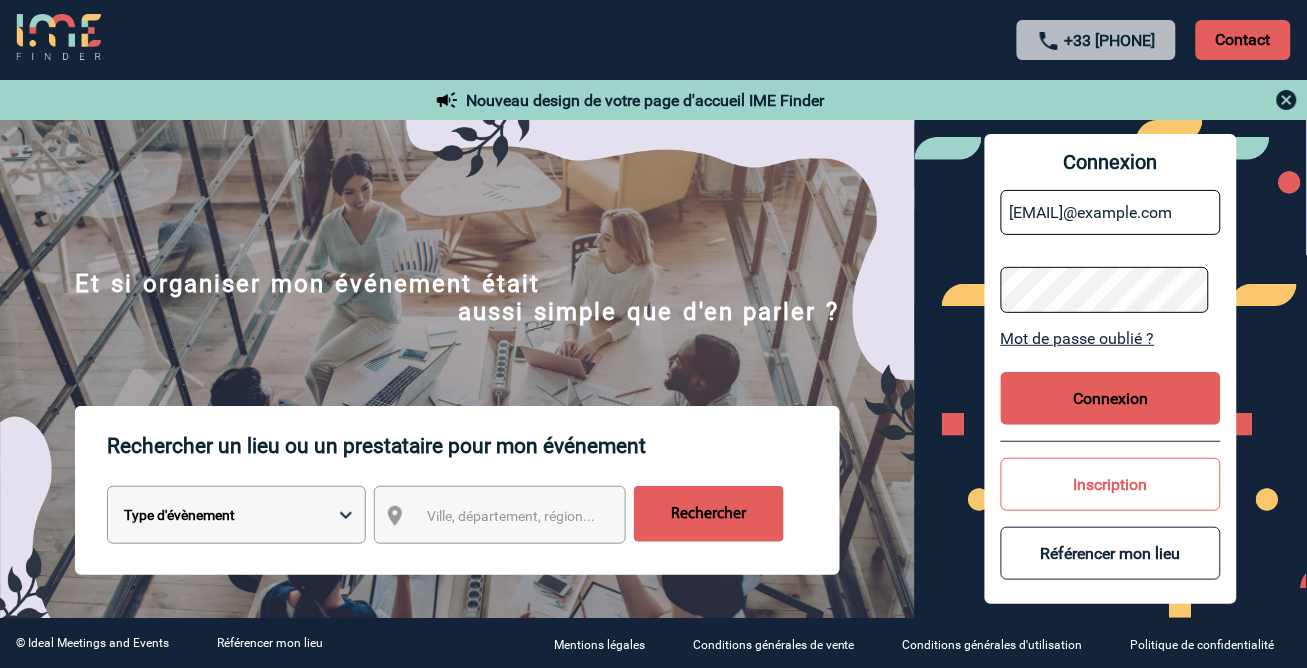 click on "Connexion" at bounding box center [1111, 398] 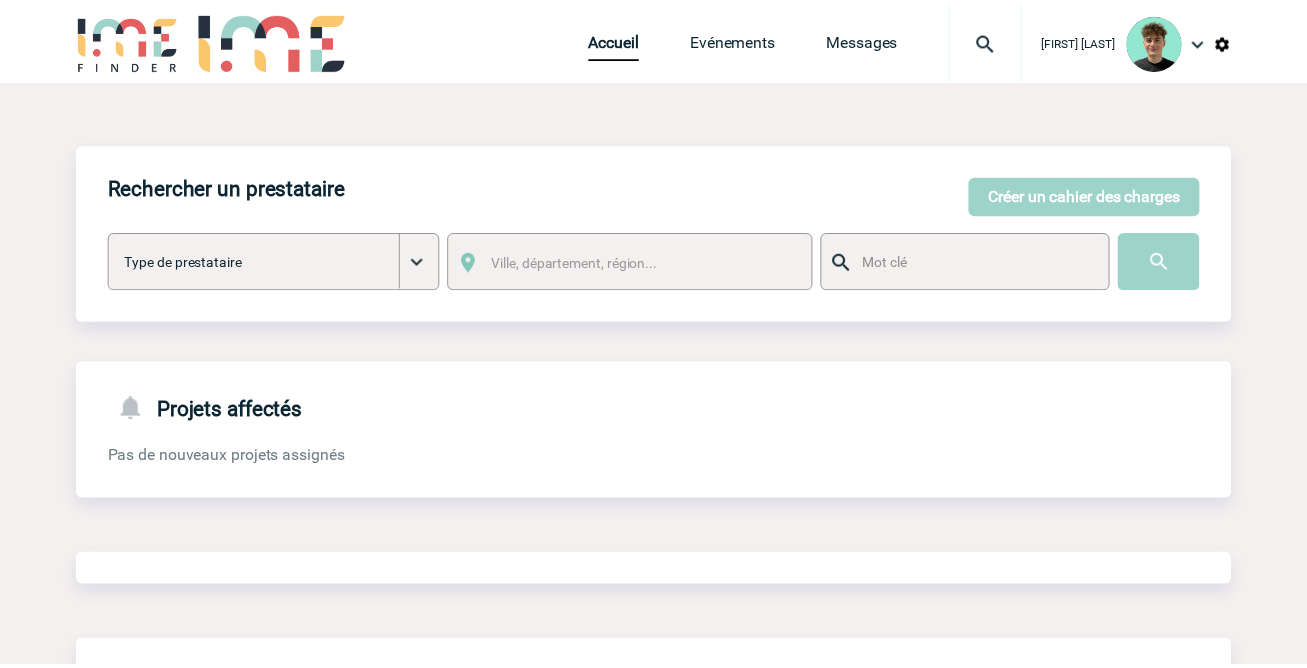 scroll, scrollTop: 0, scrollLeft: 0, axis: both 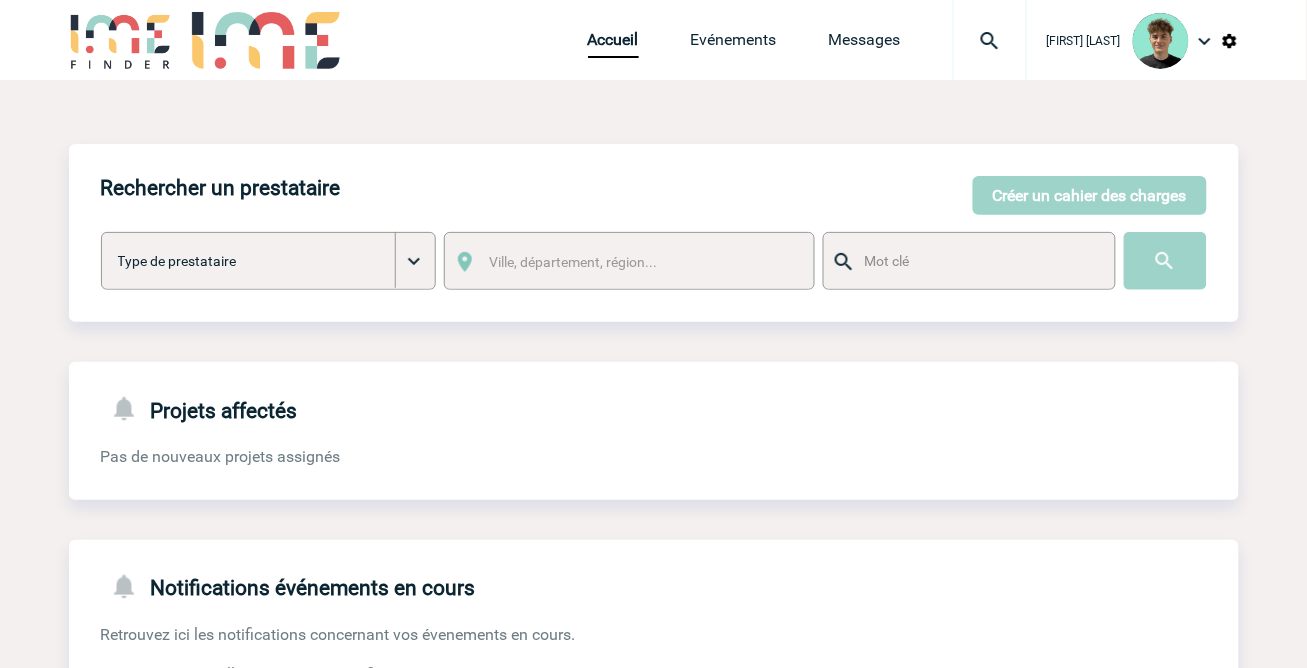 click at bounding box center [990, 41] 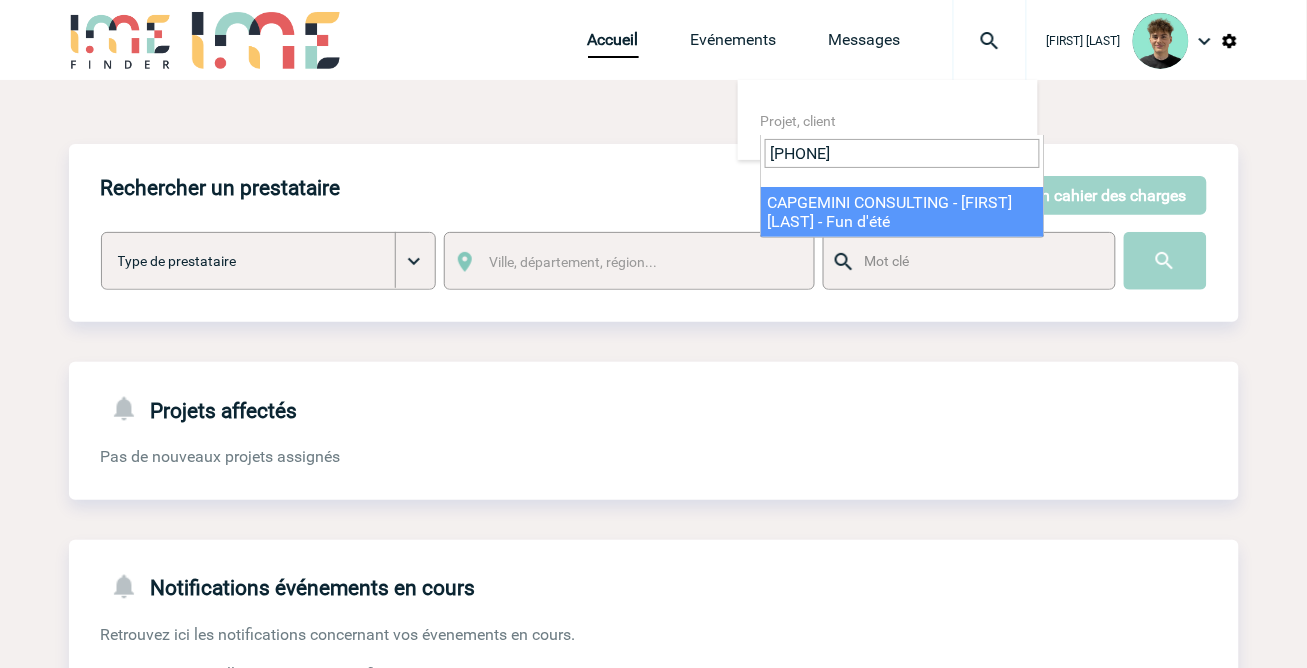 type on "[NUMBER]" 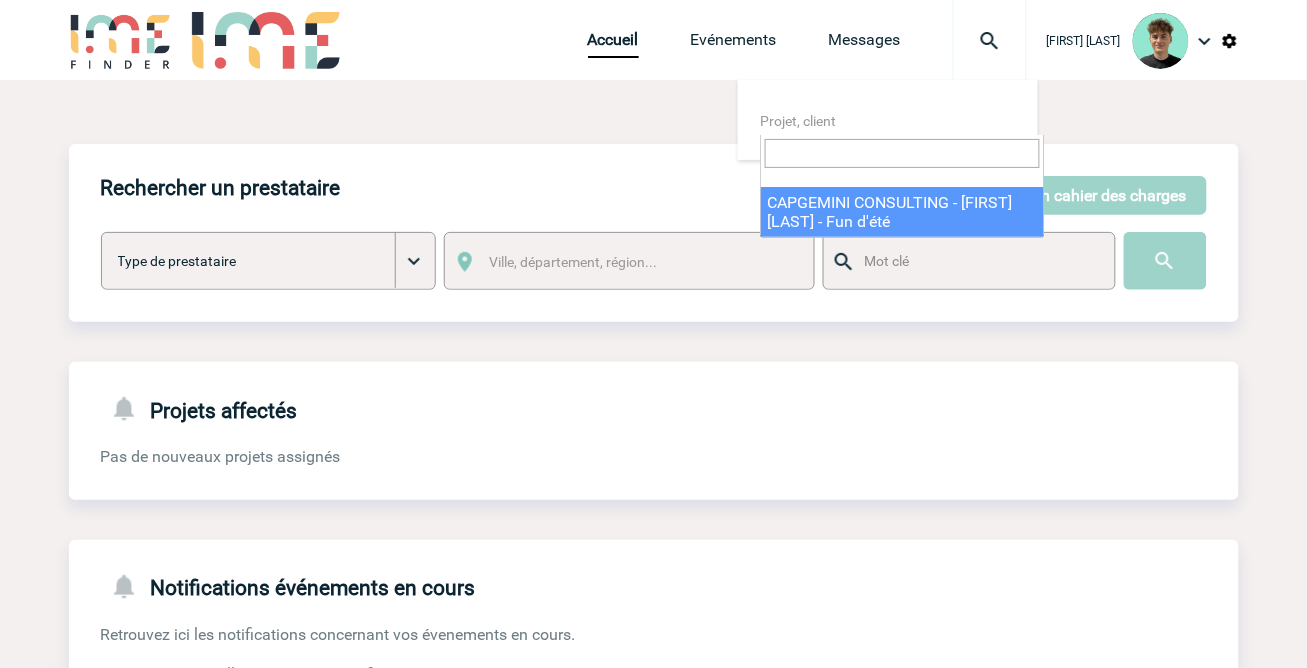 select on "20812" 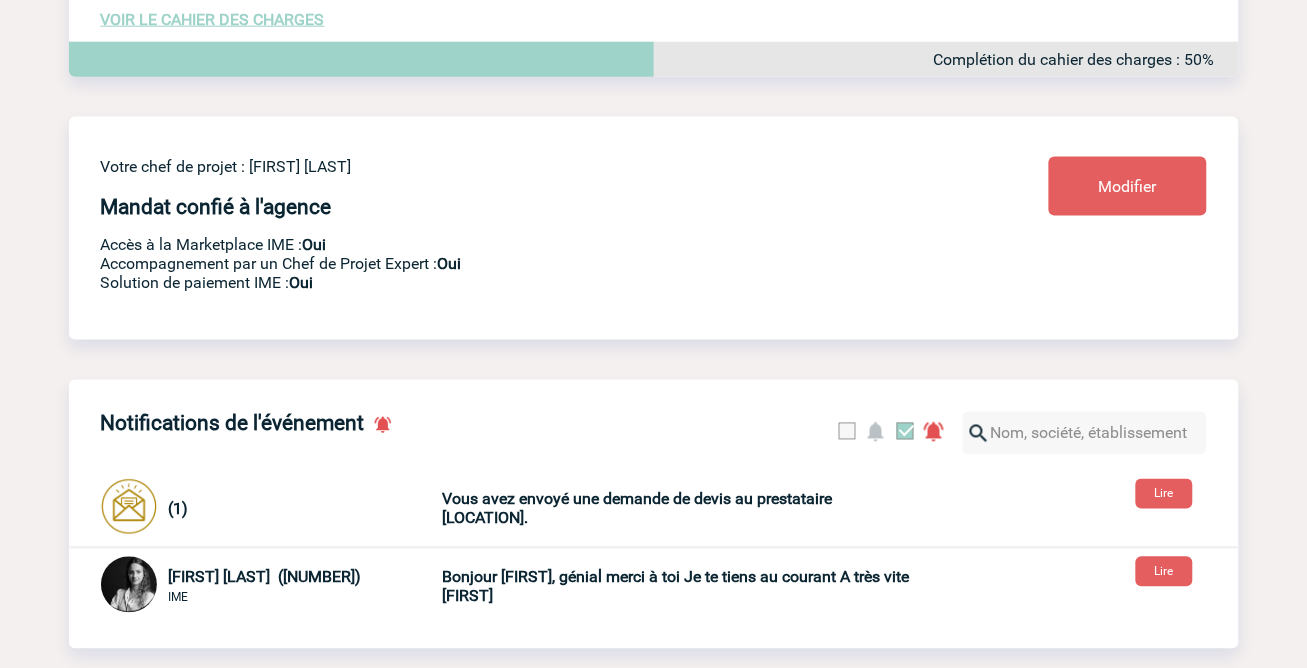 scroll, scrollTop: 666, scrollLeft: 0, axis: vertical 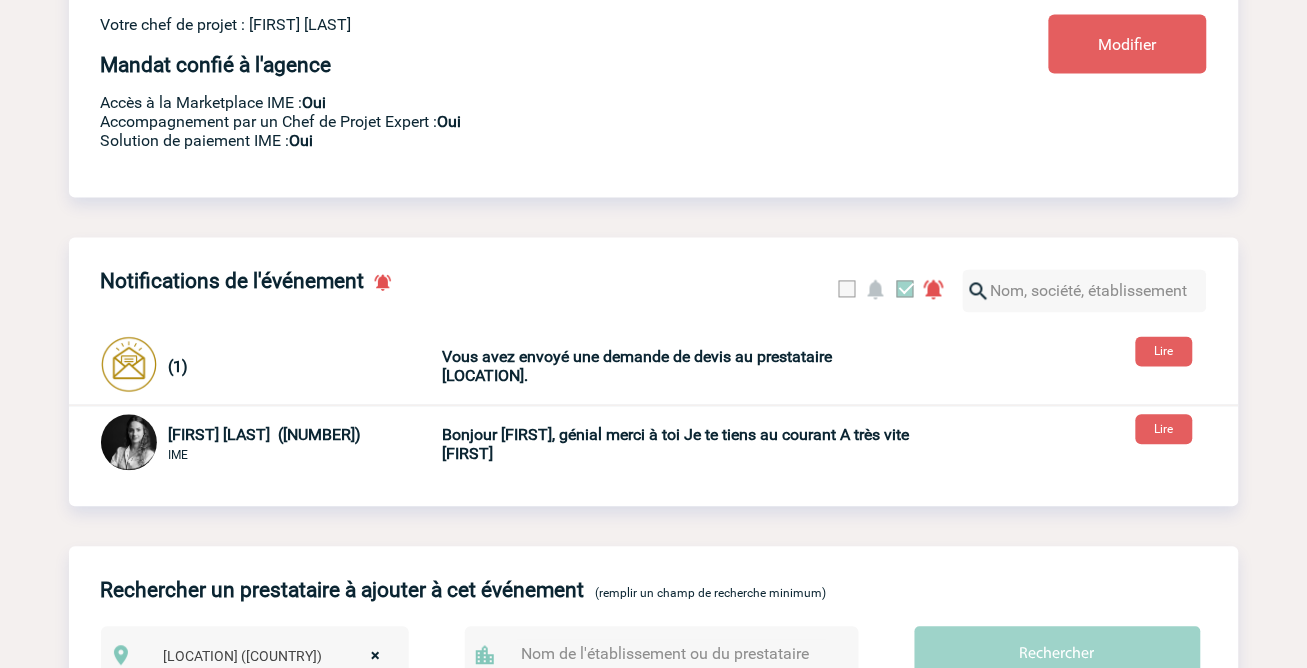 click on "Retour aux événements
Prise de brief
Recherche & Sélection
Proposition & Négociation" at bounding box center (654, 2062) 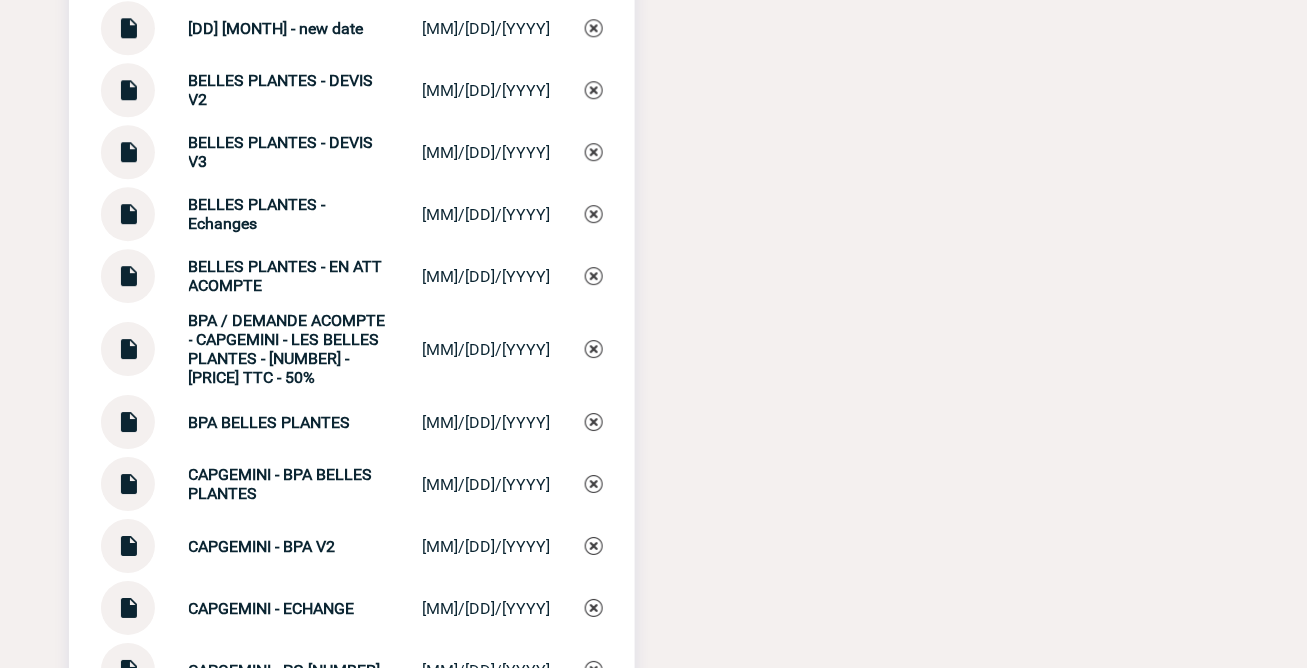 scroll, scrollTop: 2888, scrollLeft: 0, axis: vertical 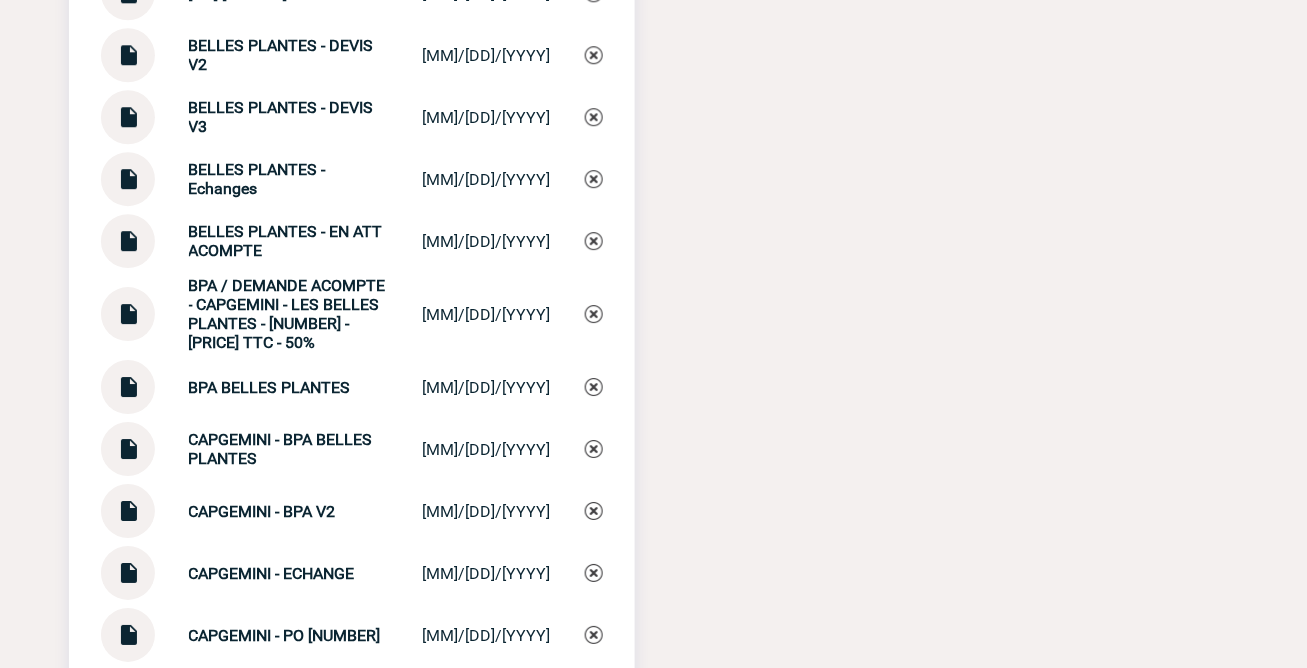 click on "[FIRST] [LAST]
Accueil
Evénements" at bounding box center [653, -200] 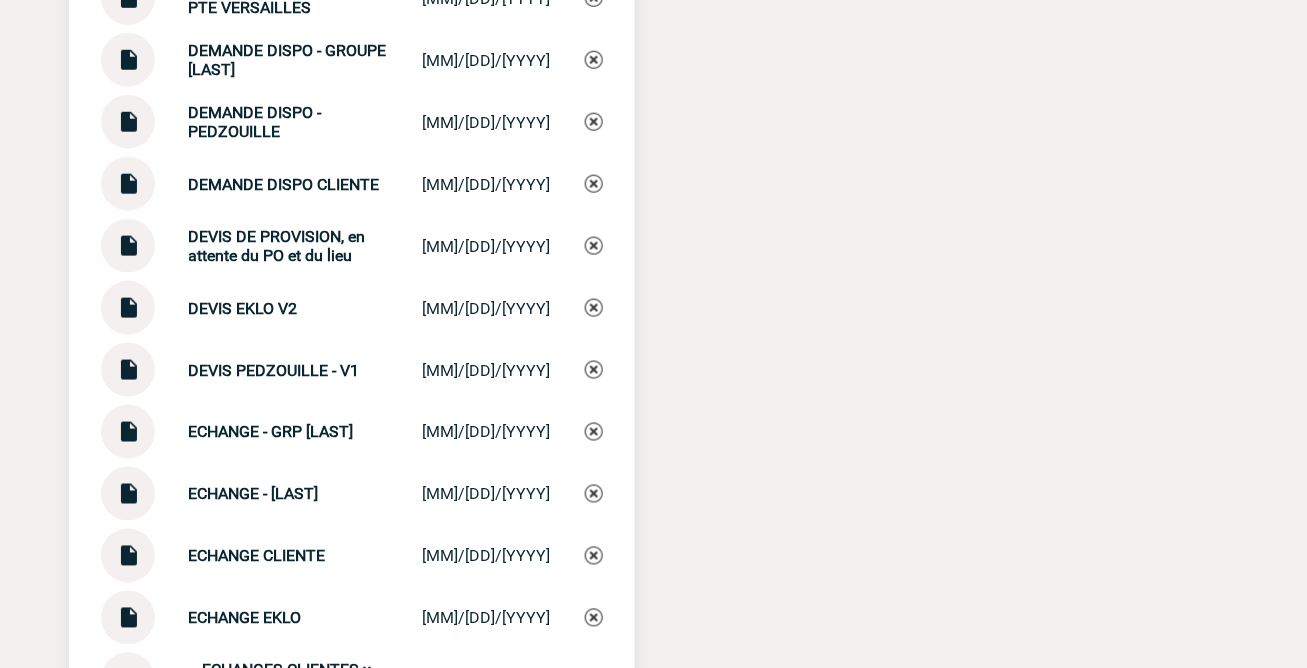scroll, scrollTop: 3734, scrollLeft: 0, axis: vertical 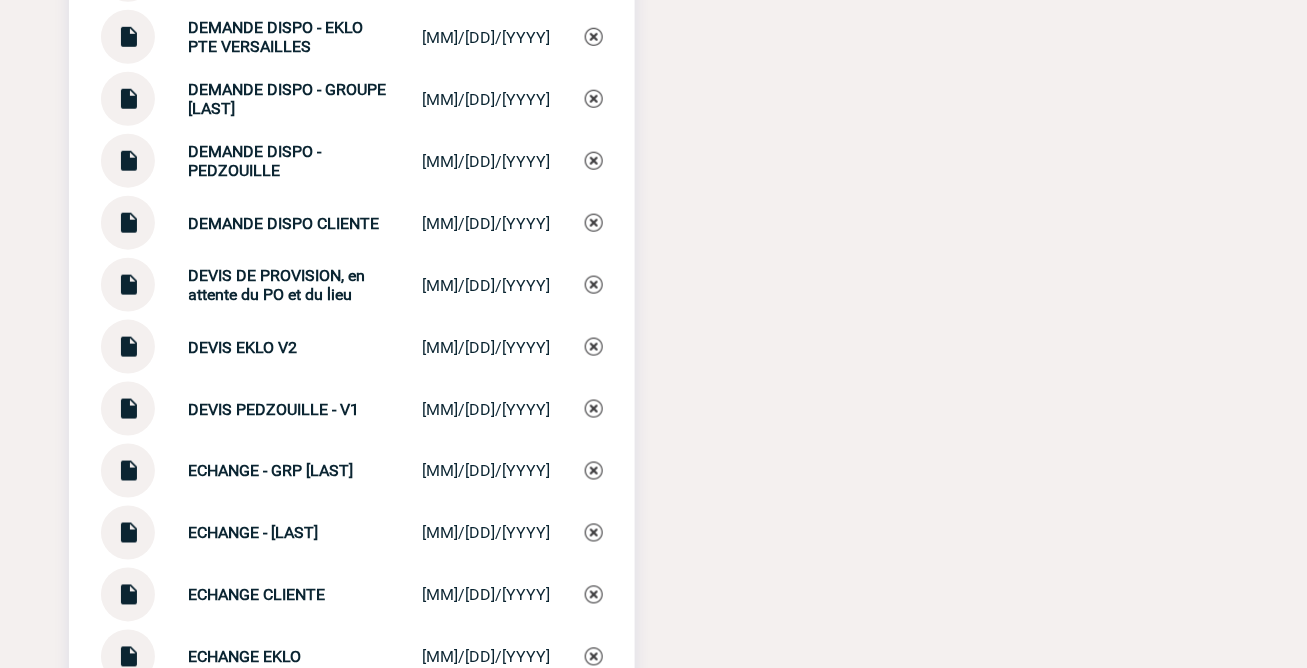 click on "ECHANGE CLIENTE" at bounding box center (257, 595) 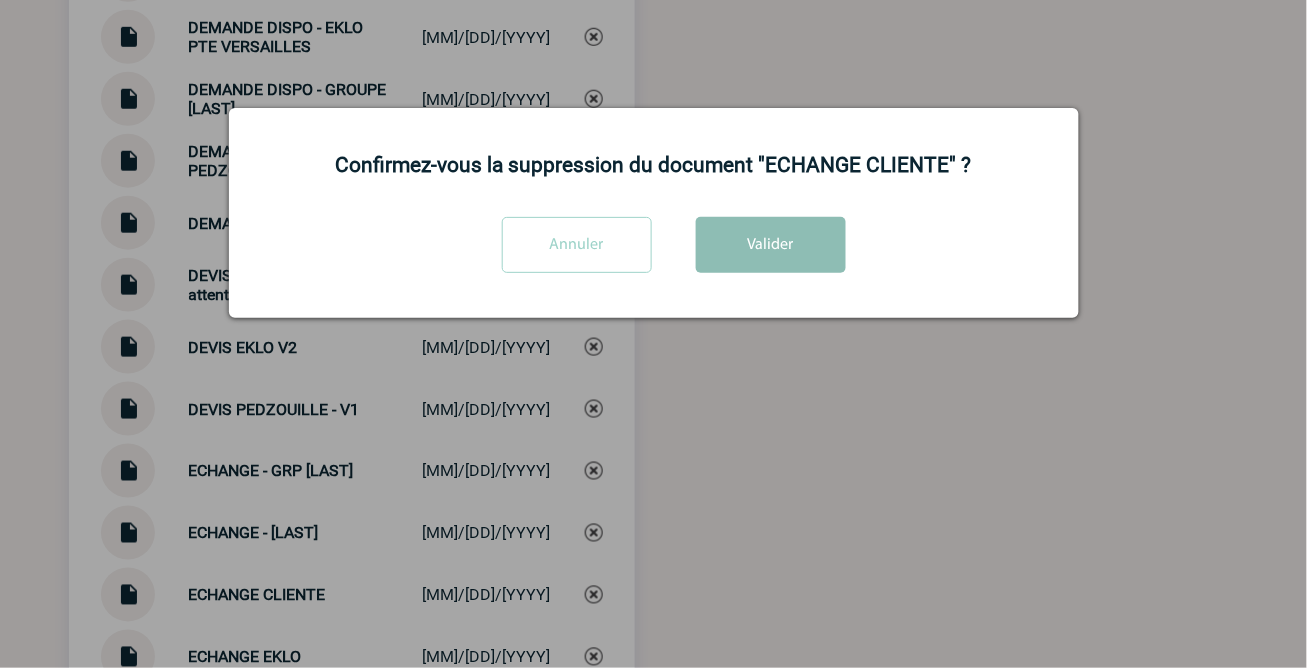 click on "Valider" at bounding box center [771, 245] 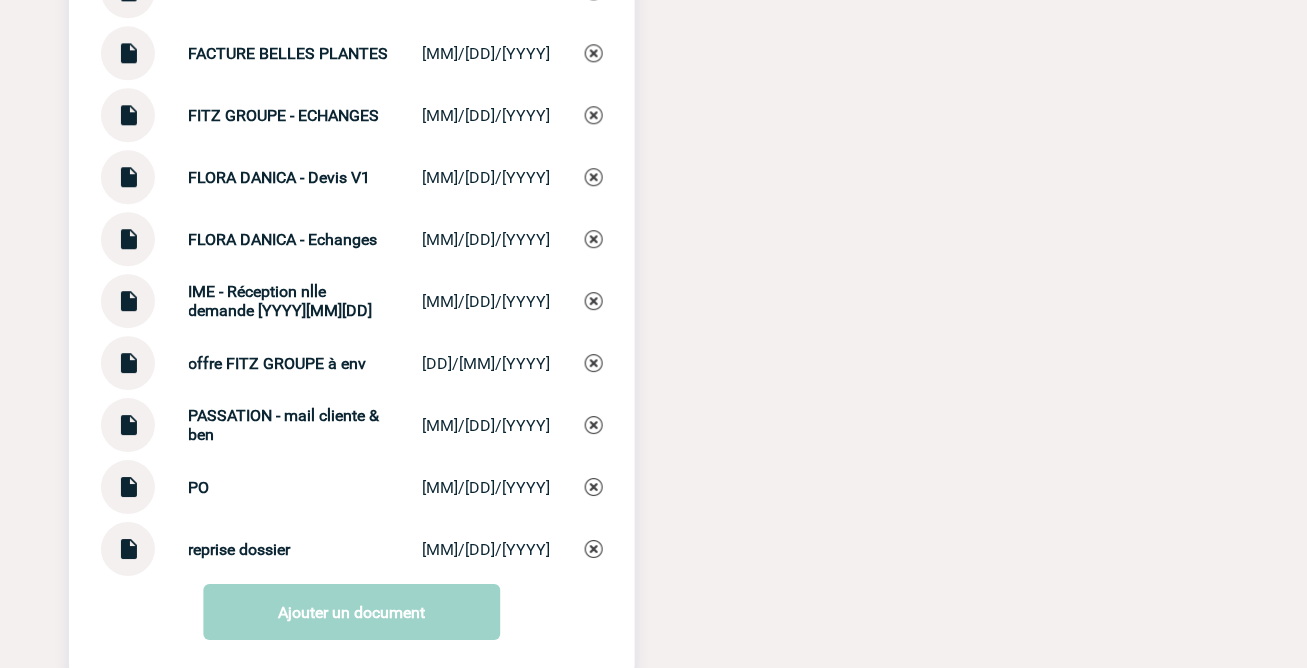 scroll, scrollTop: 4672, scrollLeft: 0, axis: vertical 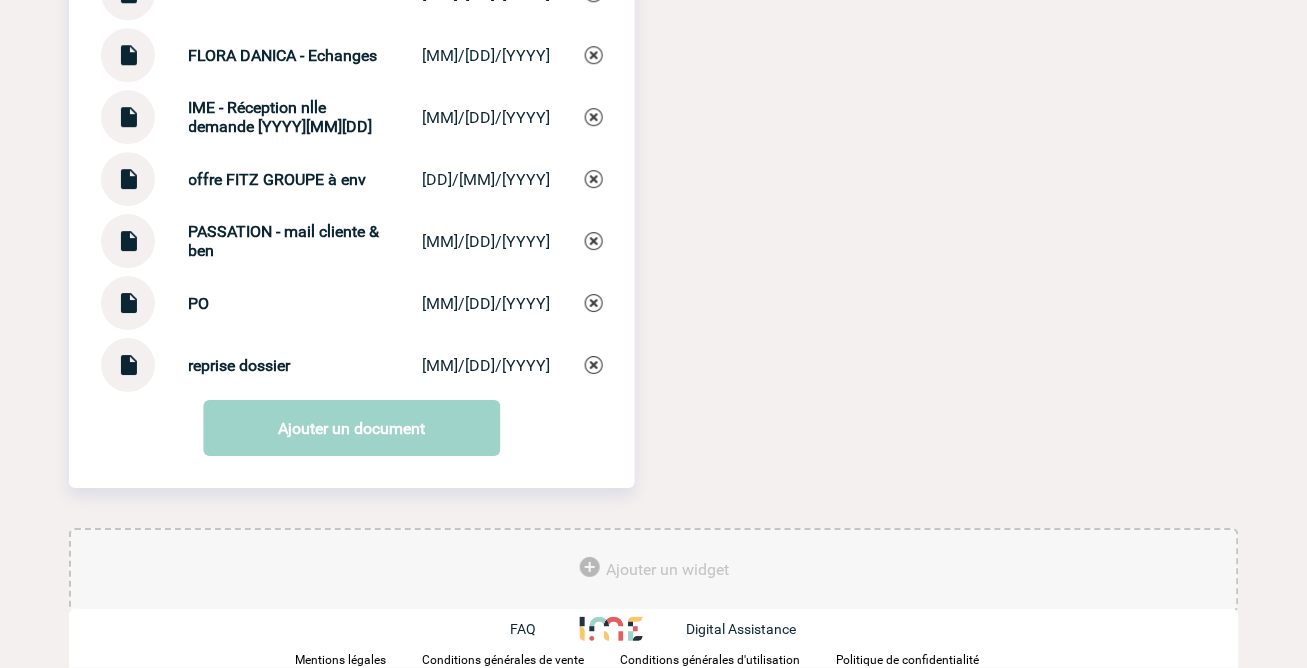 drag, startPoint x: 352, startPoint y: 415, endPoint x: 387, endPoint y: 358, distance: 66.88796 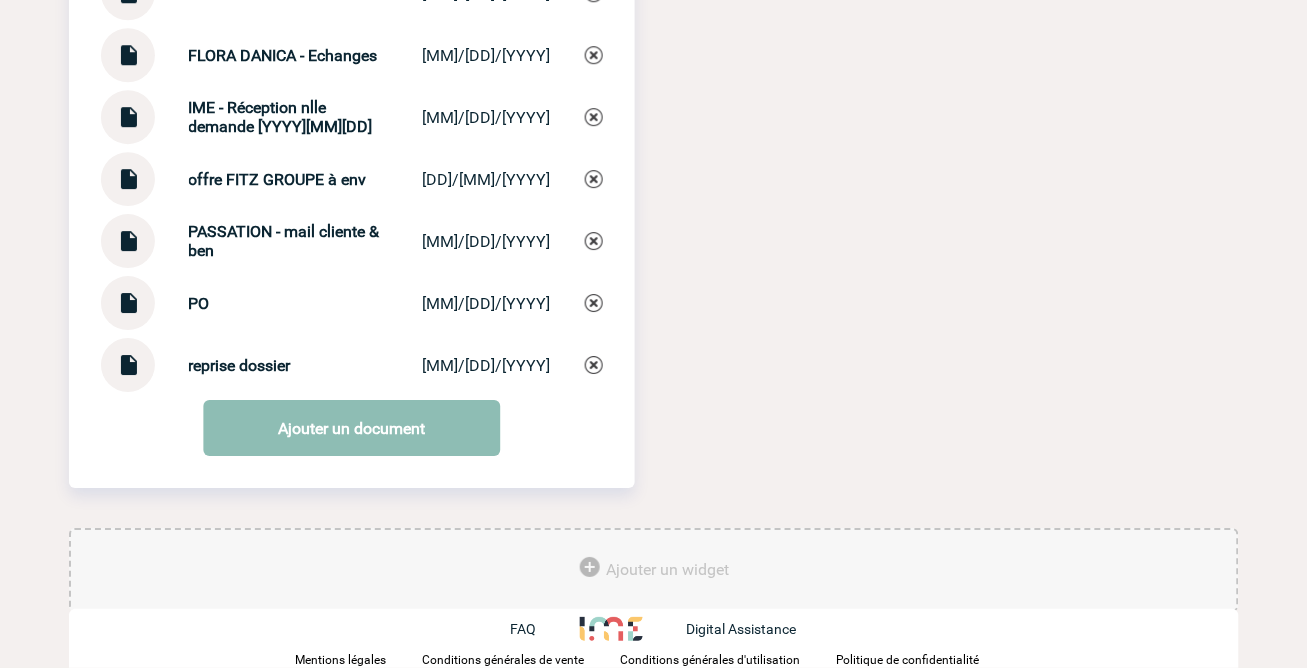 click on "Ajouter un document" at bounding box center [351, 428] 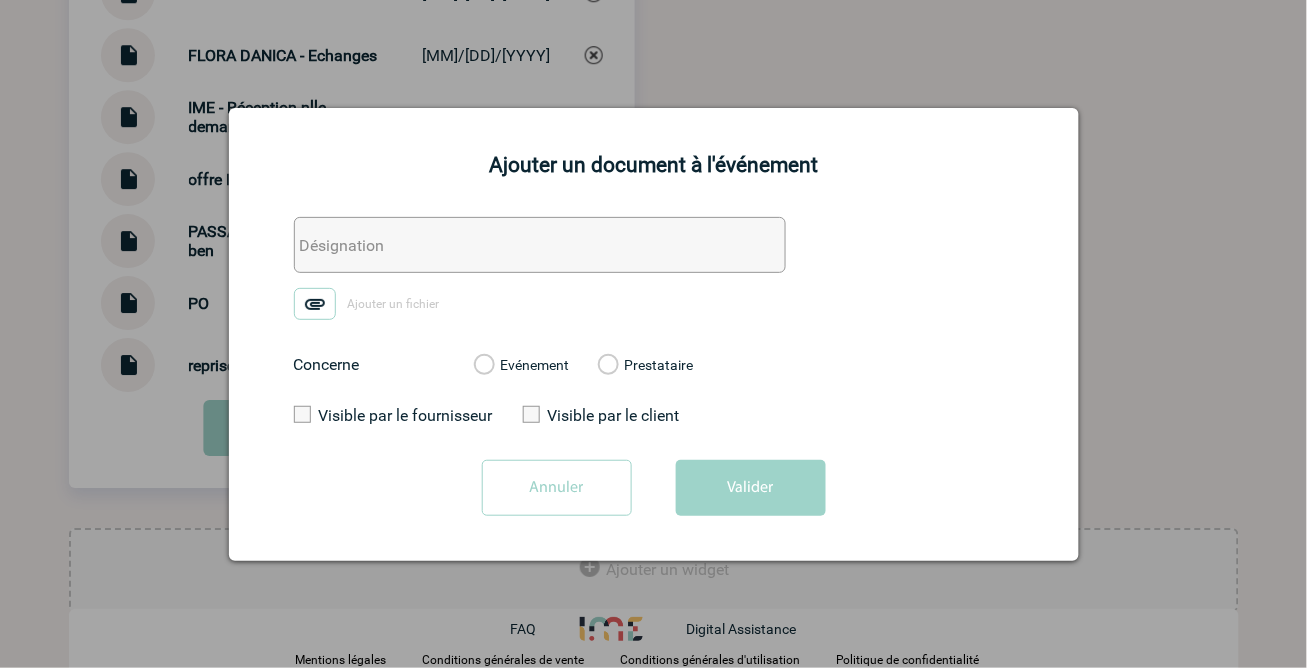 click at bounding box center [540, 245] 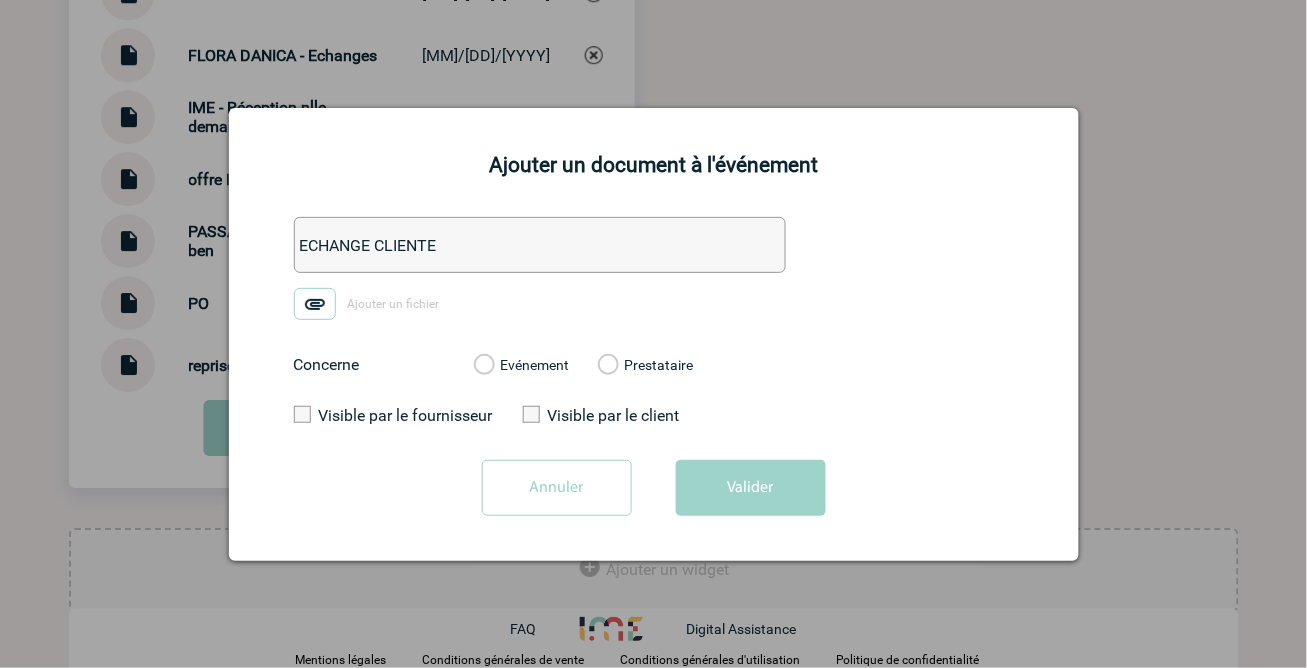 type on "ECHANGE CLIENTE" 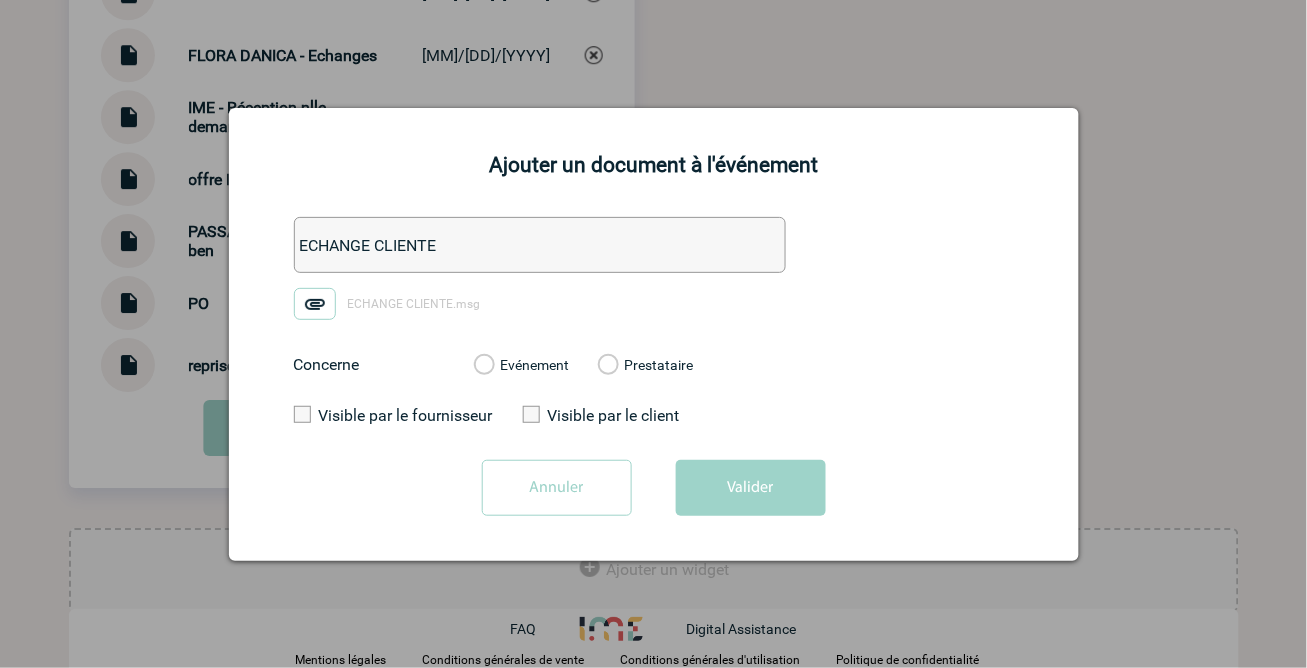 click on "Evénement" at bounding box center [483, 366] 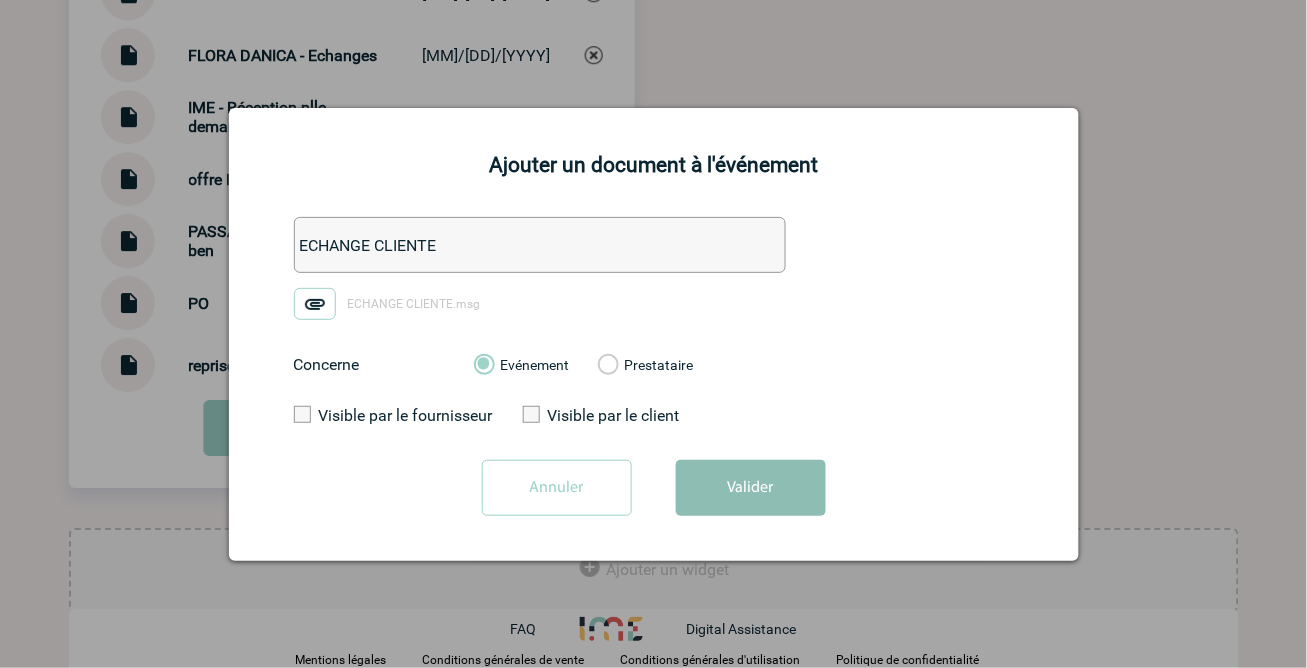 click on "Valider" at bounding box center (751, 488) 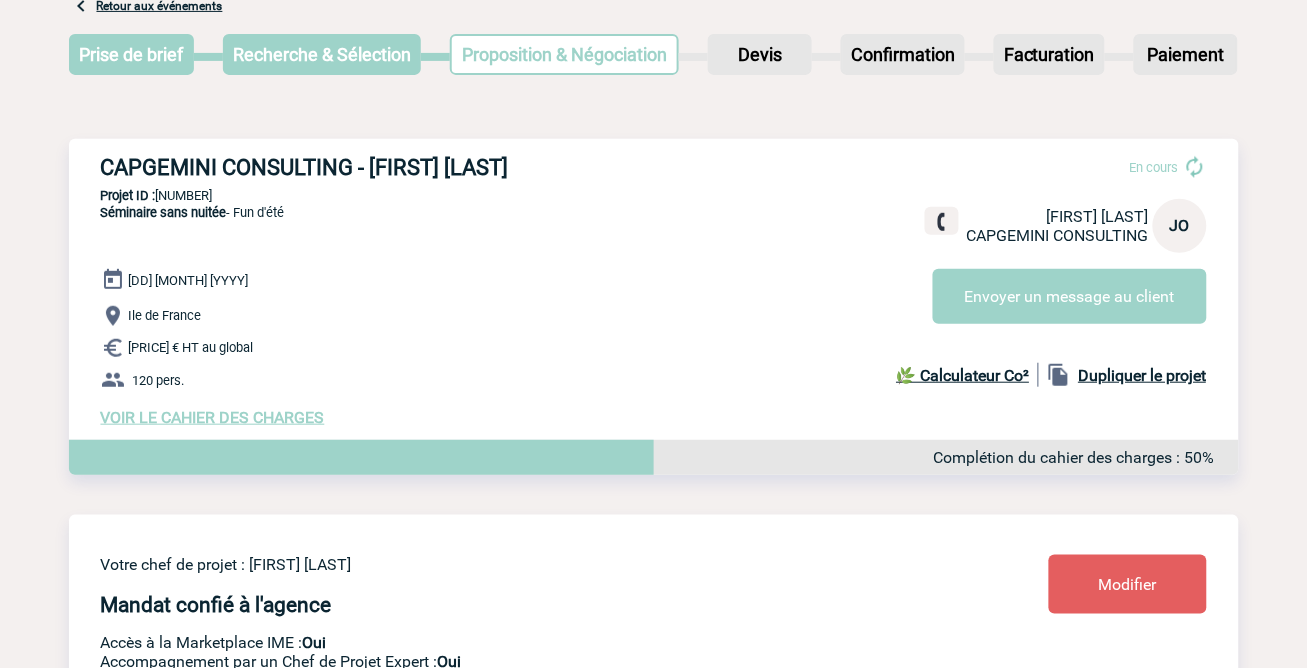 scroll, scrollTop: 0, scrollLeft: 0, axis: both 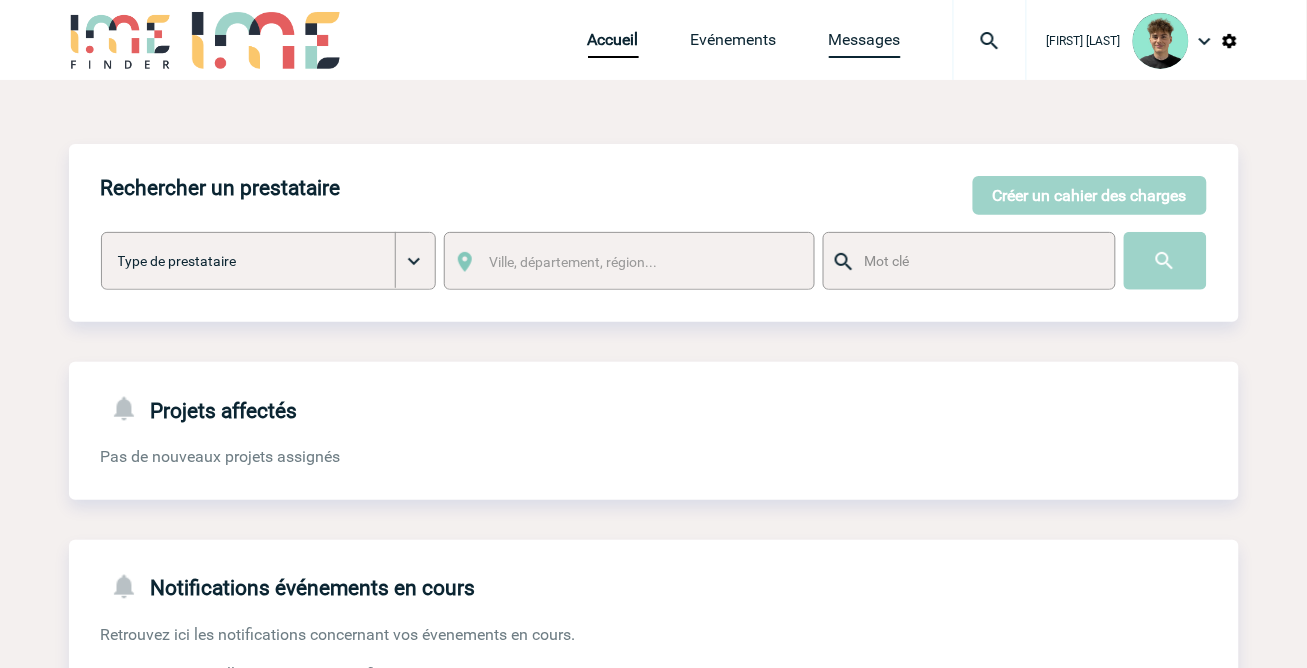 click on "Messages" at bounding box center [865, 44] 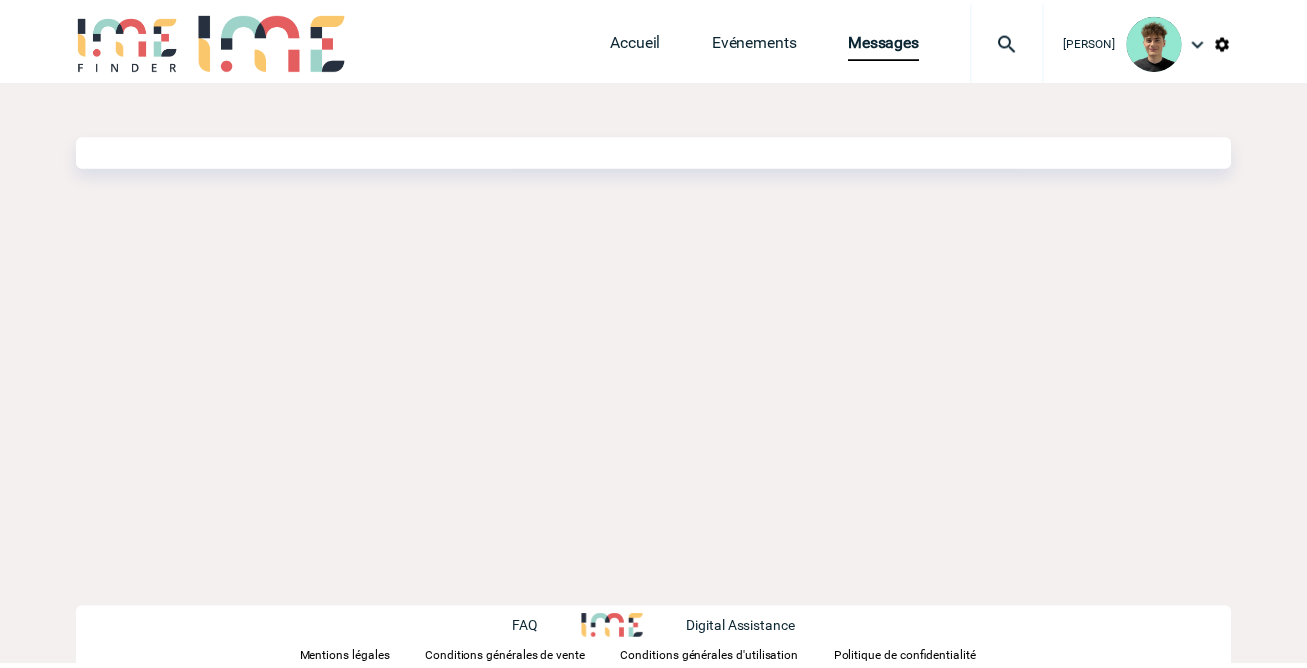 scroll, scrollTop: 0, scrollLeft: 0, axis: both 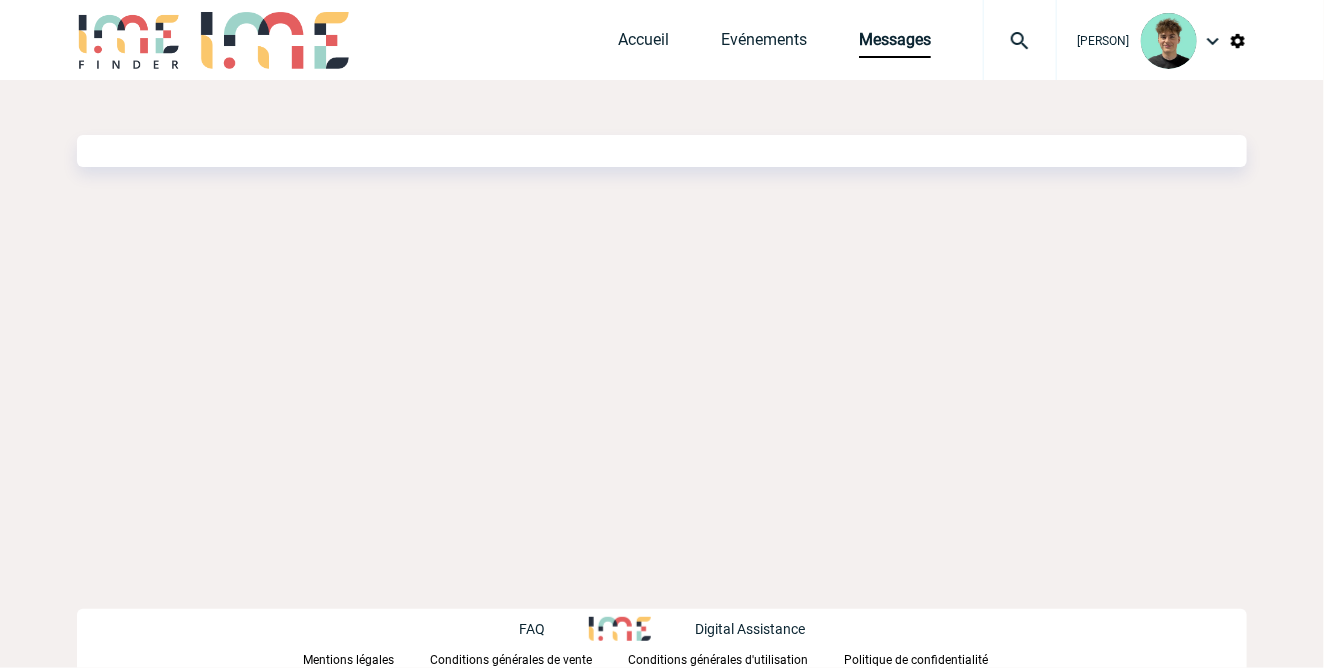 click on "Accueil" at bounding box center [669, 39] 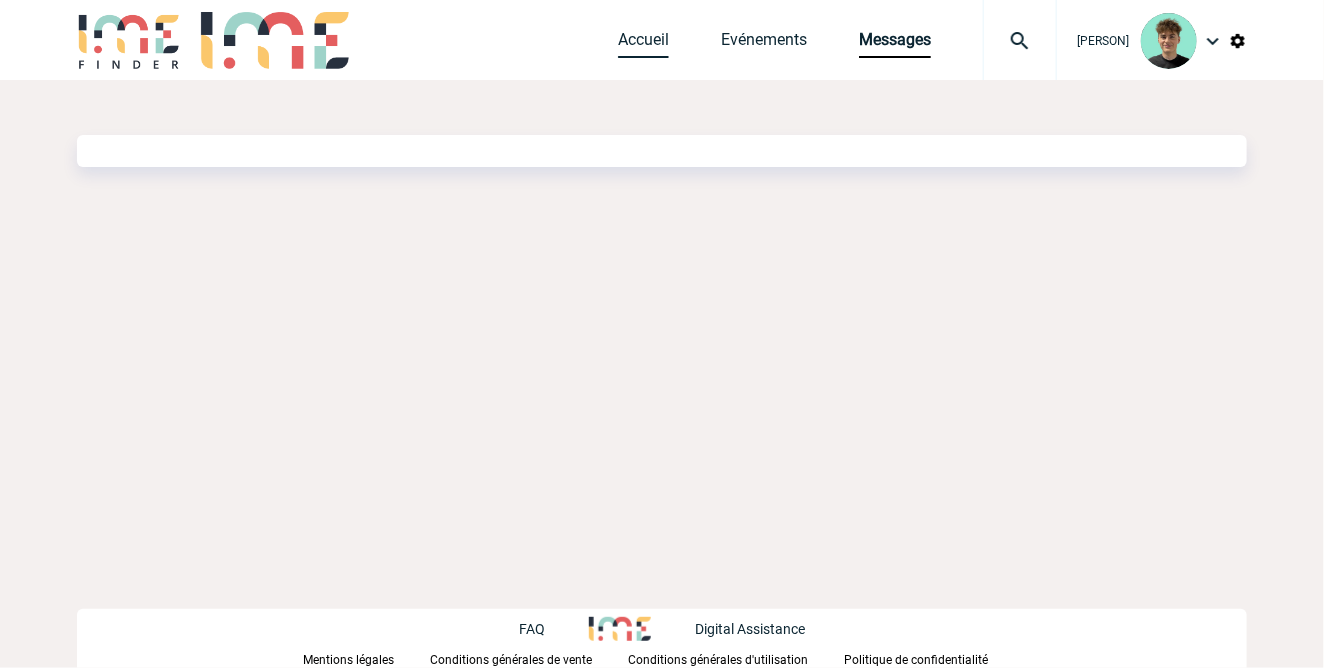 click on "Accueil" at bounding box center [643, 44] 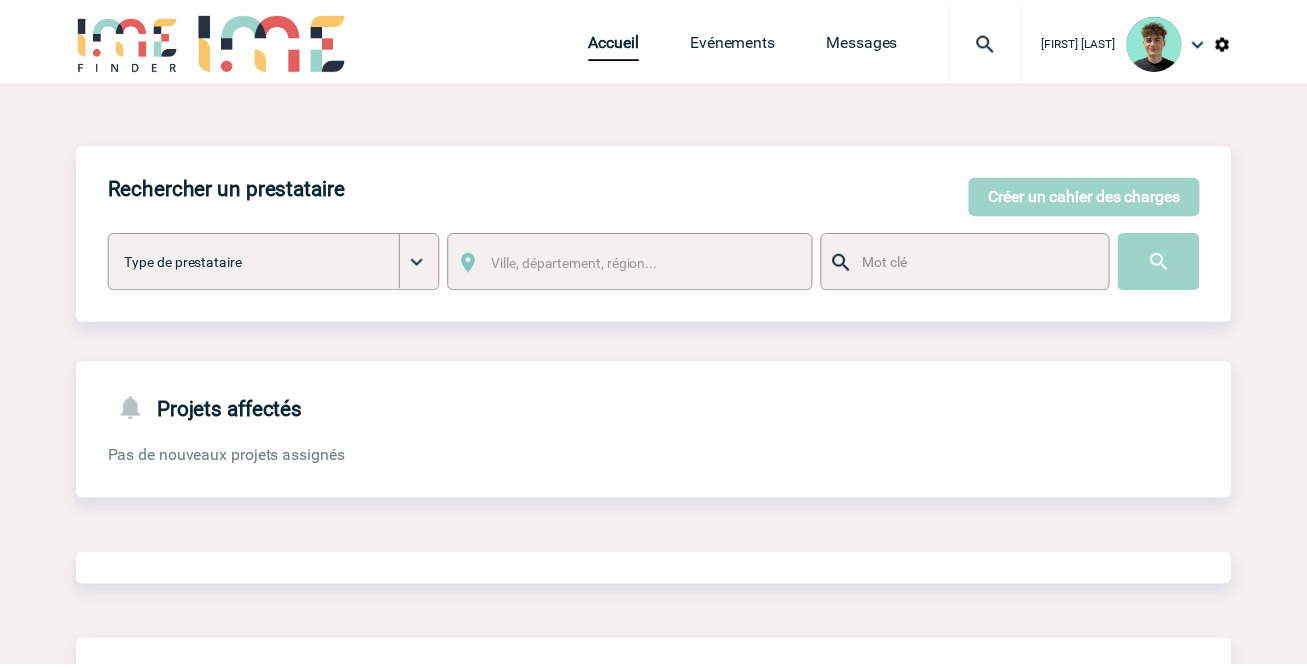 scroll, scrollTop: 0, scrollLeft: 0, axis: both 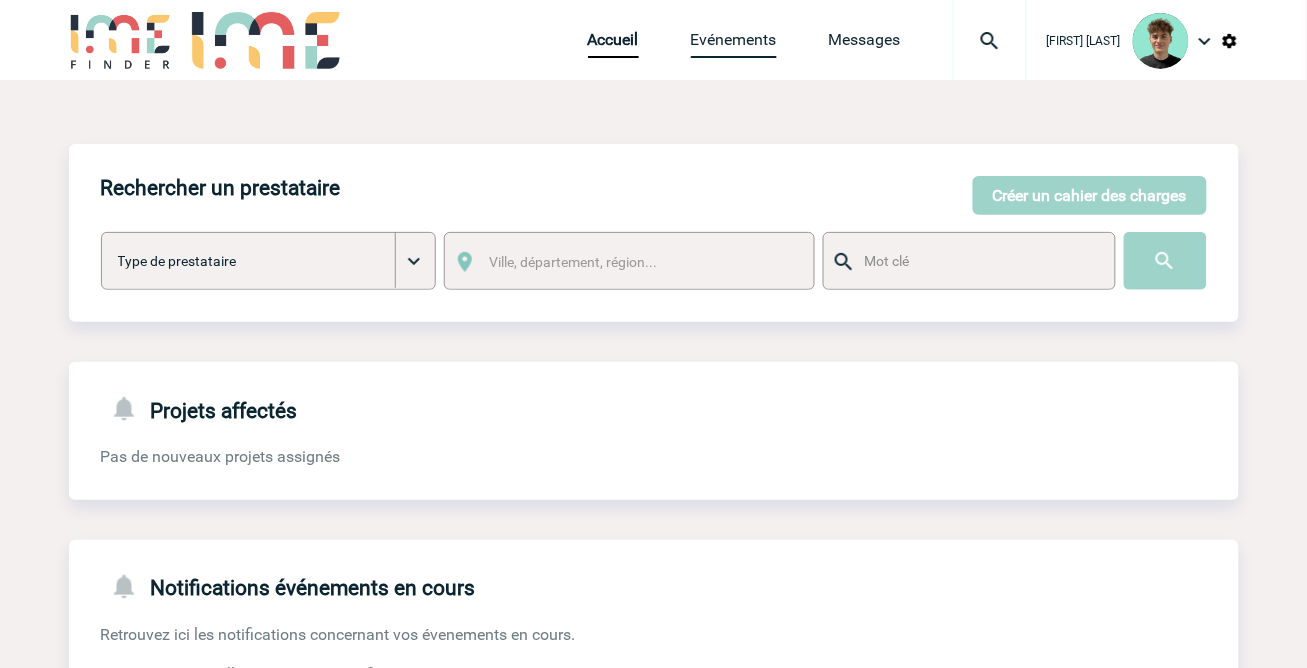 drag, startPoint x: 742, startPoint y: 33, endPoint x: 747, endPoint y: 51, distance: 18.681541 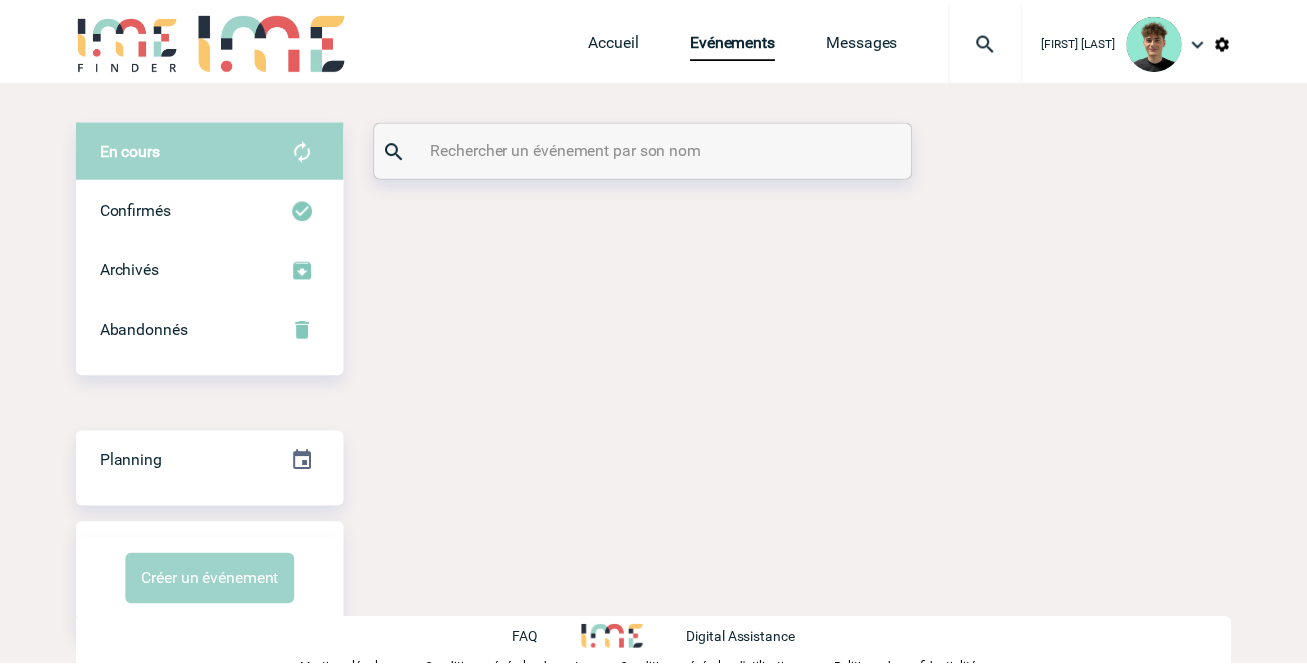 scroll, scrollTop: 0, scrollLeft: 0, axis: both 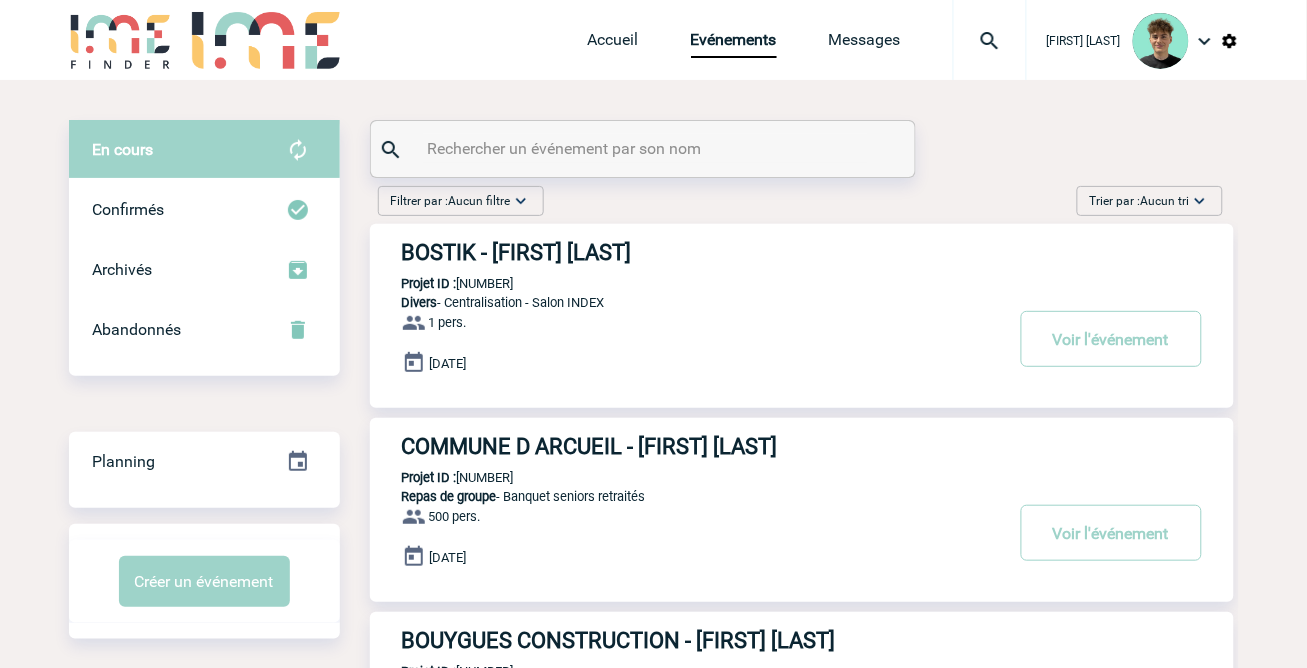 click at bounding box center [645, 148] 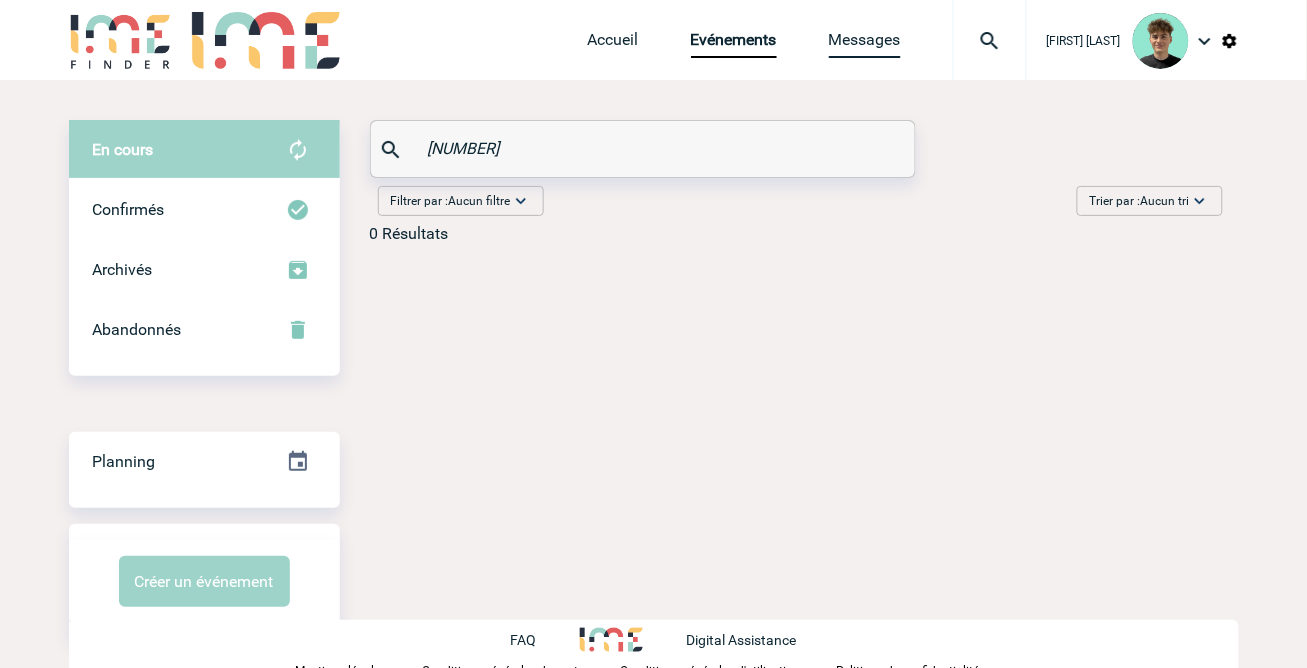 type on "[NUMBER]" 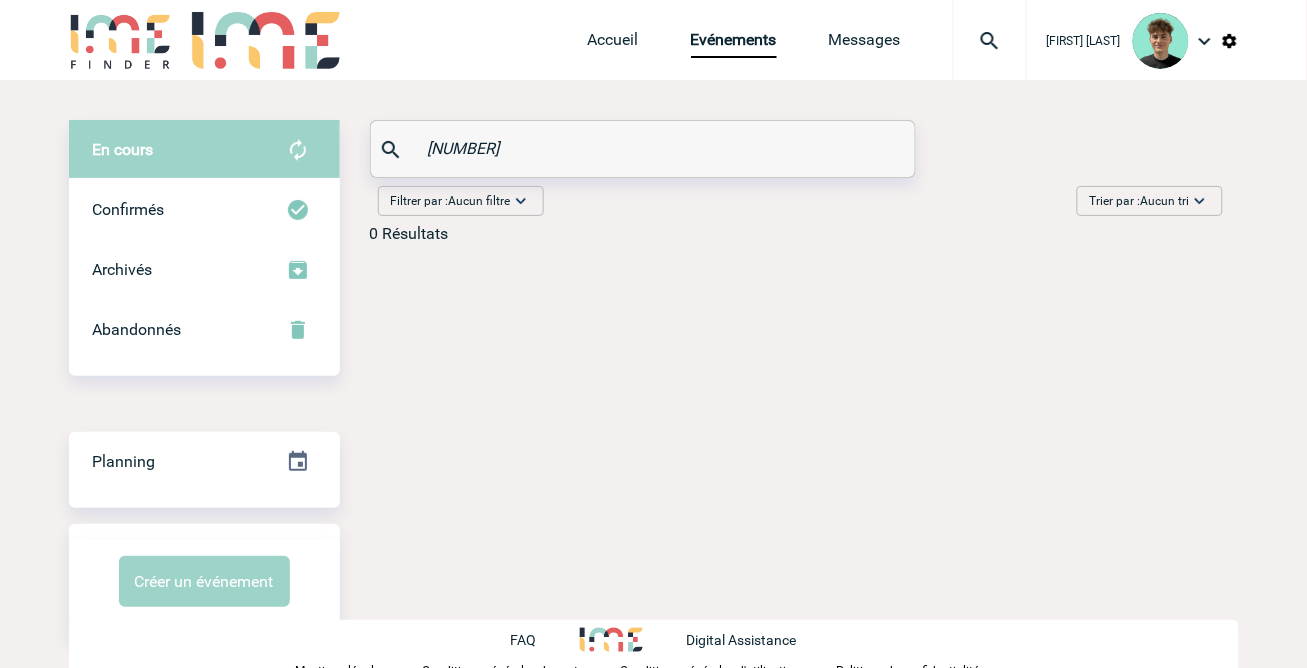 click at bounding box center [990, 40] 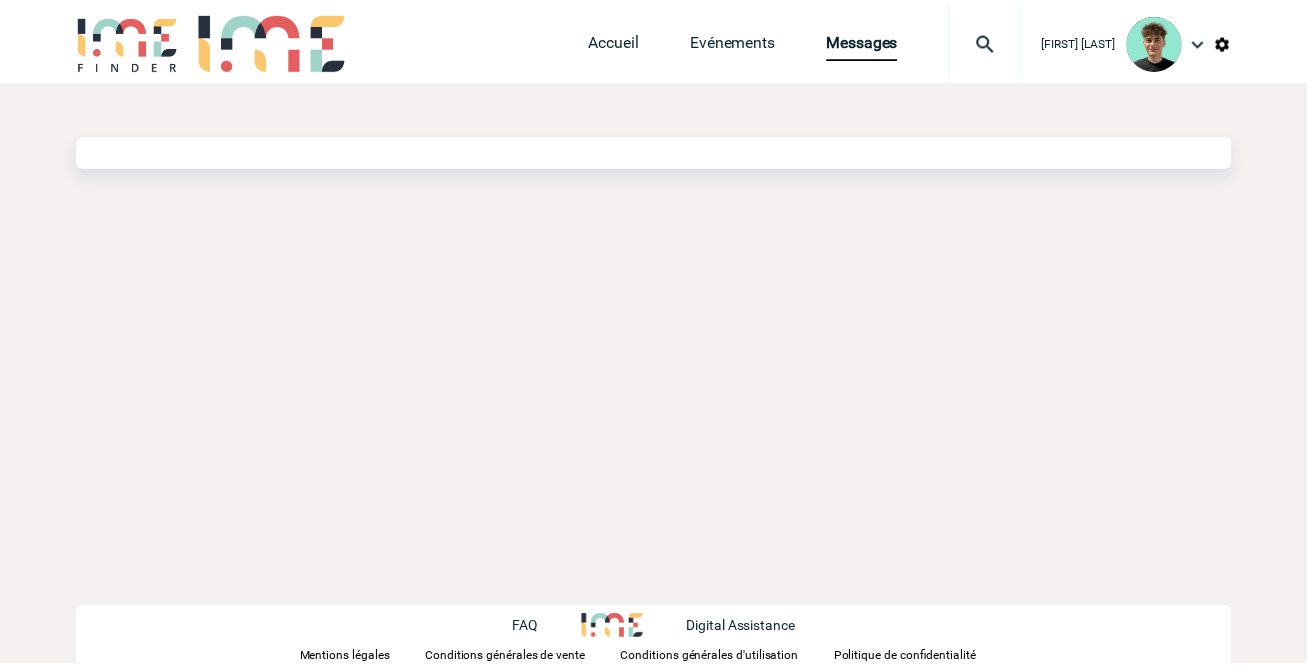 scroll, scrollTop: 0, scrollLeft: 0, axis: both 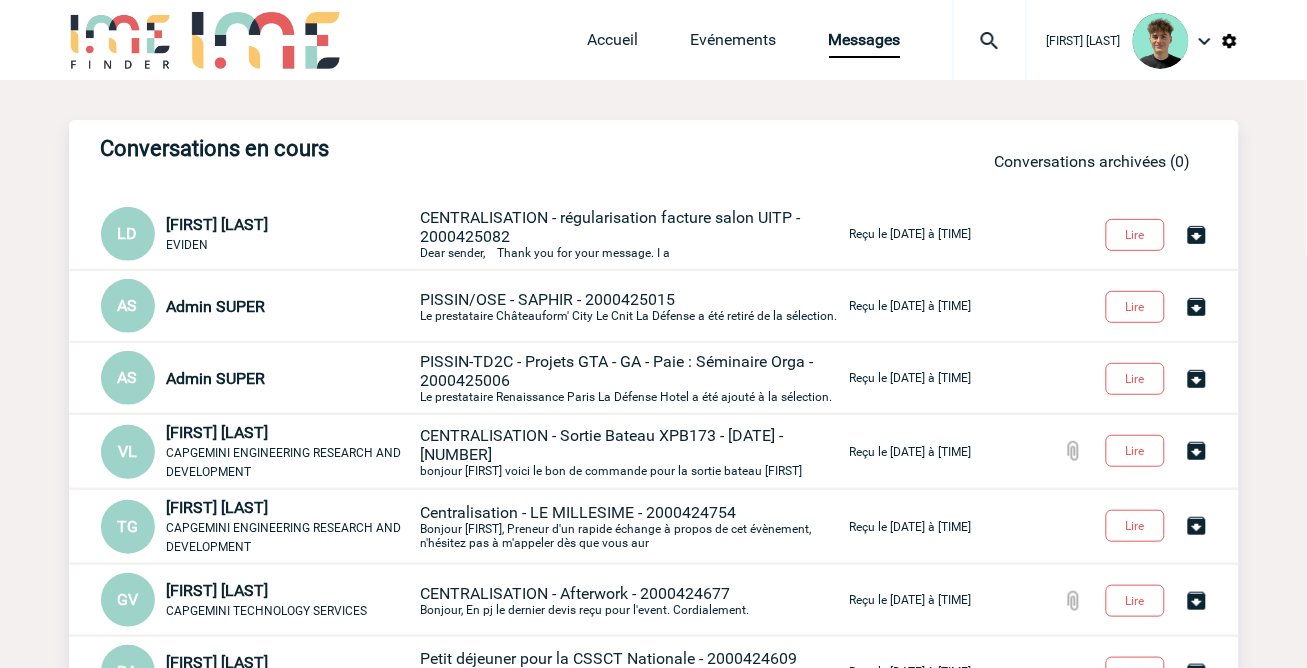 click at bounding box center [990, 41] 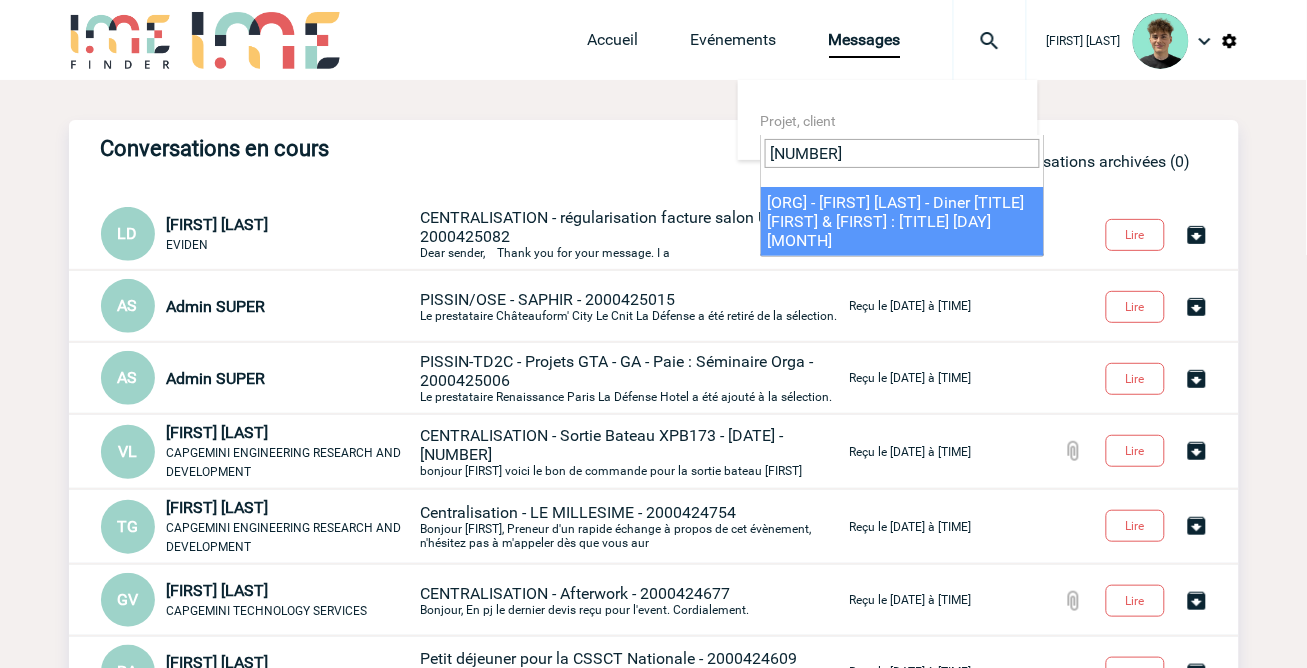 type on "[NUMBER]" 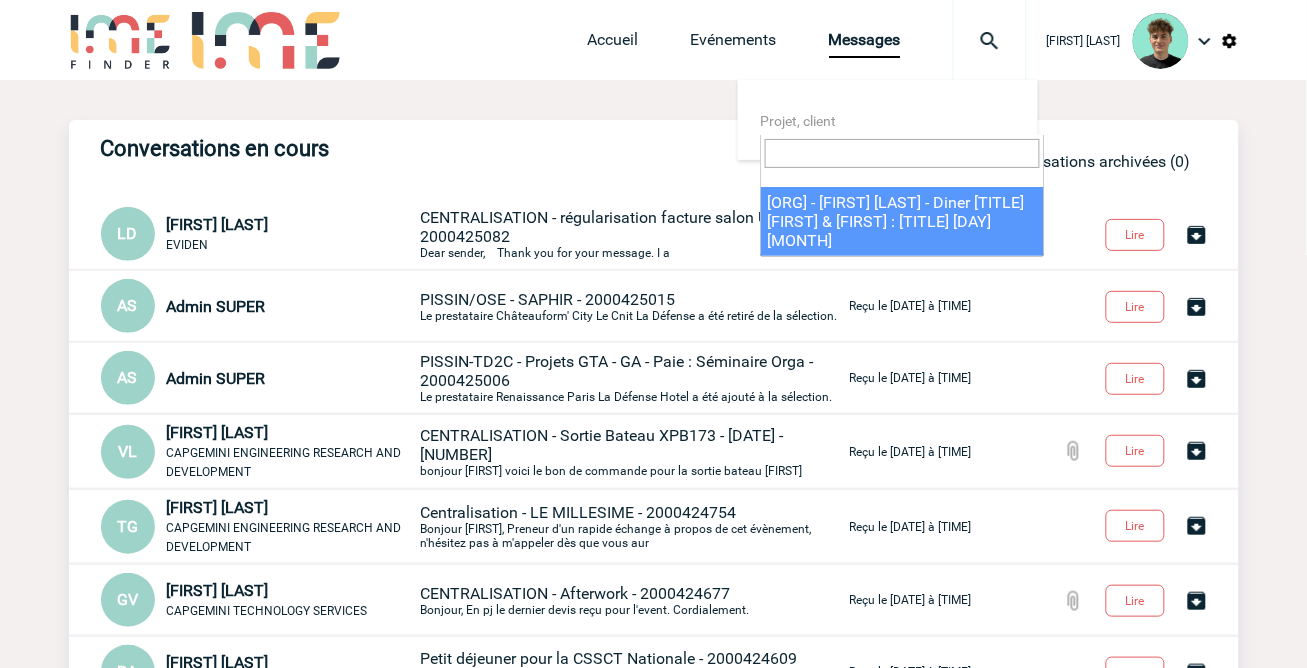 select on "[POSTAL_CODE]" 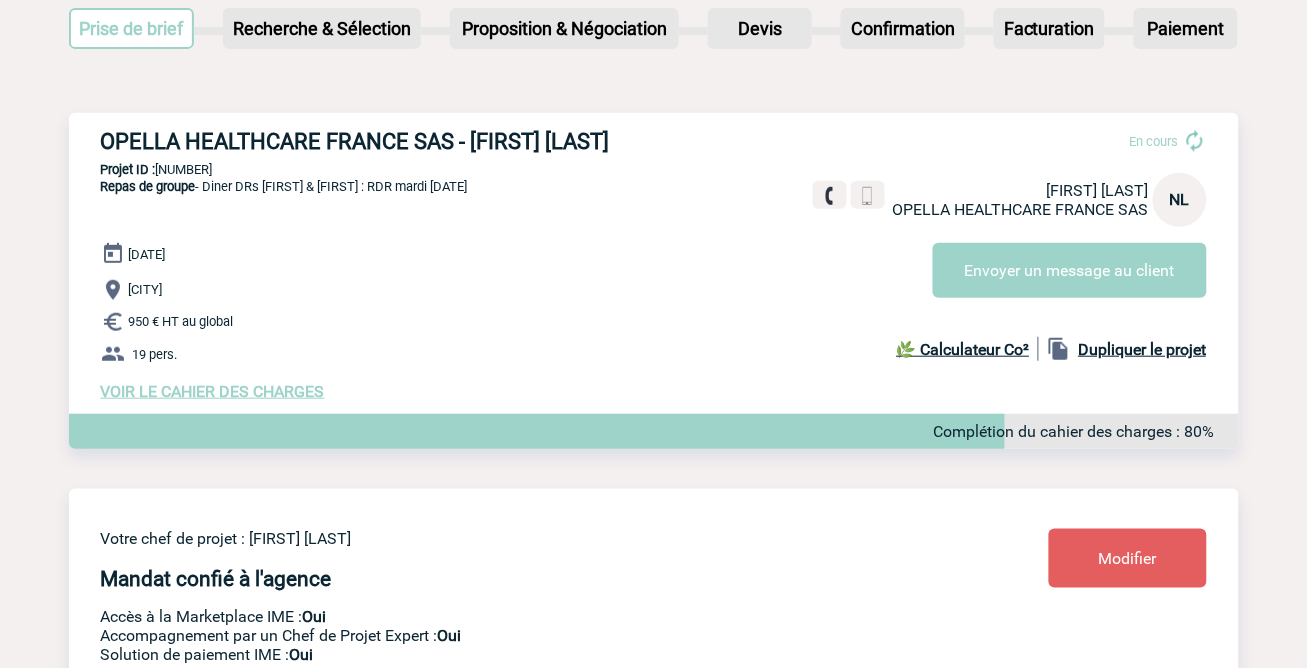 scroll, scrollTop: 111, scrollLeft: 0, axis: vertical 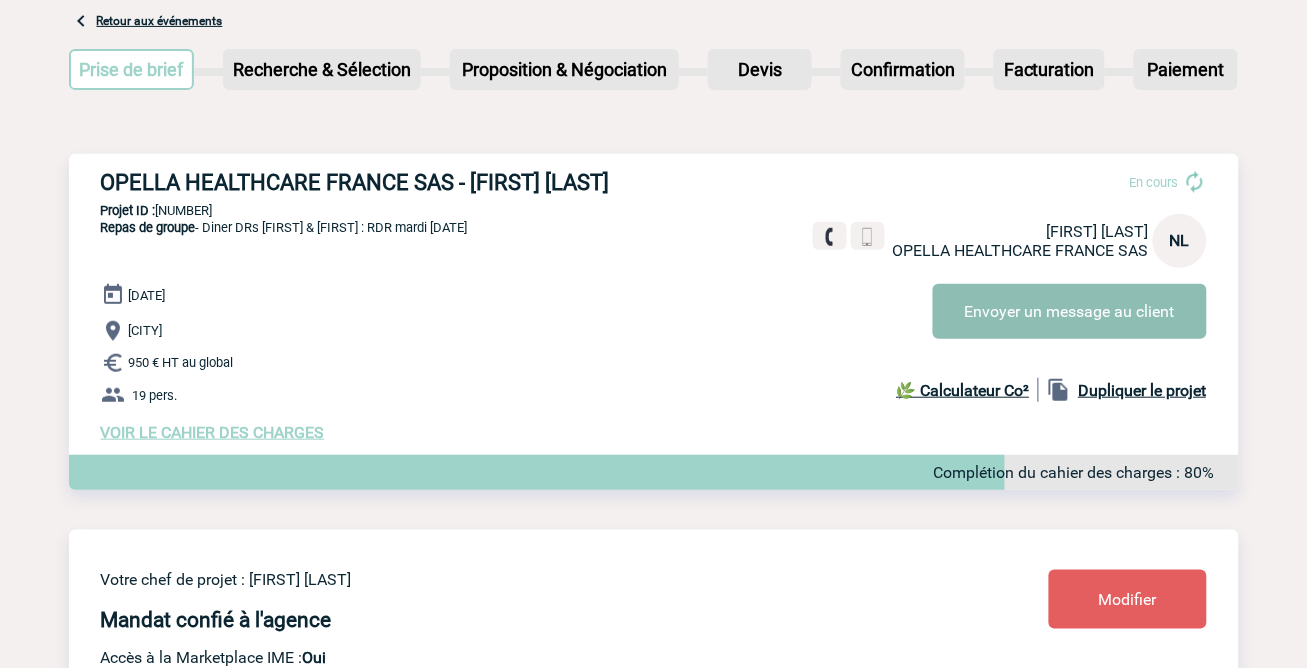 click on "Envoyer un message au client" at bounding box center [1070, 311] 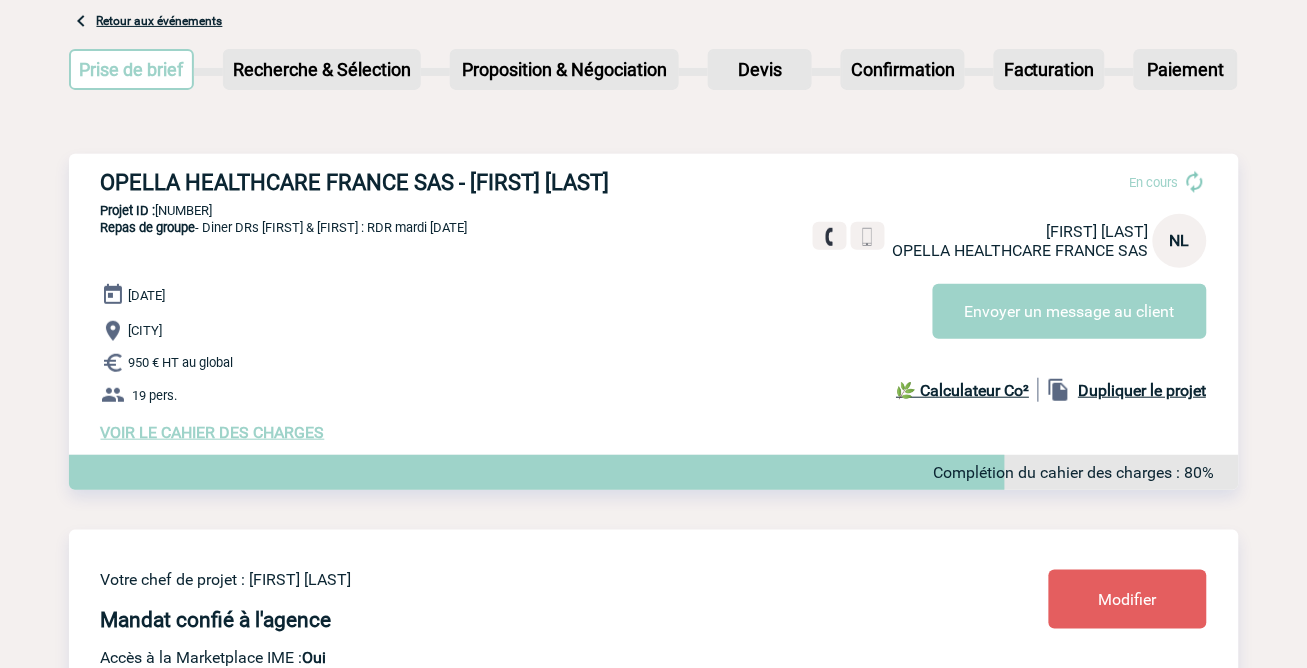 click on "Retour aux événements" at bounding box center [160, 21] 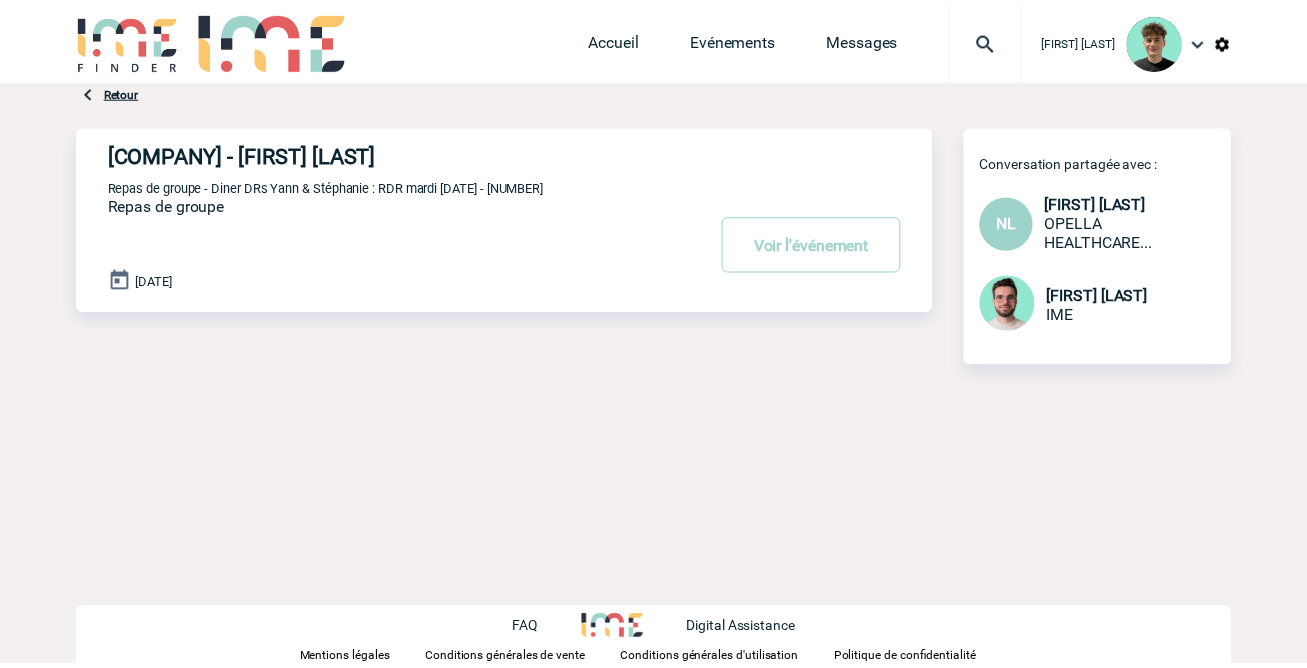 scroll, scrollTop: 0, scrollLeft: 0, axis: both 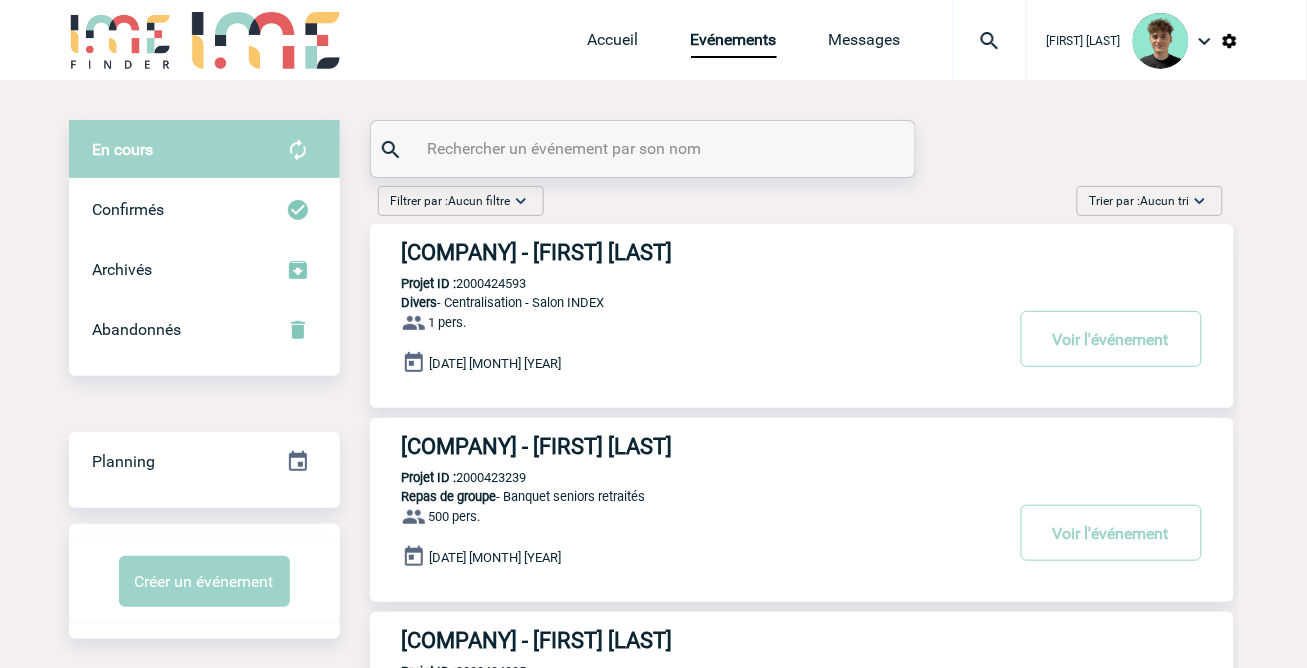 click at bounding box center (990, 41) 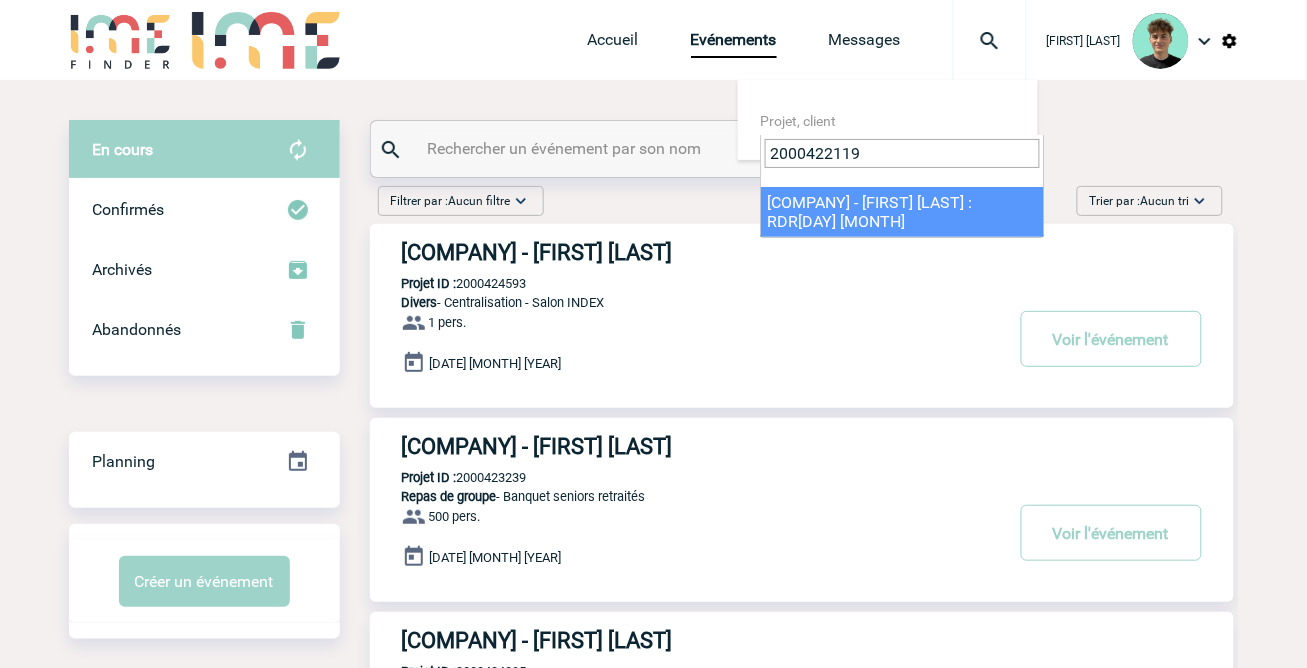 type on "[NUMBER]" 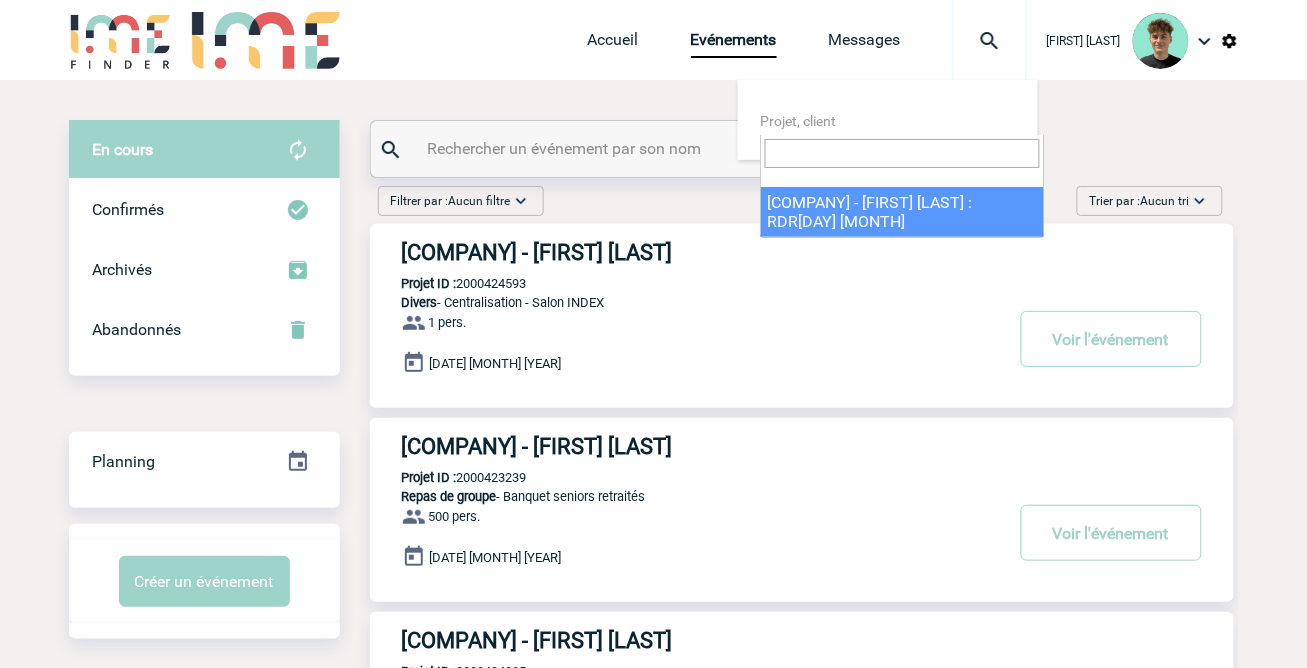 select on "21620" 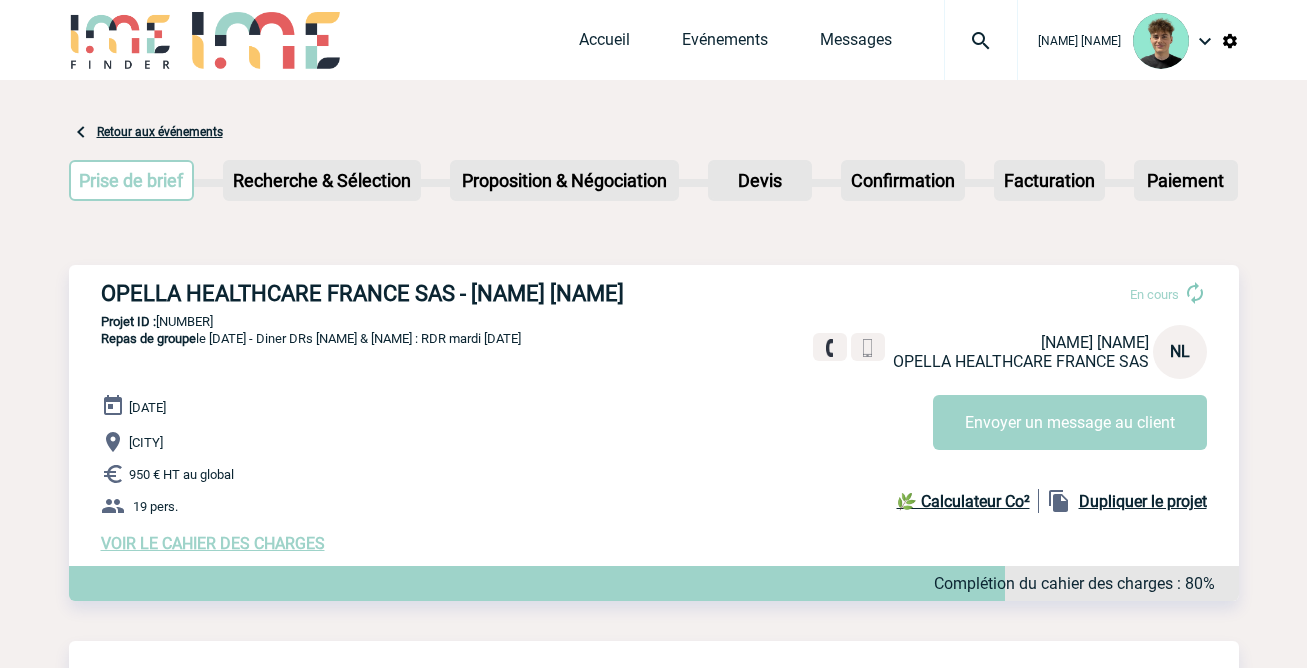 scroll, scrollTop: 0, scrollLeft: 0, axis: both 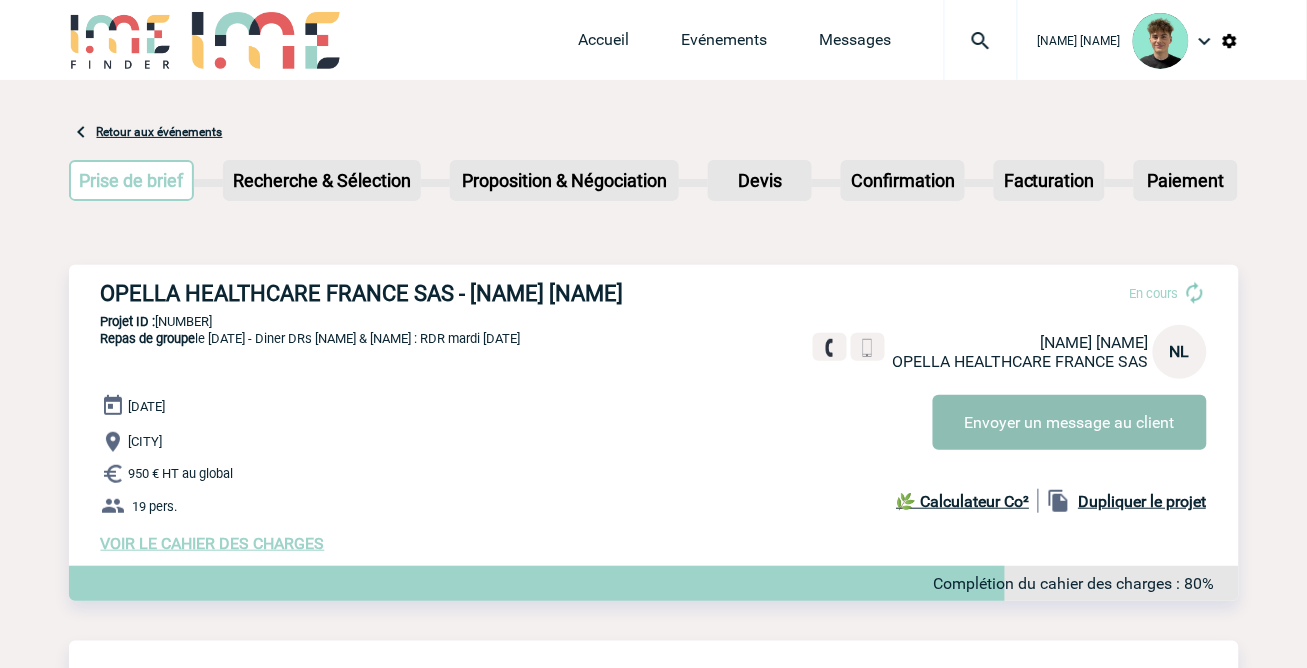 click on "Envoyer un message au client" at bounding box center [1070, 422] 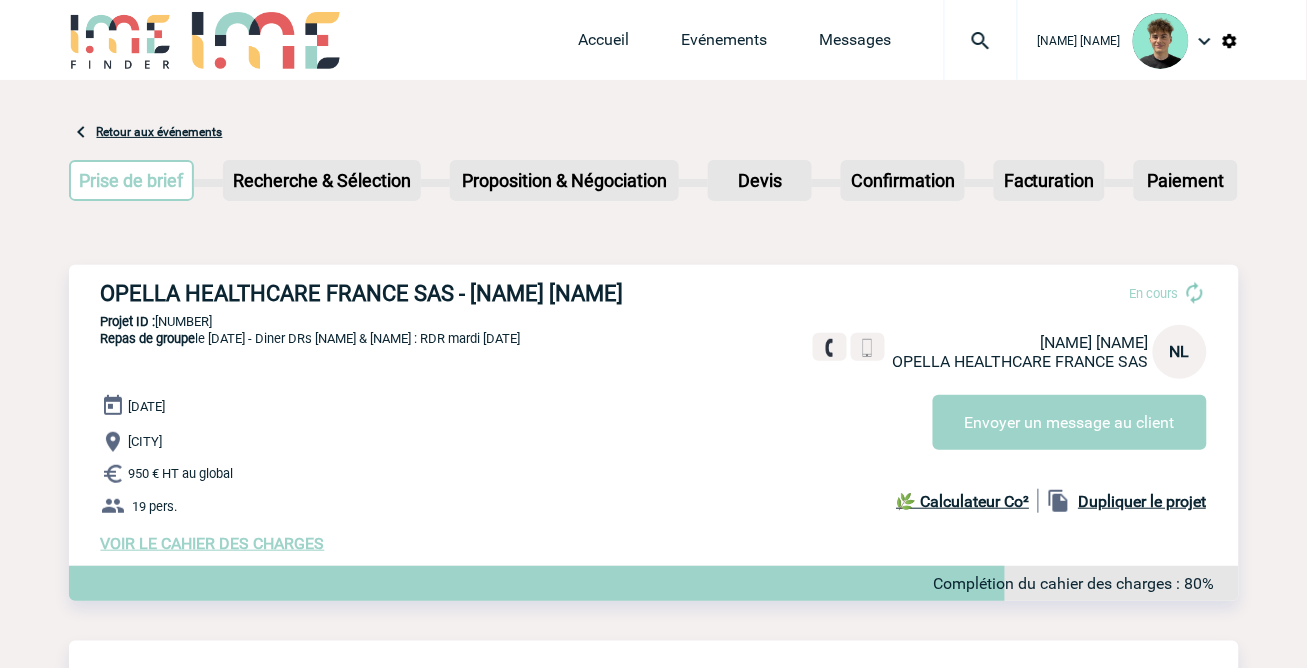 click at bounding box center (981, 41) 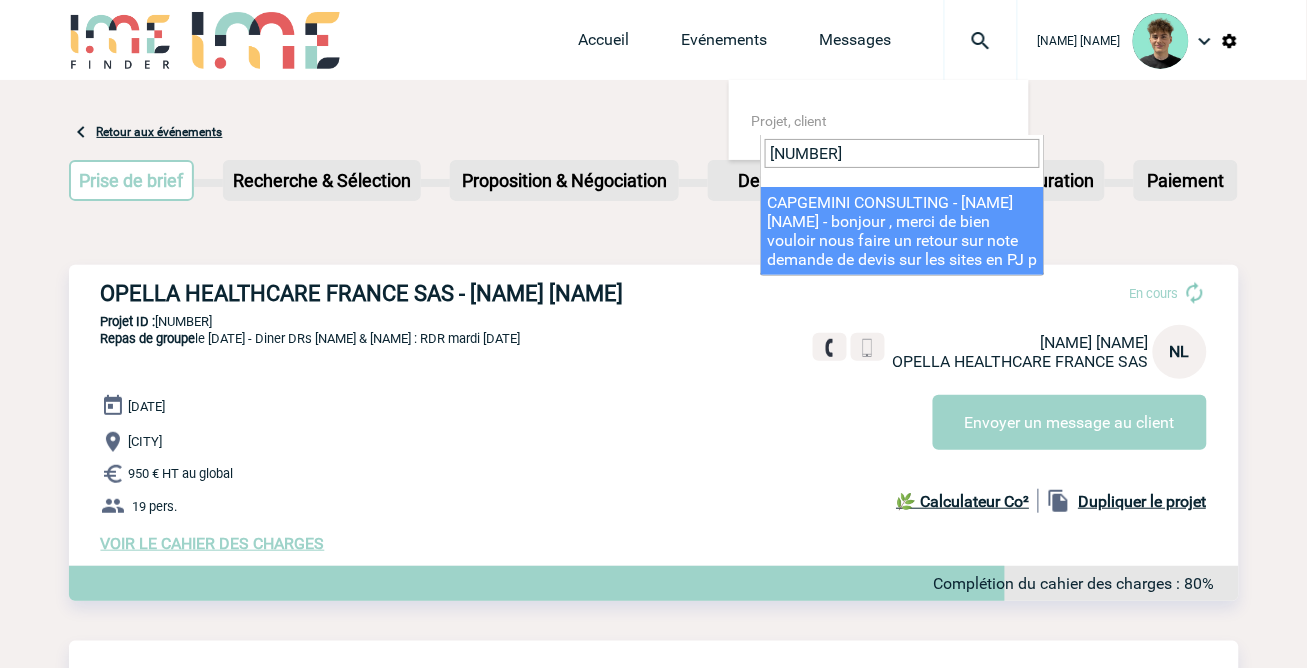 type on "2000424824" 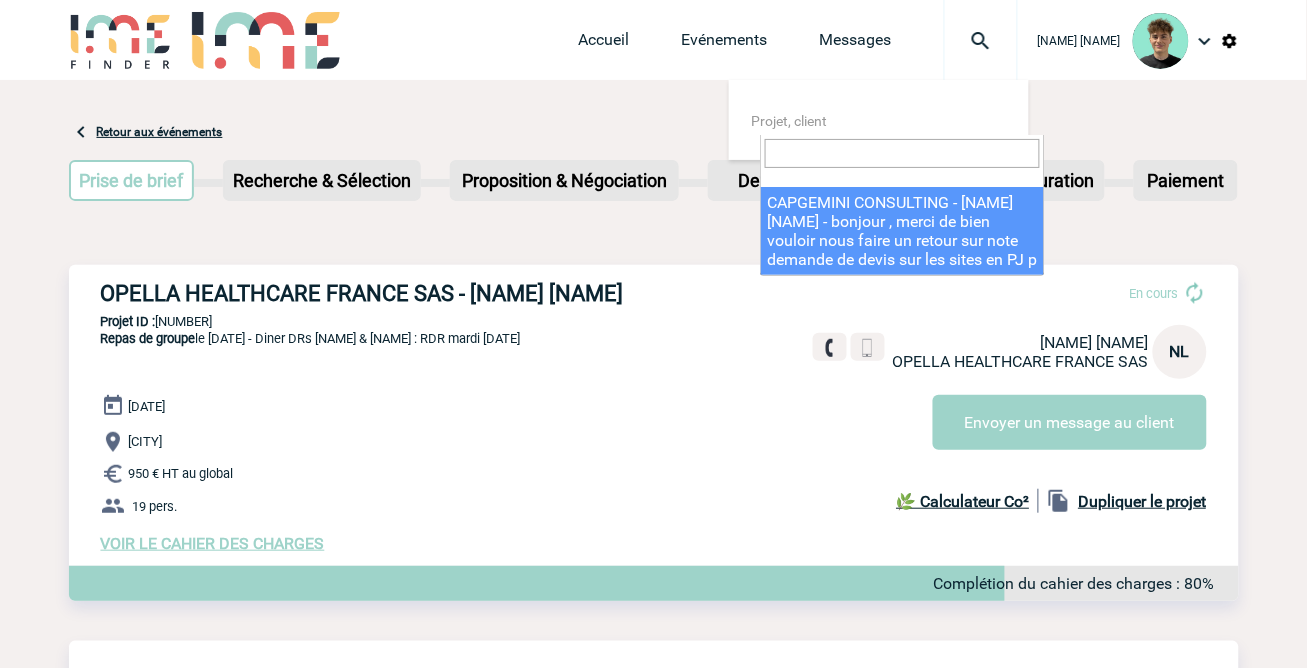 select on "24325" 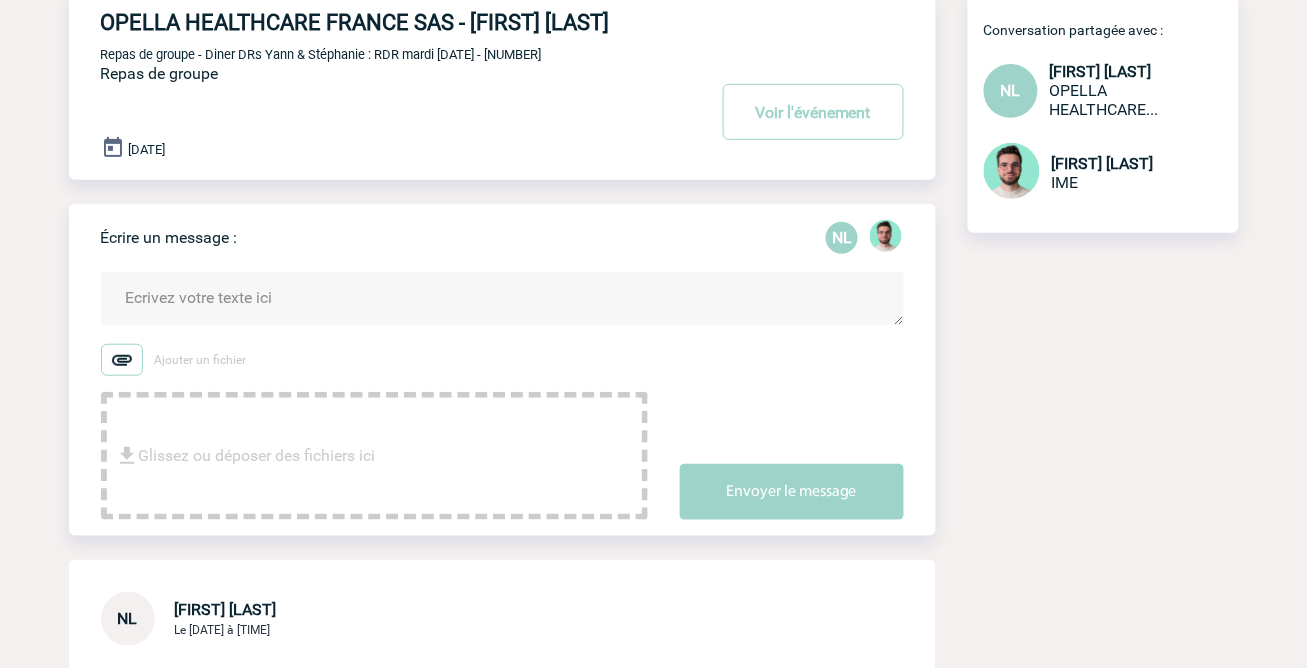 scroll, scrollTop: 0, scrollLeft: 0, axis: both 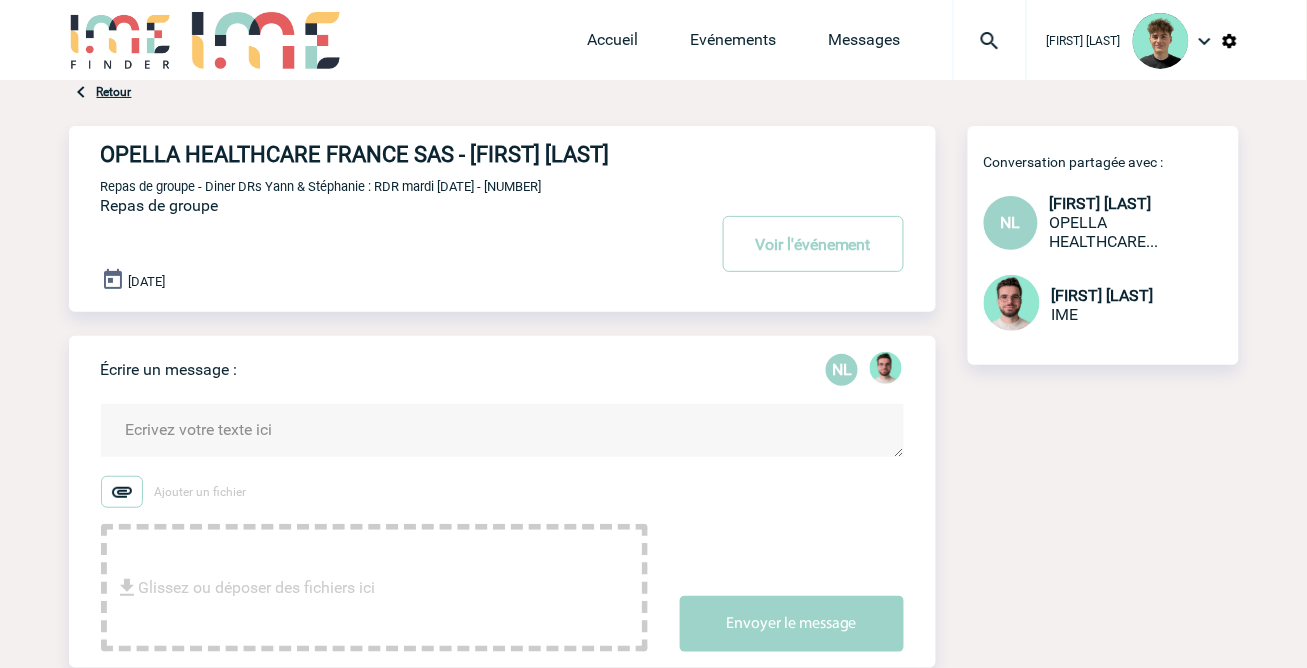 click on "Écrire un message :
NL
Ajouter un fichier
Glissez ou déposer des fichiers ici
Envoyer le message" at bounding box center [518, 502] 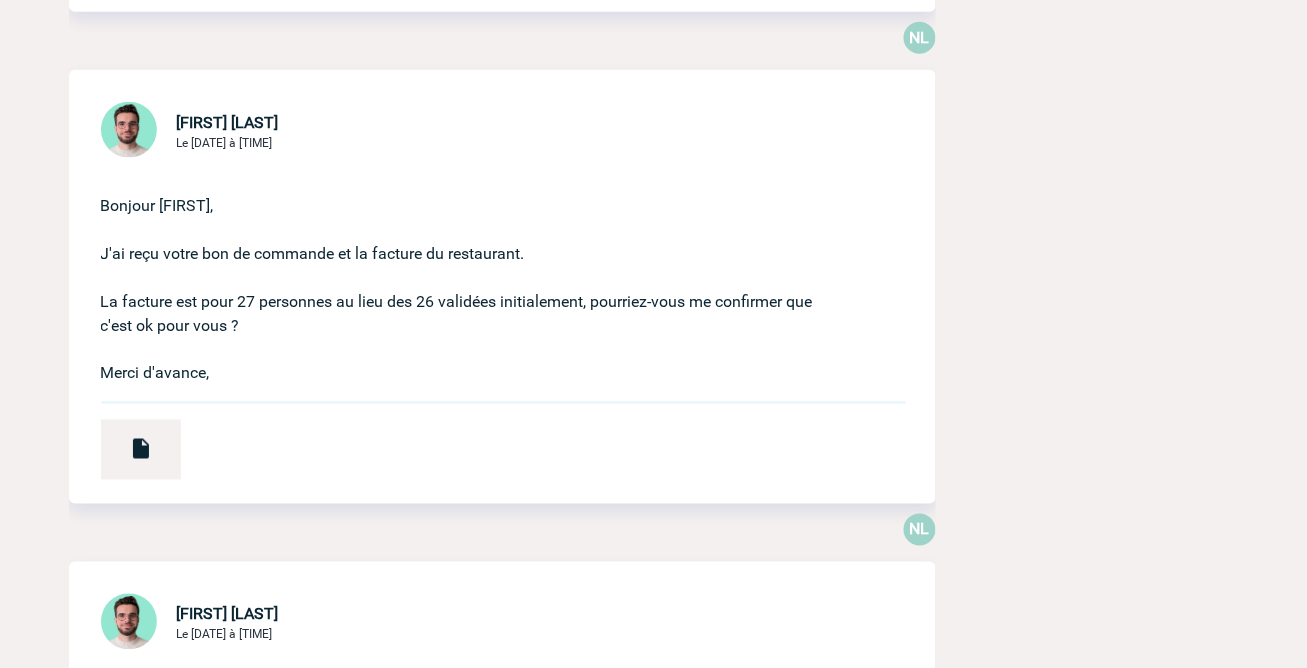 scroll, scrollTop: 2111, scrollLeft: 0, axis: vertical 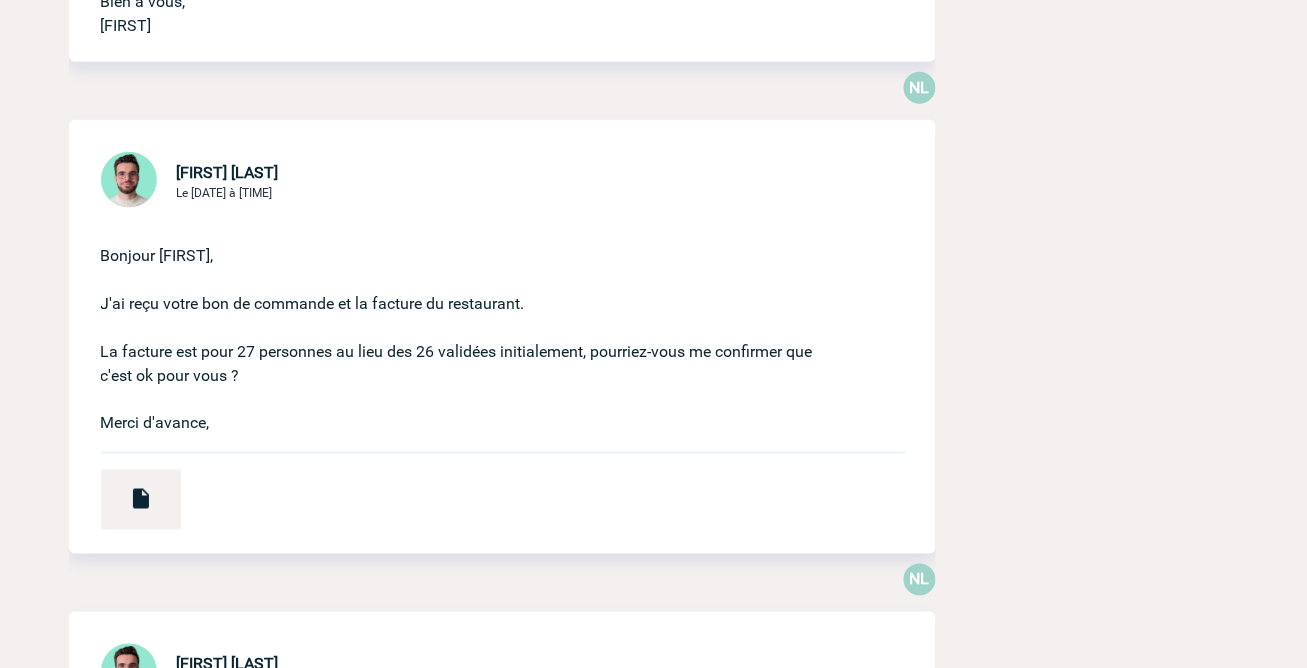 click on "Bonjour [FIRST],
J'ai reçu votre bon de commande et la facture du restaurant.
La facture est pour 27 personnes au lieu des 26 validées initialement, pourriez-vous me confirmer que c'est ok pour vous ?
Merci d'avance," at bounding box center [474, 324] 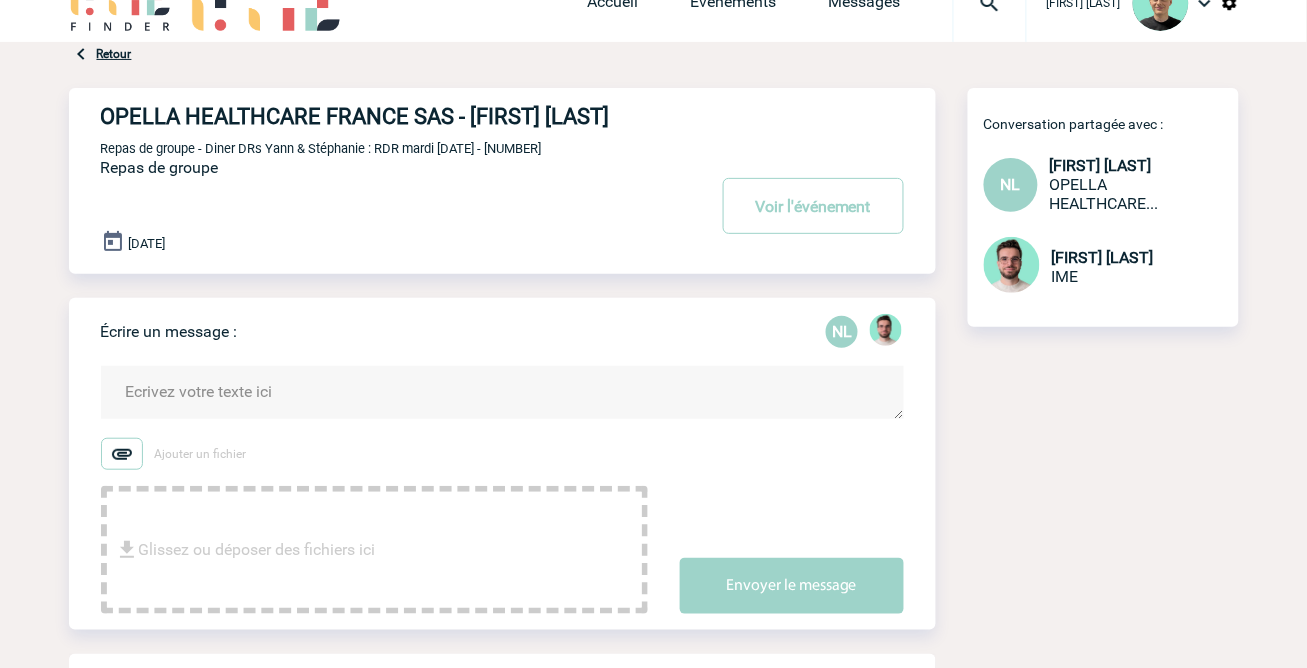 scroll, scrollTop: 0, scrollLeft: 0, axis: both 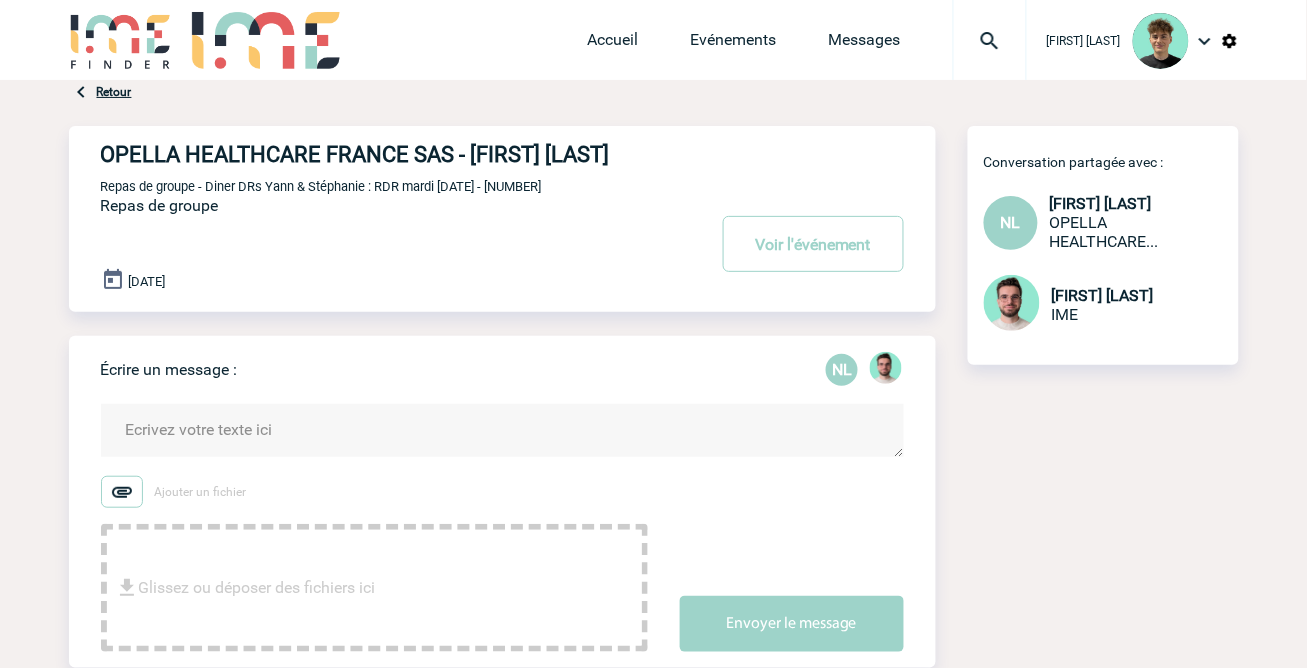 click at bounding box center (990, 41) 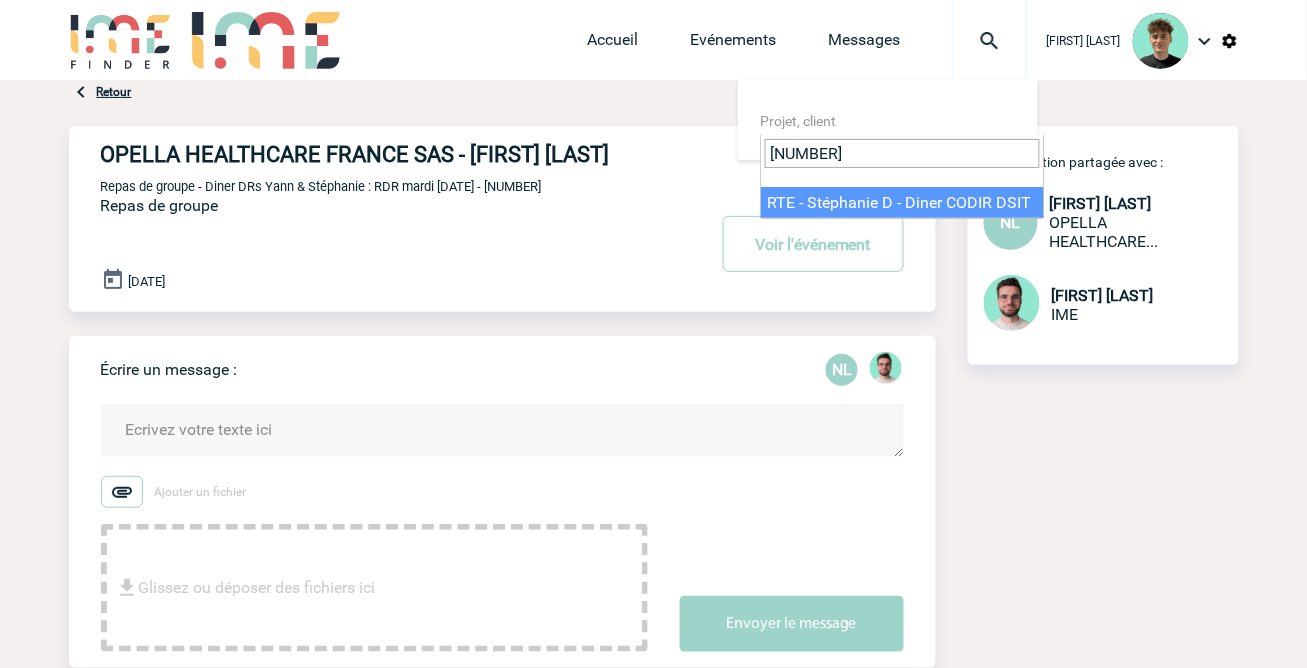 type on "[NUMBER]" 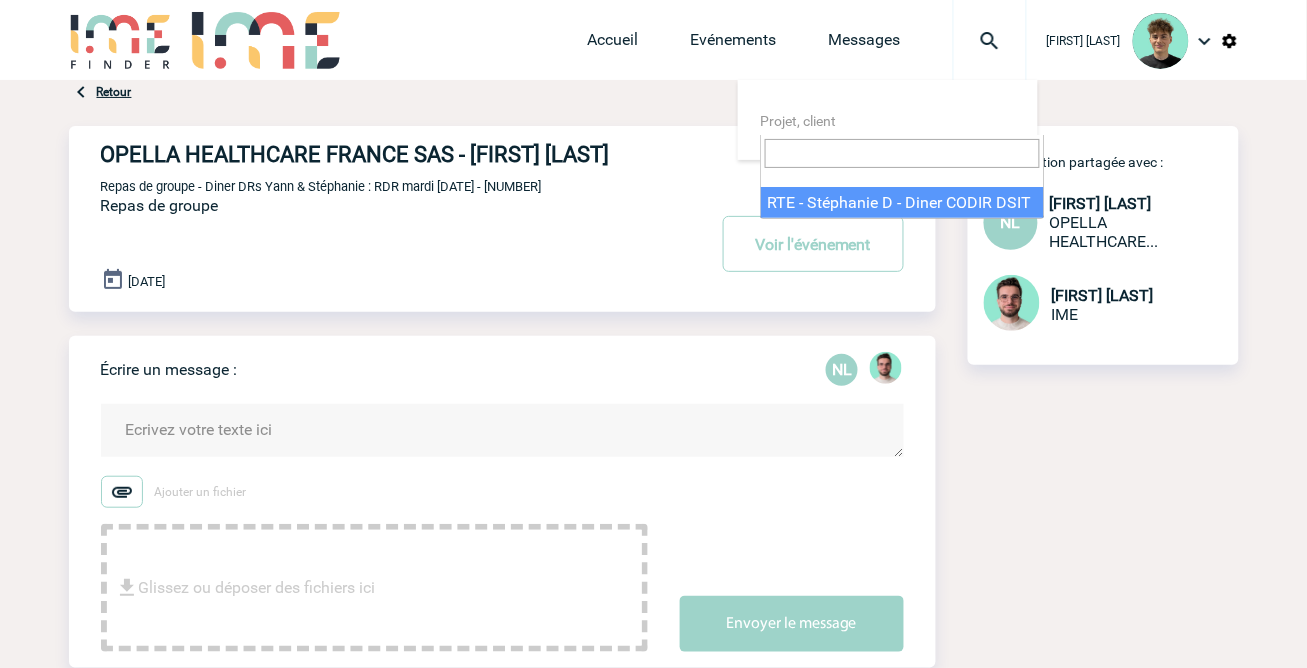 select on "24542" 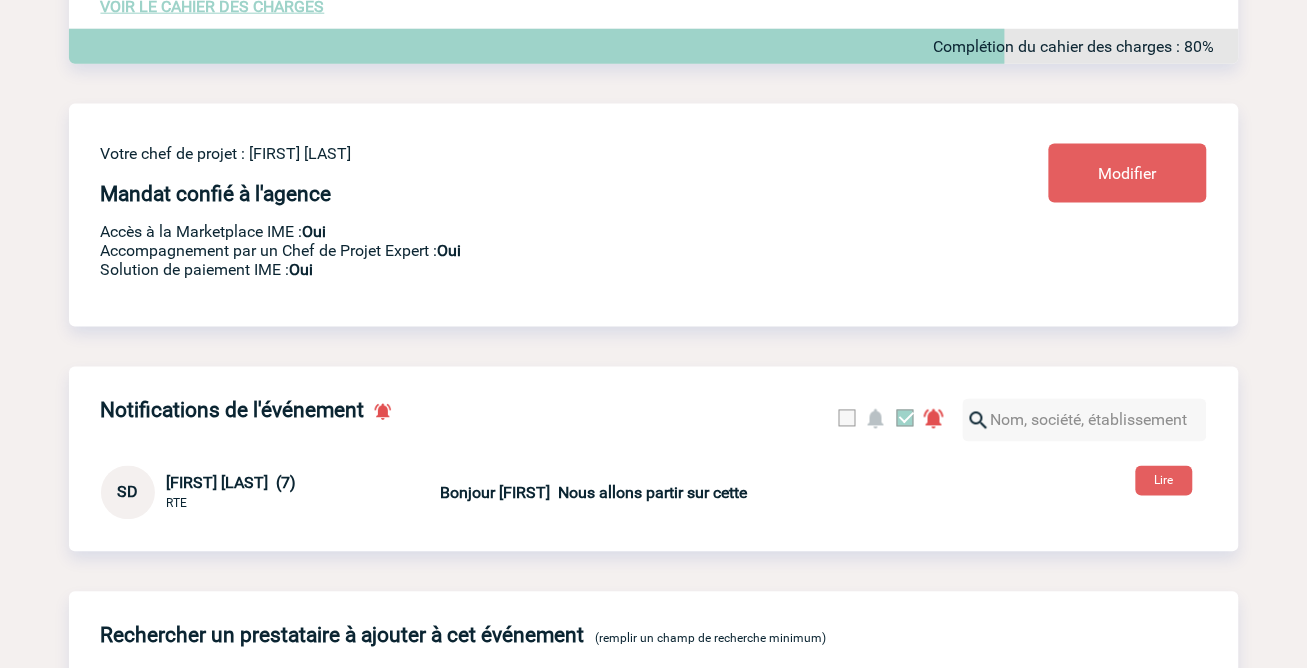 scroll, scrollTop: 666, scrollLeft: 0, axis: vertical 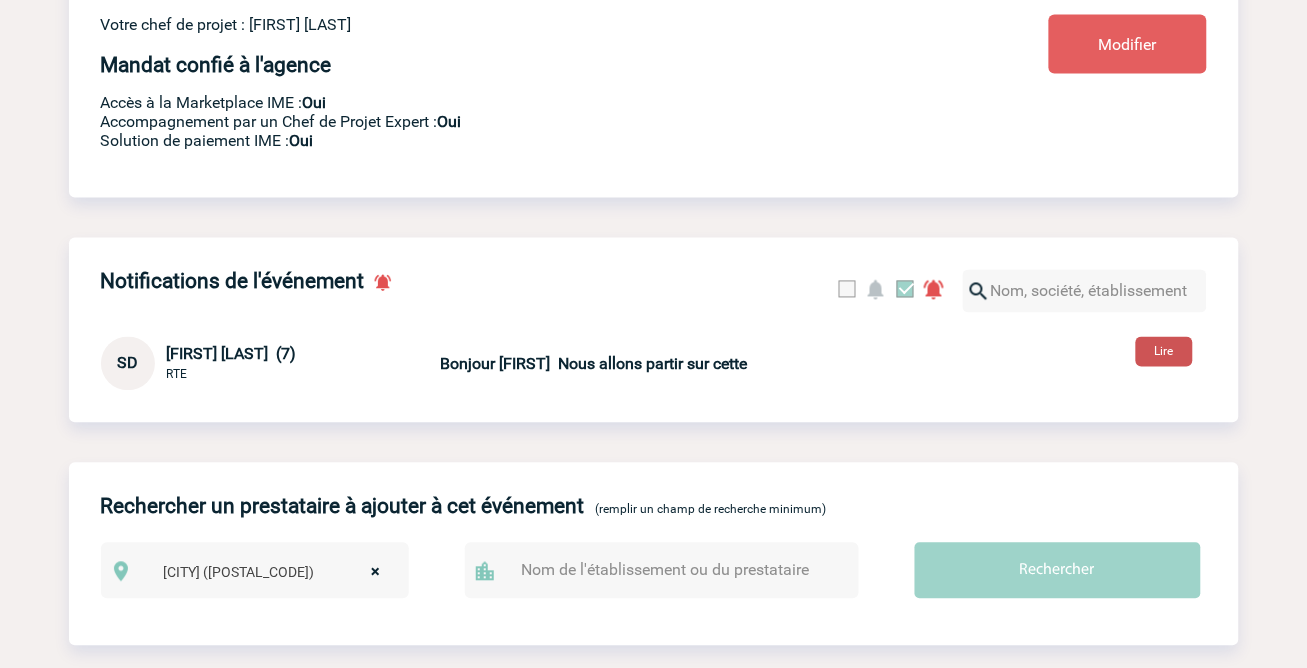 click on "Lire" at bounding box center (1164, 352) 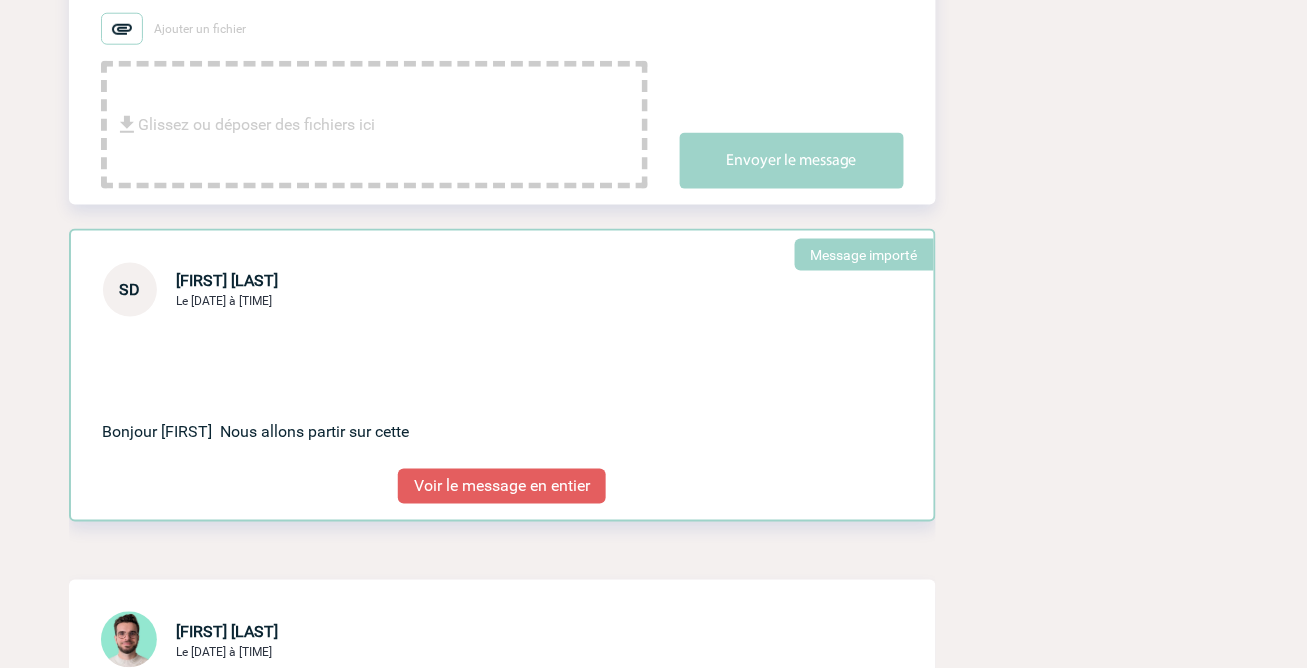 scroll, scrollTop: 666, scrollLeft: 0, axis: vertical 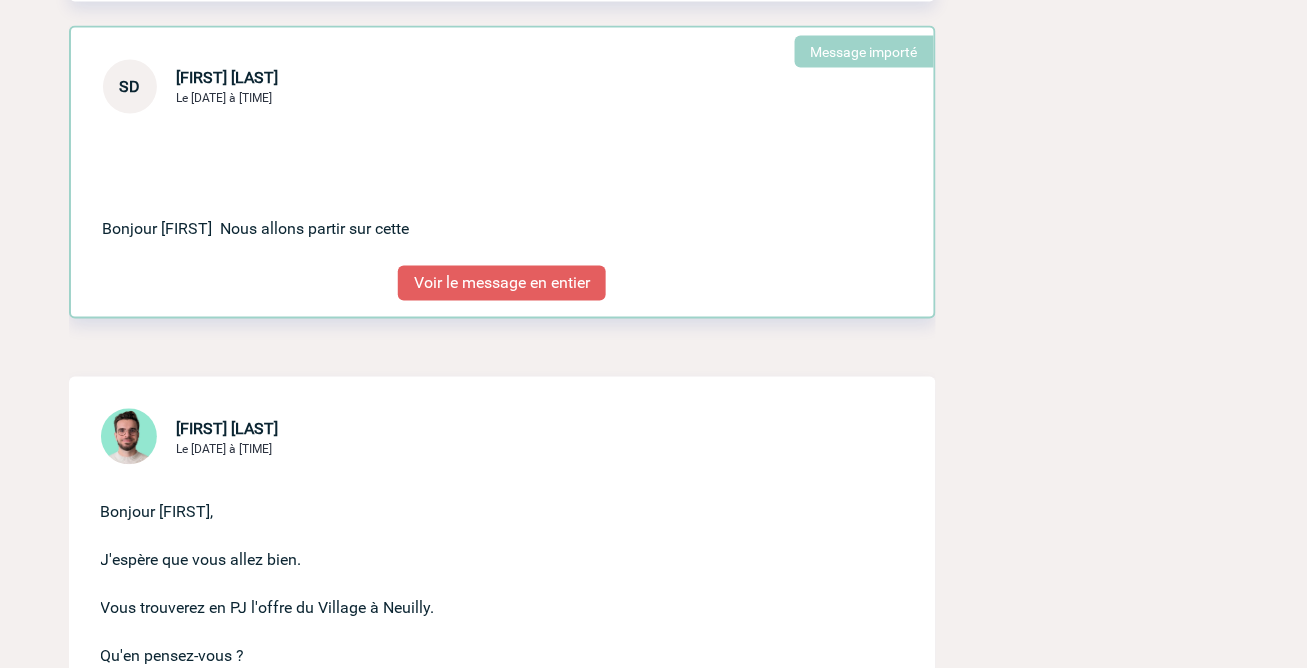 click on "Voir le message en entier" at bounding box center [502, 283] 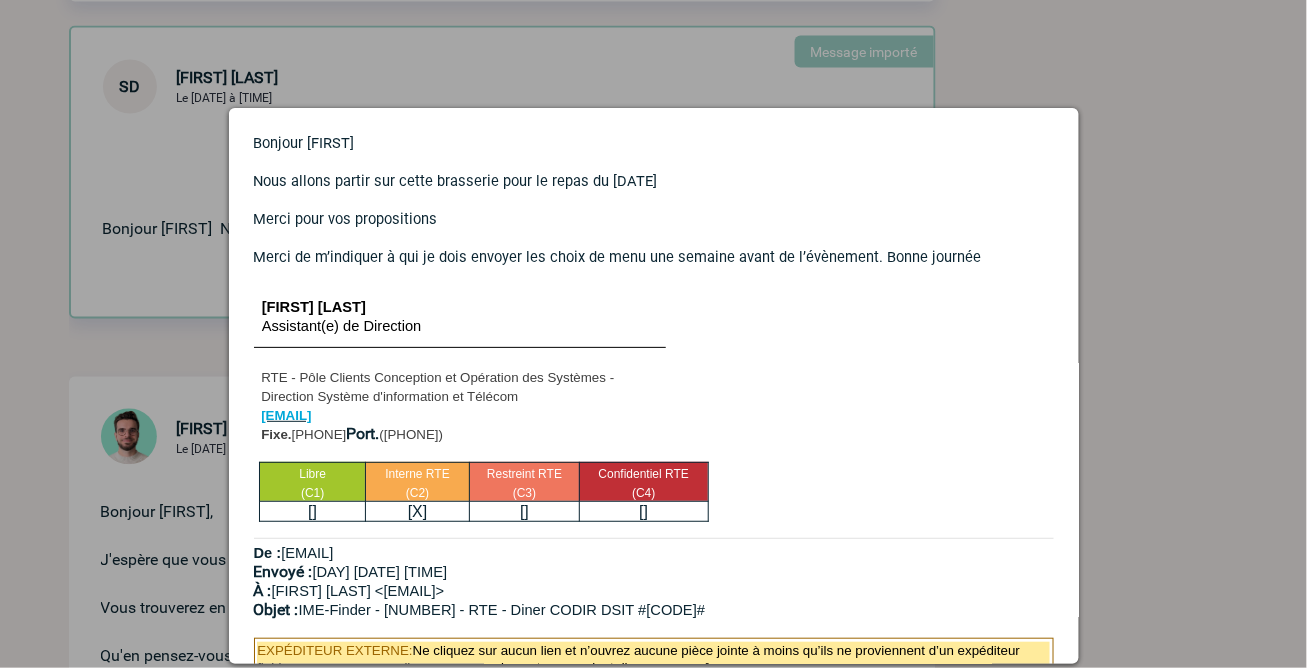 click at bounding box center [653, 334] 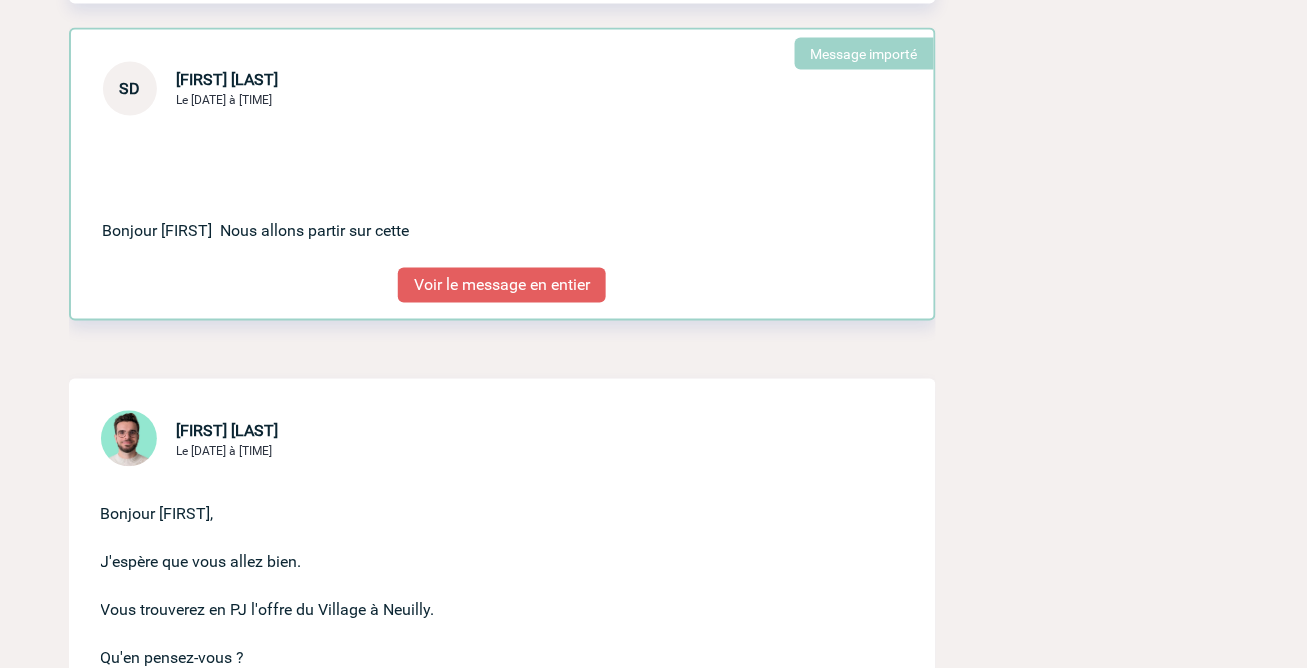 scroll, scrollTop: 777, scrollLeft: 0, axis: vertical 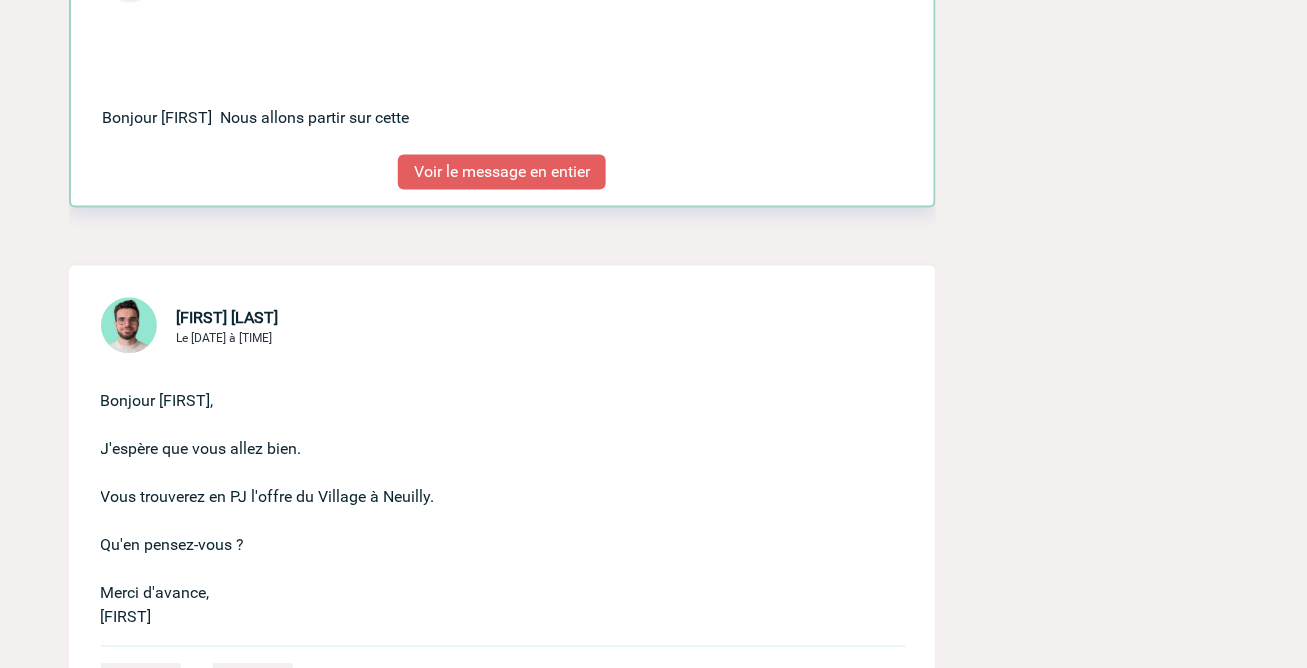 click on "Voir le message en entier" at bounding box center [502, 172] 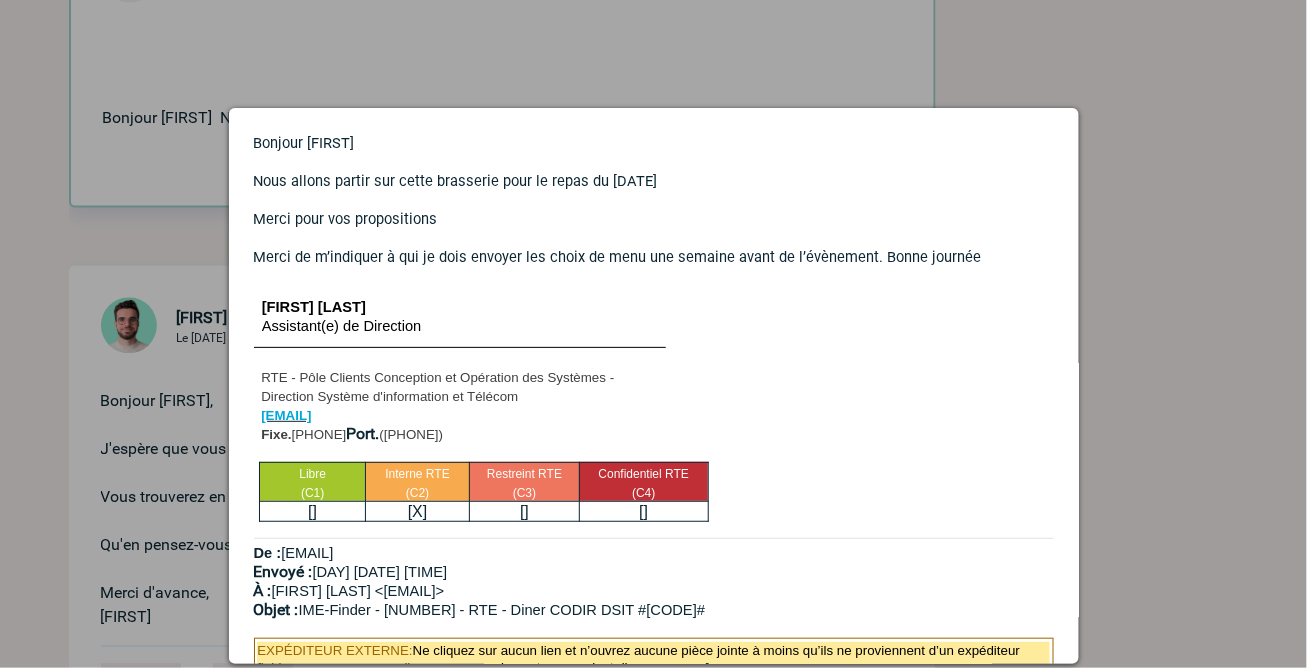 click at bounding box center [653, 334] 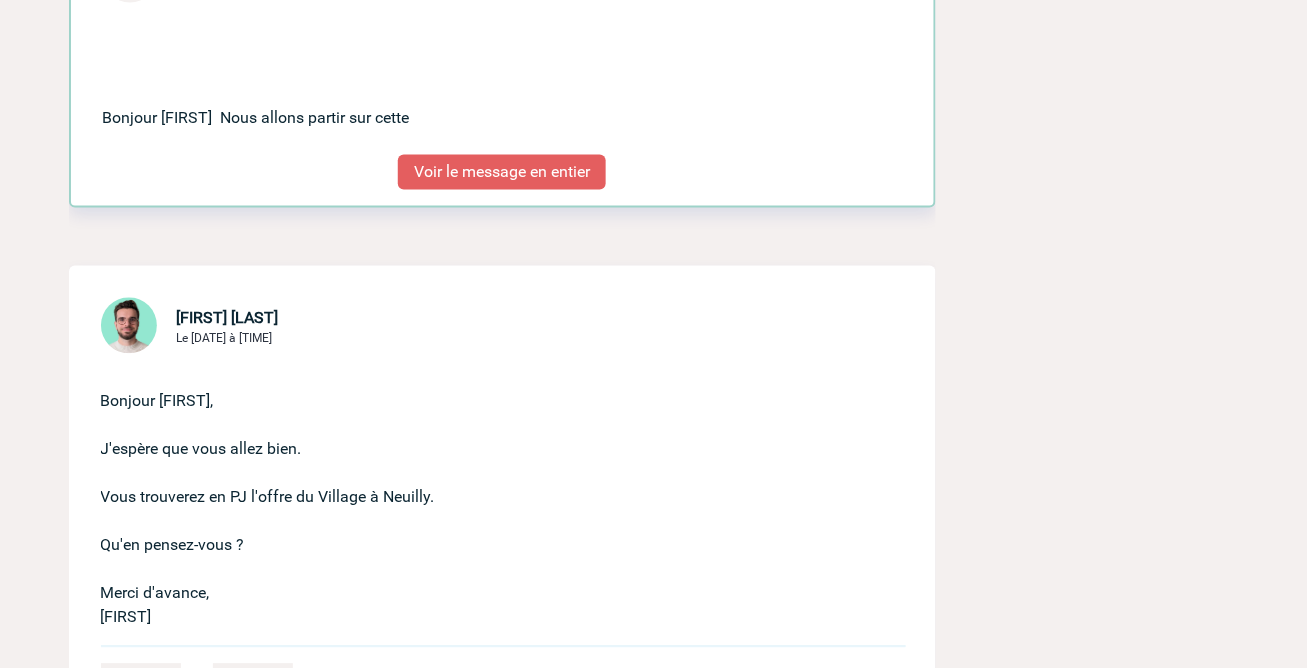 click on "Voir le message en entier" at bounding box center [502, 172] 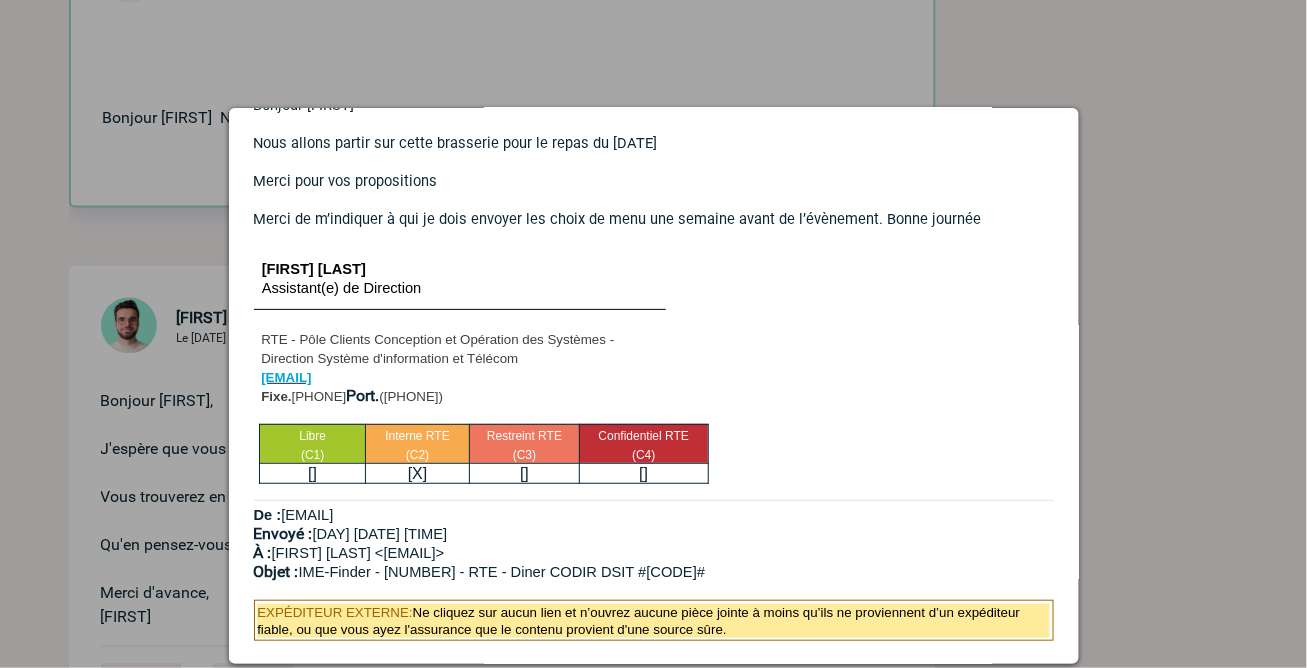 scroll, scrollTop: 0, scrollLeft: 0, axis: both 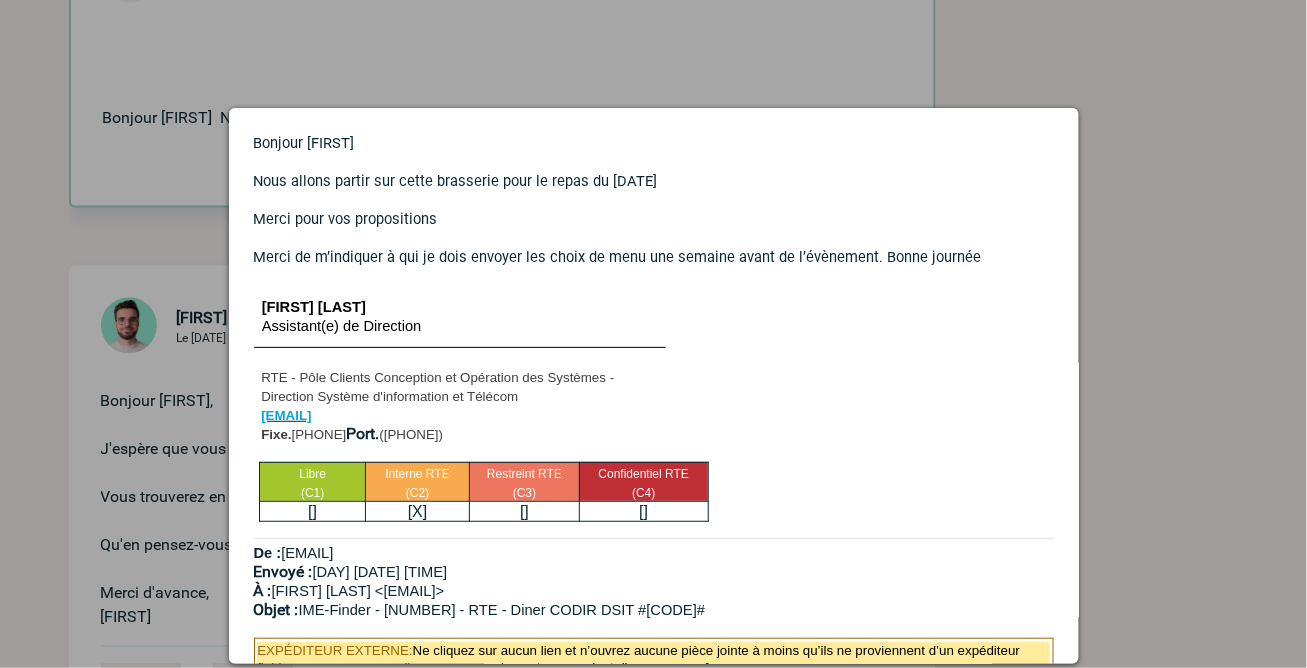 click at bounding box center [653, 334] 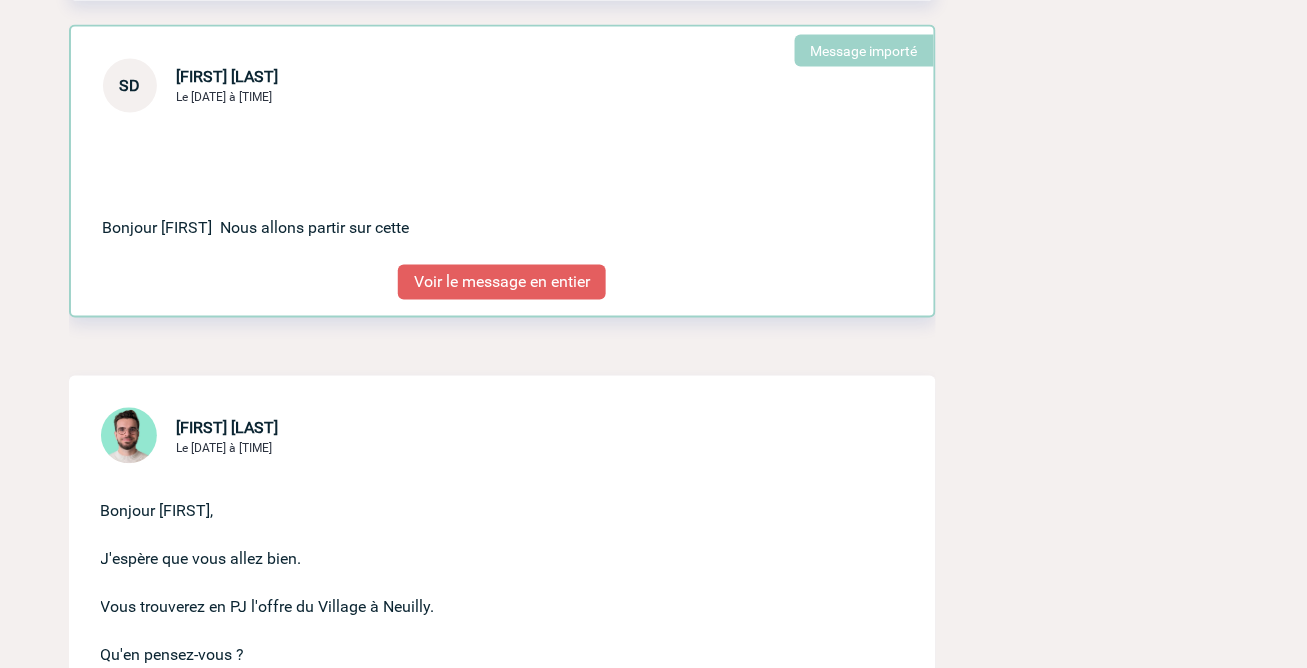 scroll, scrollTop: 666, scrollLeft: 0, axis: vertical 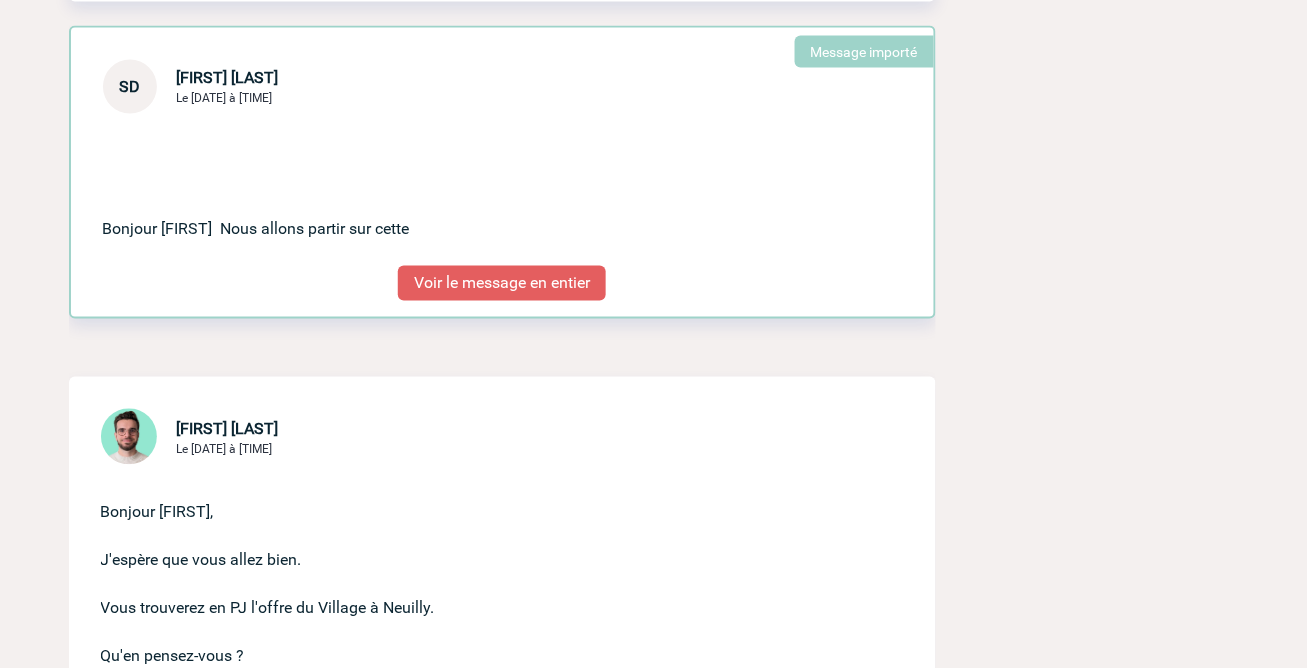 click on "Voir le message en entier" at bounding box center (502, 283) 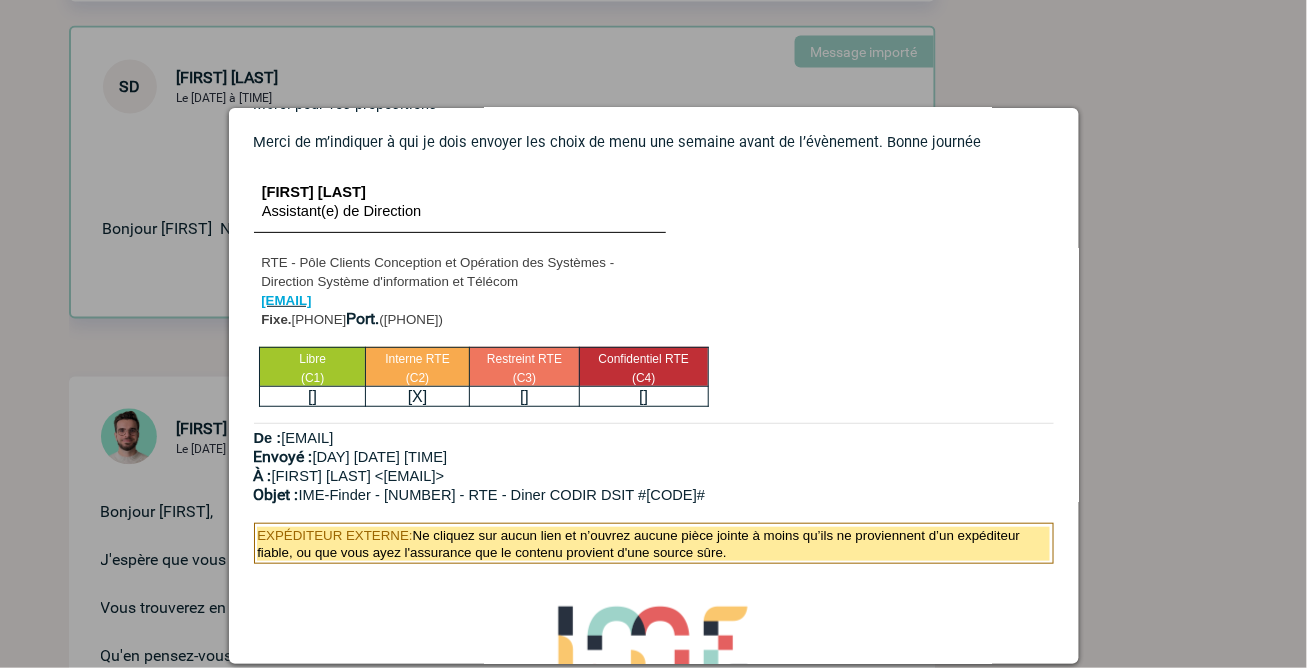 scroll, scrollTop: 0, scrollLeft: 0, axis: both 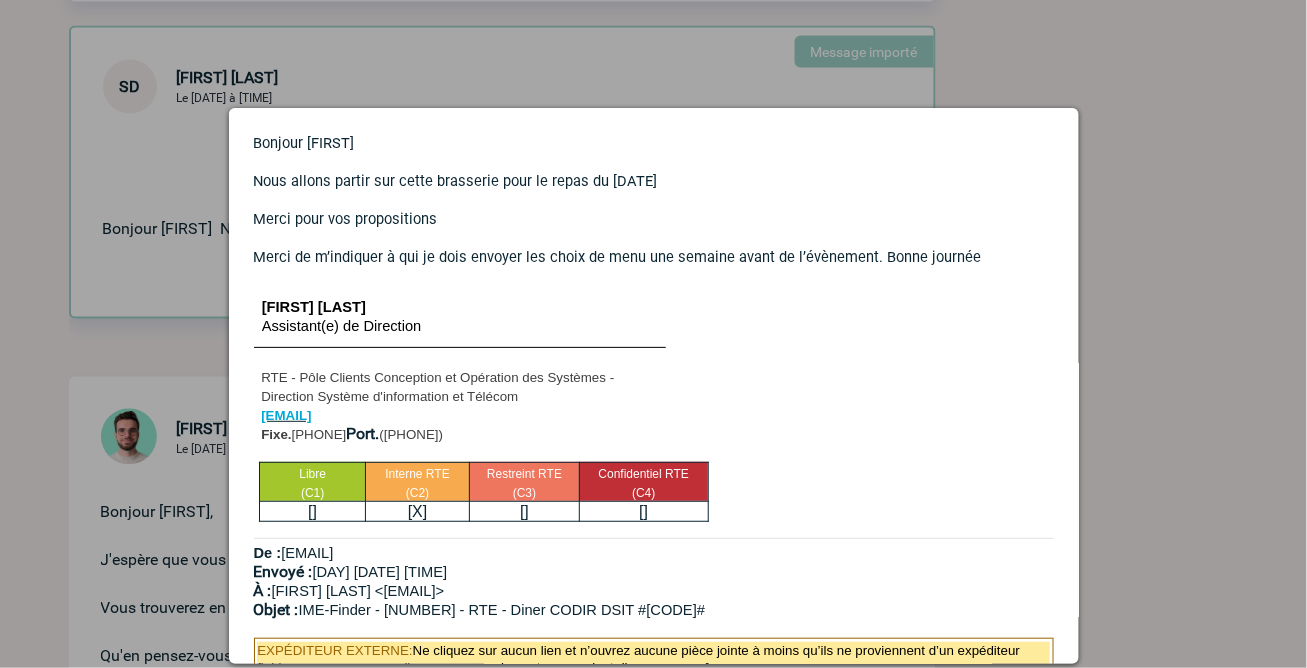 drag, startPoint x: 1131, startPoint y: 347, endPoint x: 1047, endPoint y: 347, distance: 84 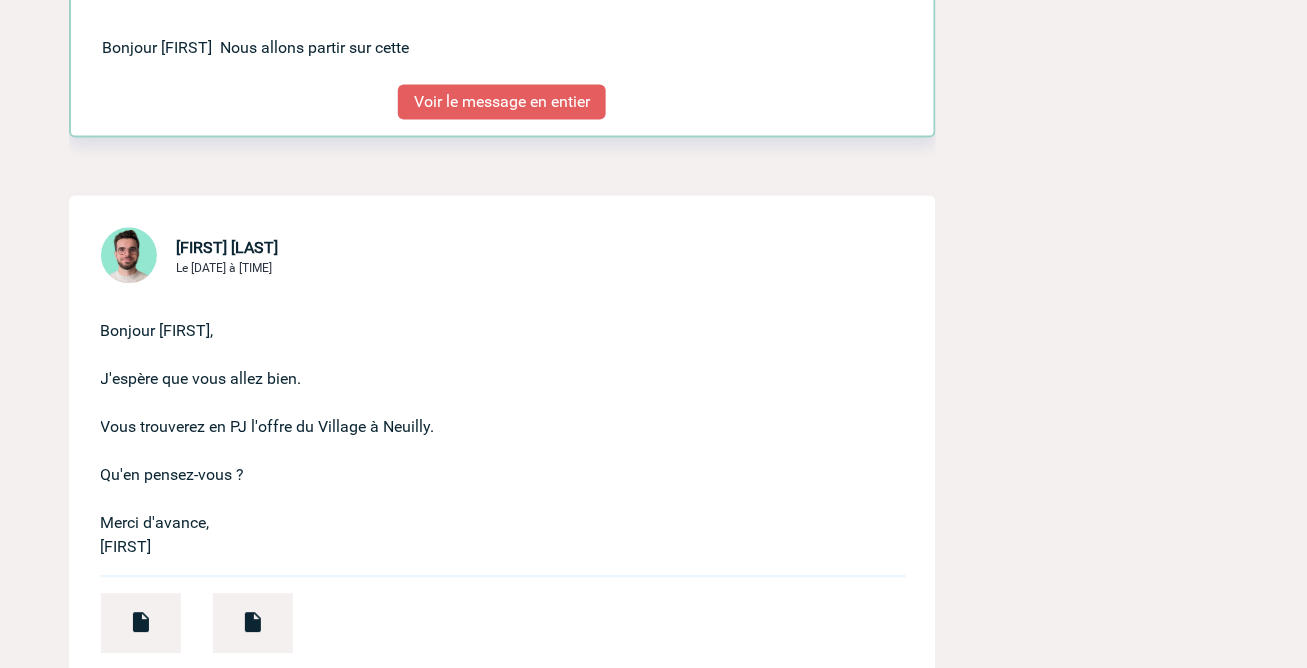 scroll, scrollTop: 888, scrollLeft: 0, axis: vertical 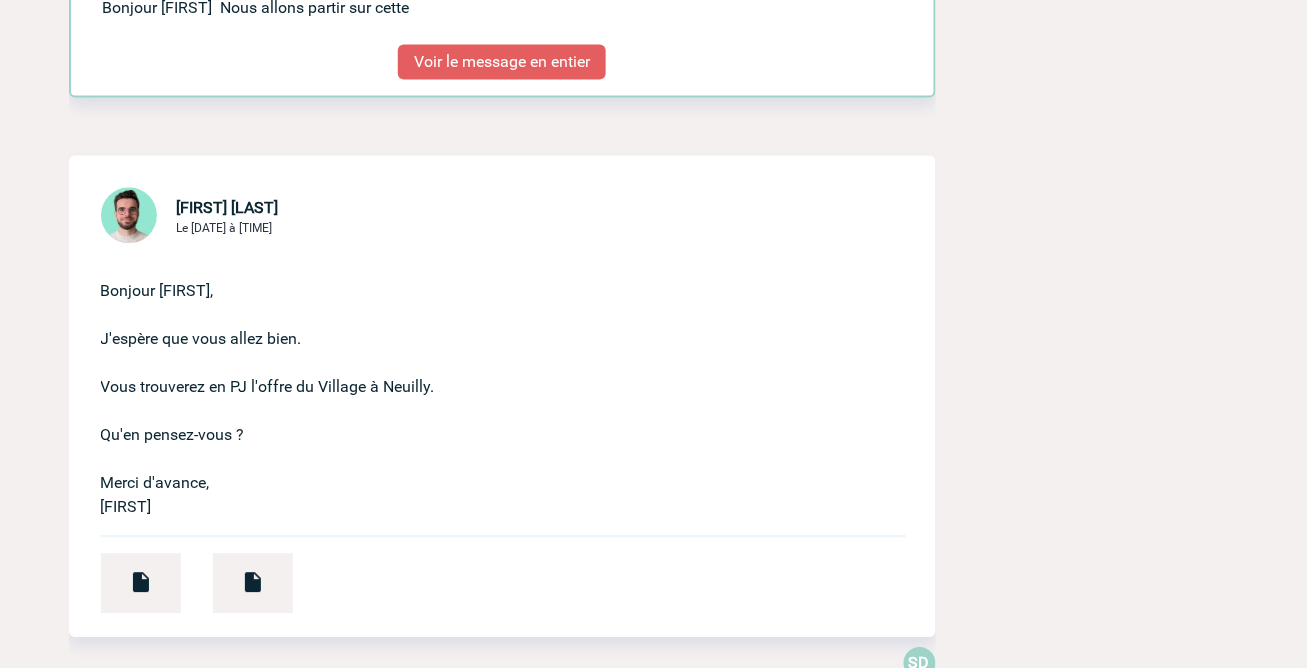 click on "Bonjour Stéphanie,
J'espère que vous allez bien.
Vous trouverez en PJ l'offre du Village à Neuilly.
Qu'en pensez-vous ?
Merci d'avance,
Benjamin" at bounding box center [474, 383] 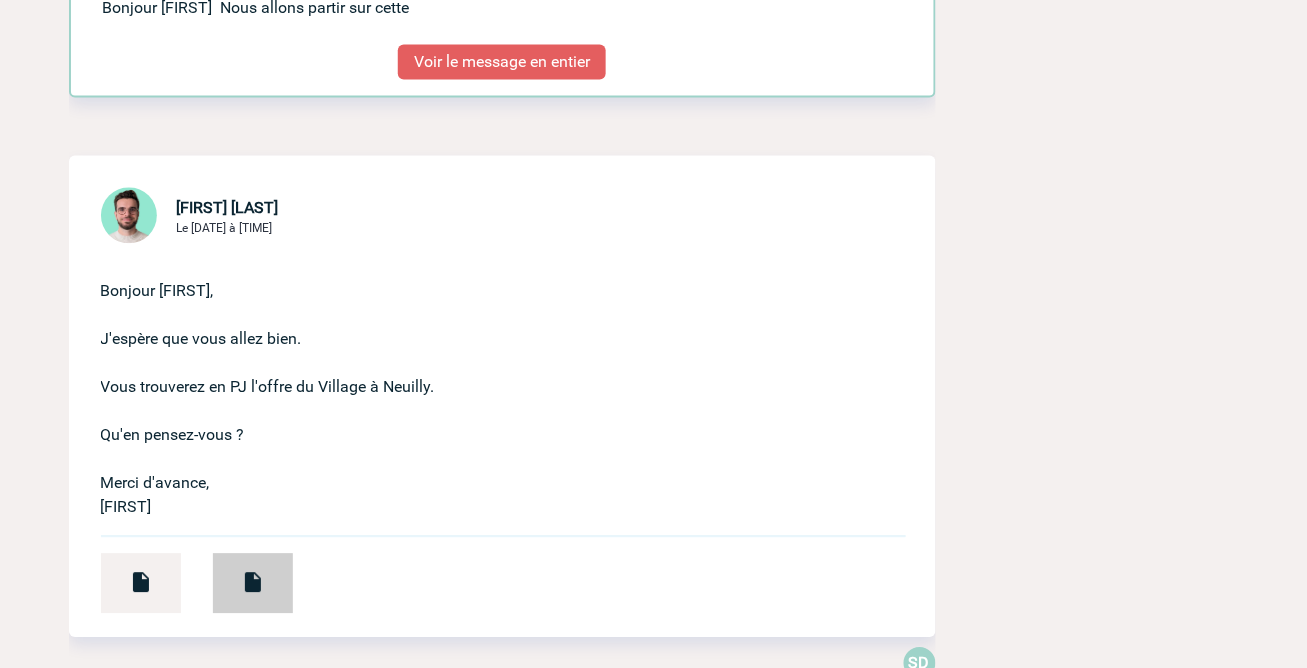 click at bounding box center [253, 583] 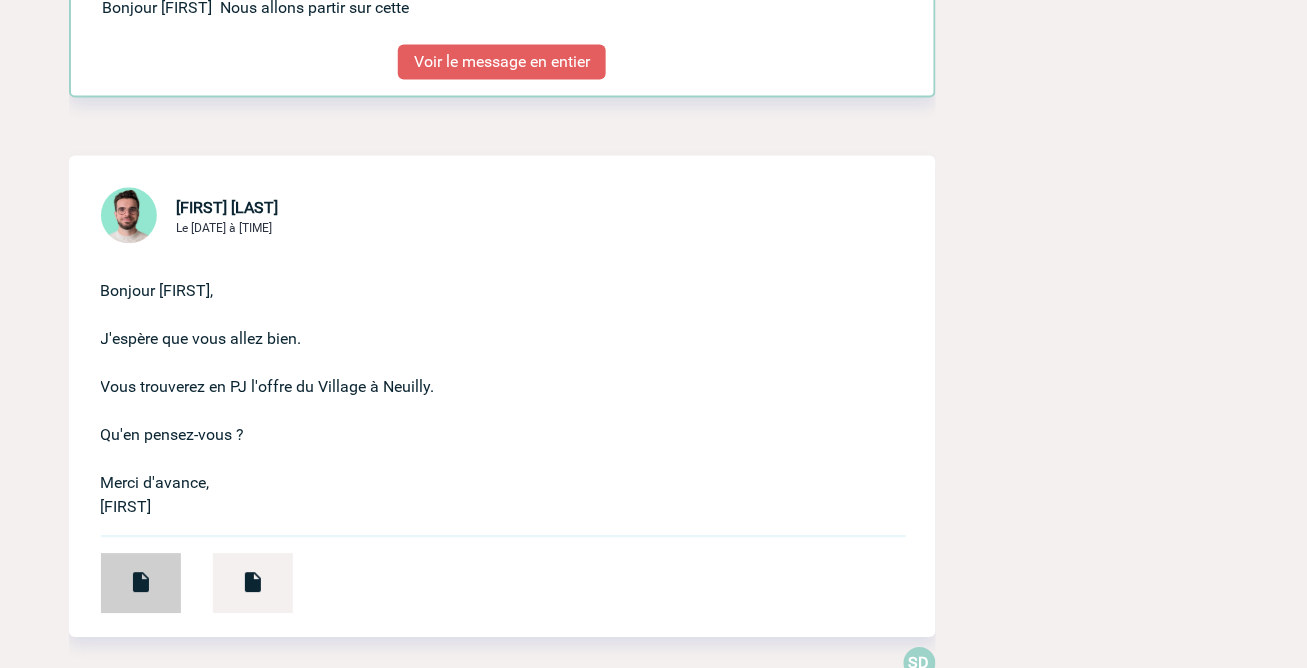 click at bounding box center [141, 583] 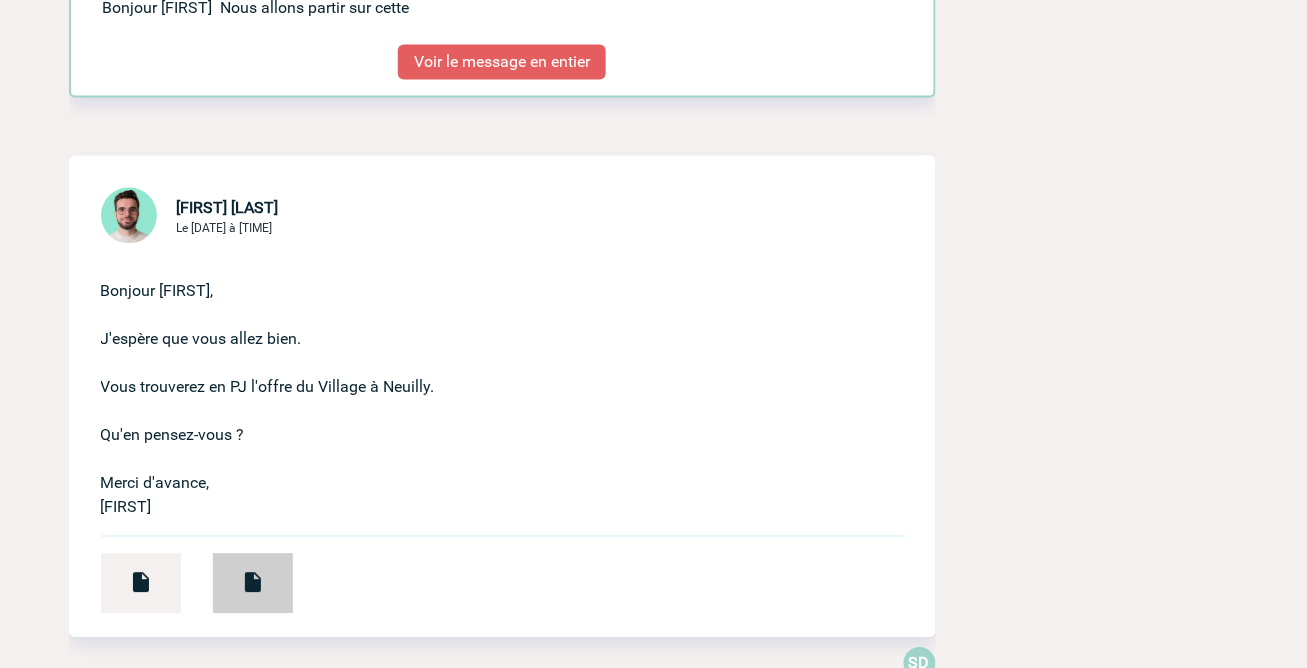 click at bounding box center (253, 582) 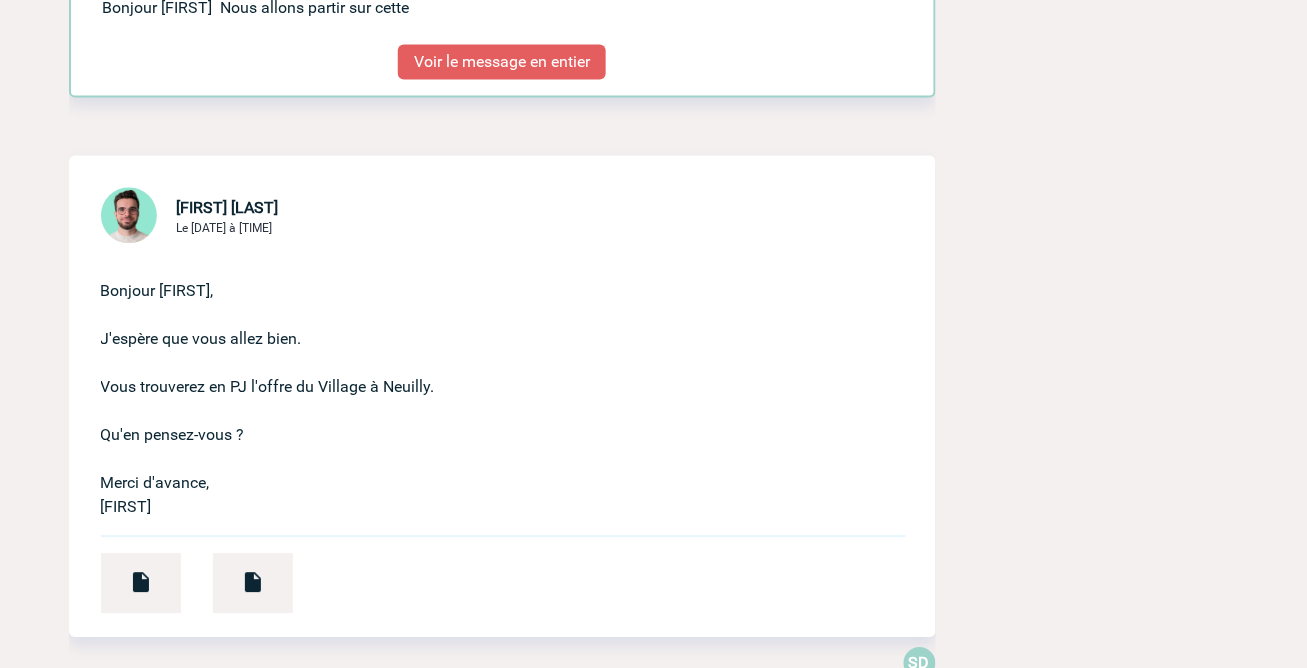 click on "Bonjour Stéphanie,
J'espère que vous allez bien.
Vous trouverez en PJ l'offre du Village à Neuilly.
Qu'en pensez-vous ?
Merci d'avance,
Benjamin" at bounding box center [474, 383] 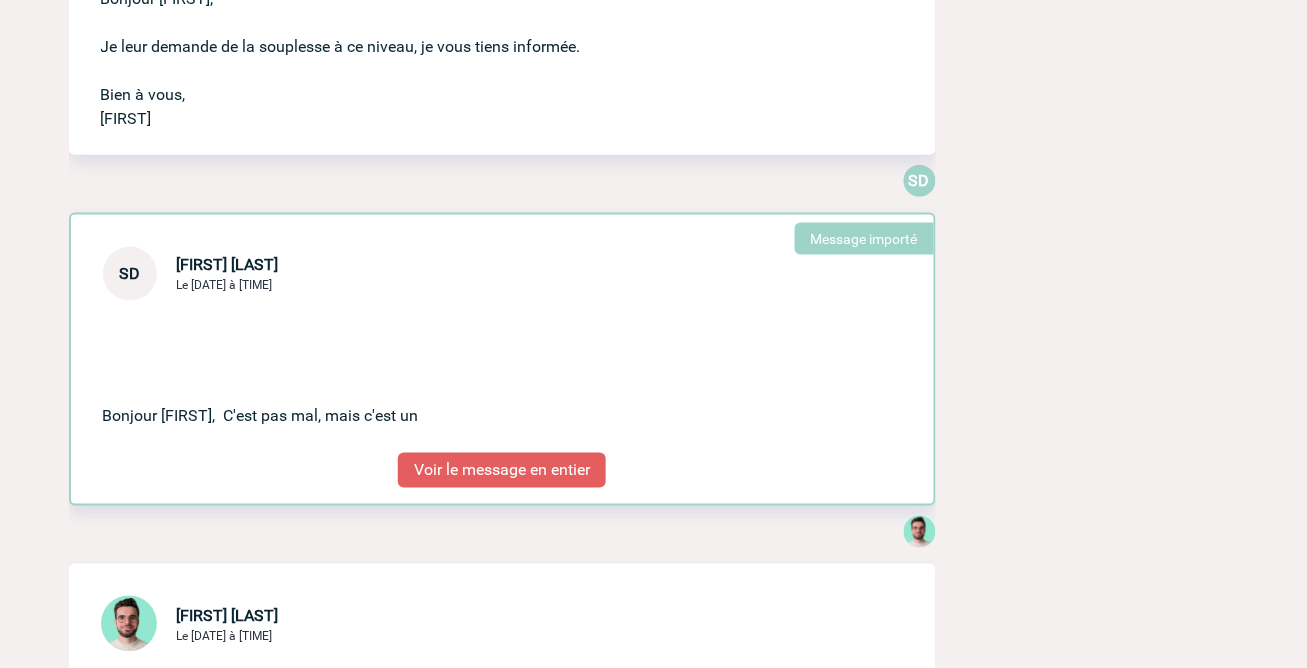 scroll, scrollTop: 2333, scrollLeft: 0, axis: vertical 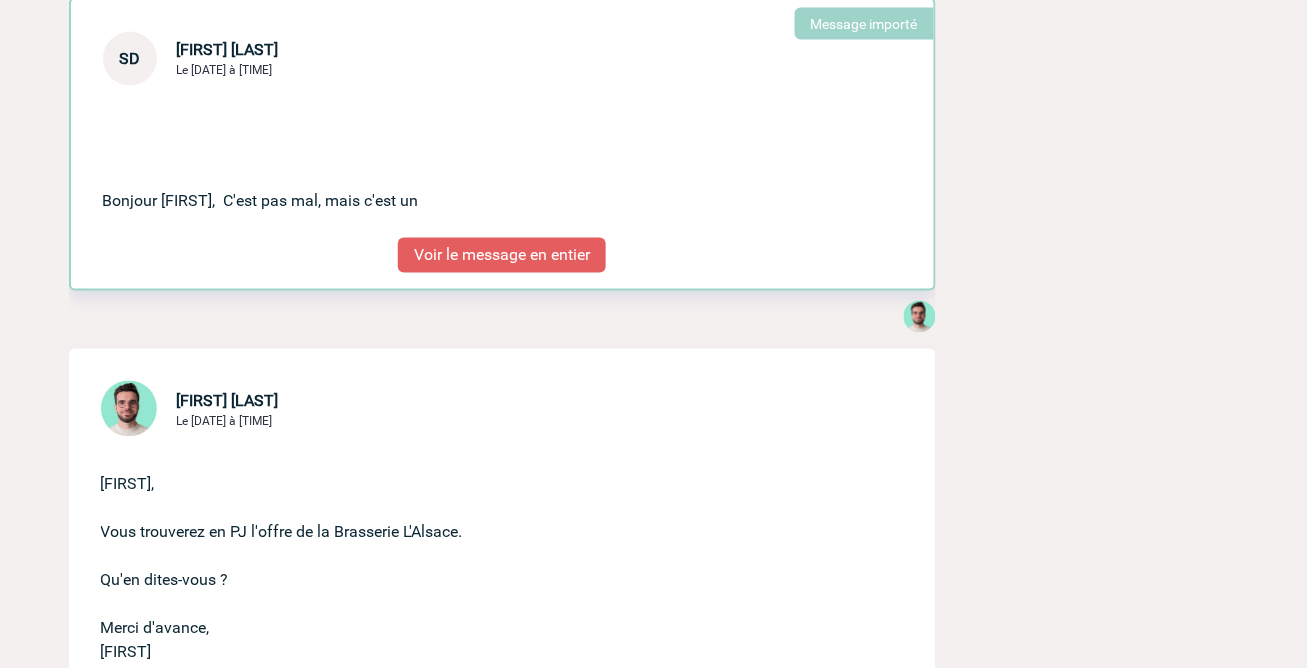 click on "Voir le message en entier" at bounding box center [502, 255] 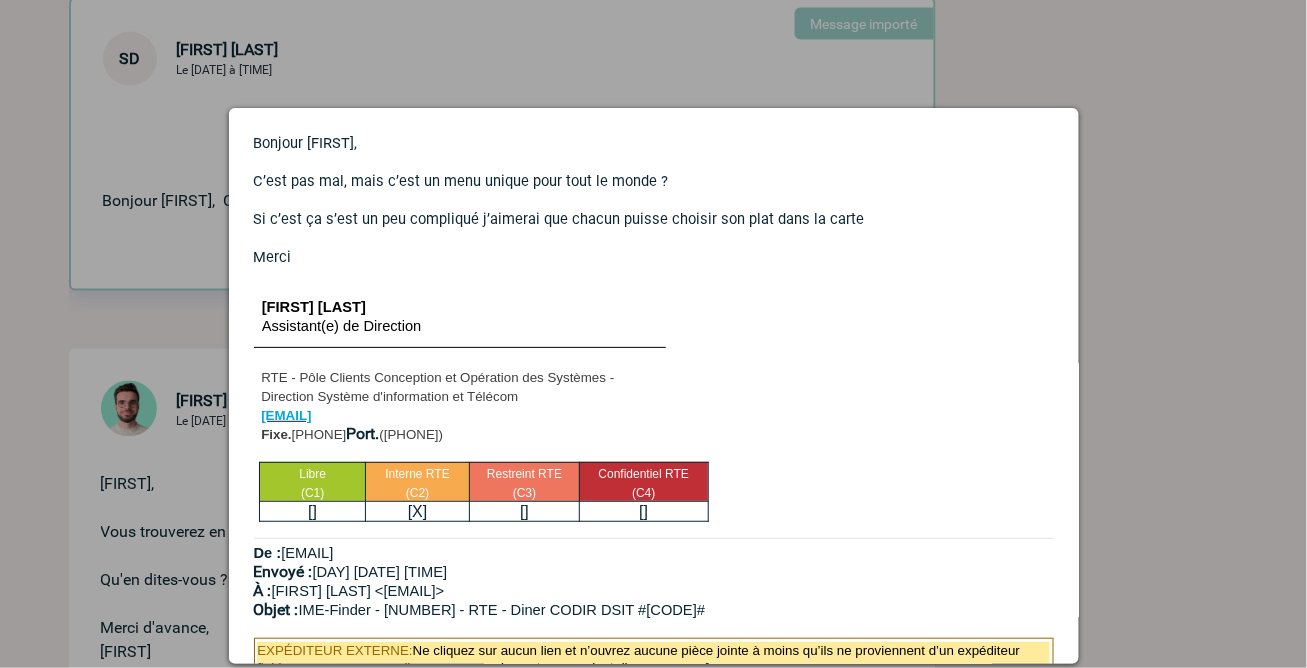click at bounding box center (653, 334) 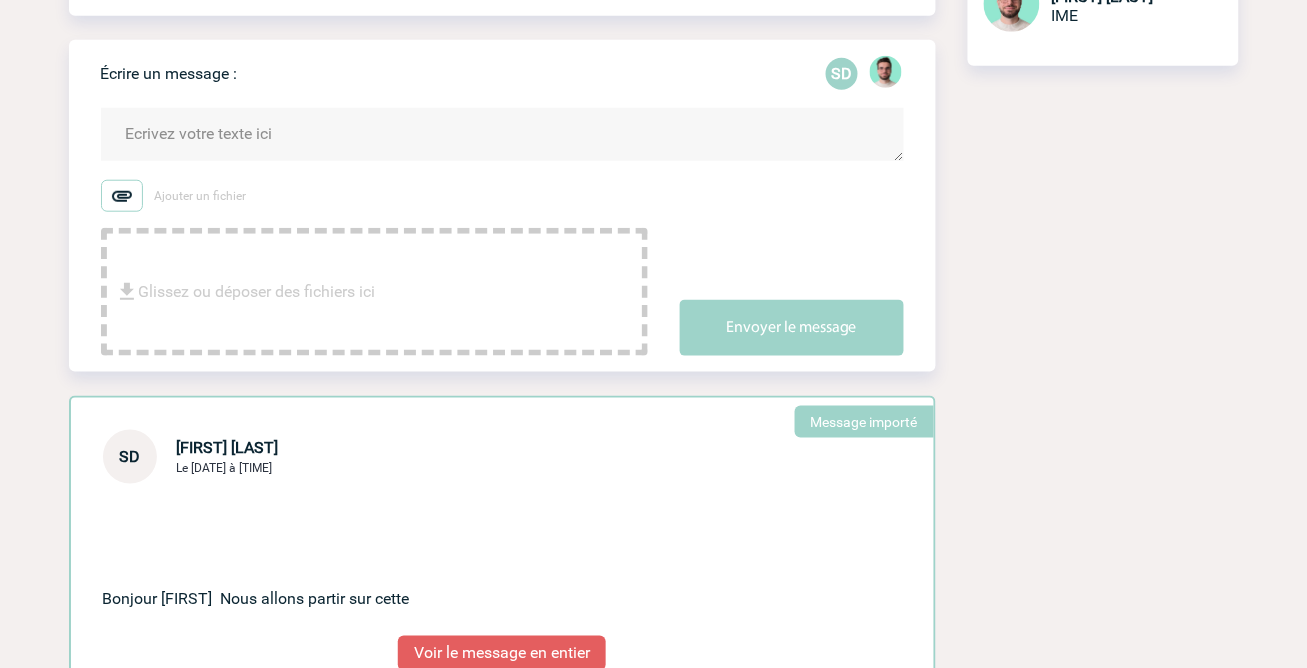 scroll, scrollTop: 444, scrollLeft: 0, axis: vertical 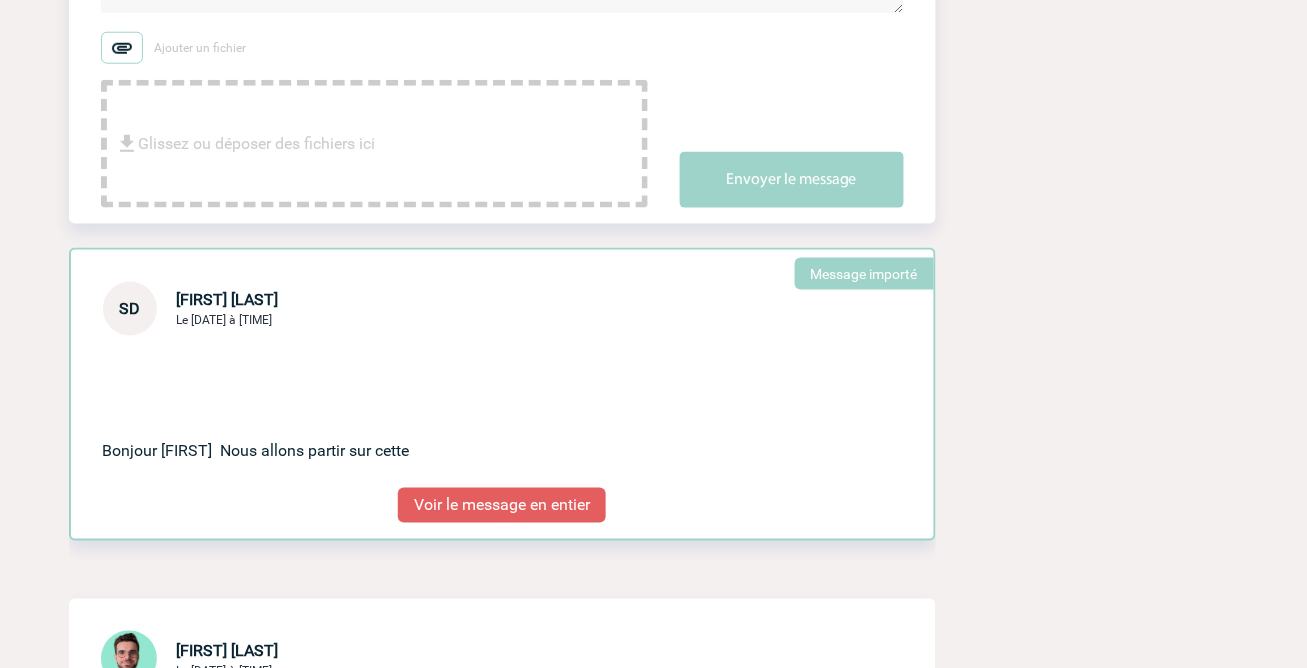 click on "Glissez ou déposer des fichiers ici" at bounding box center [257, 144] 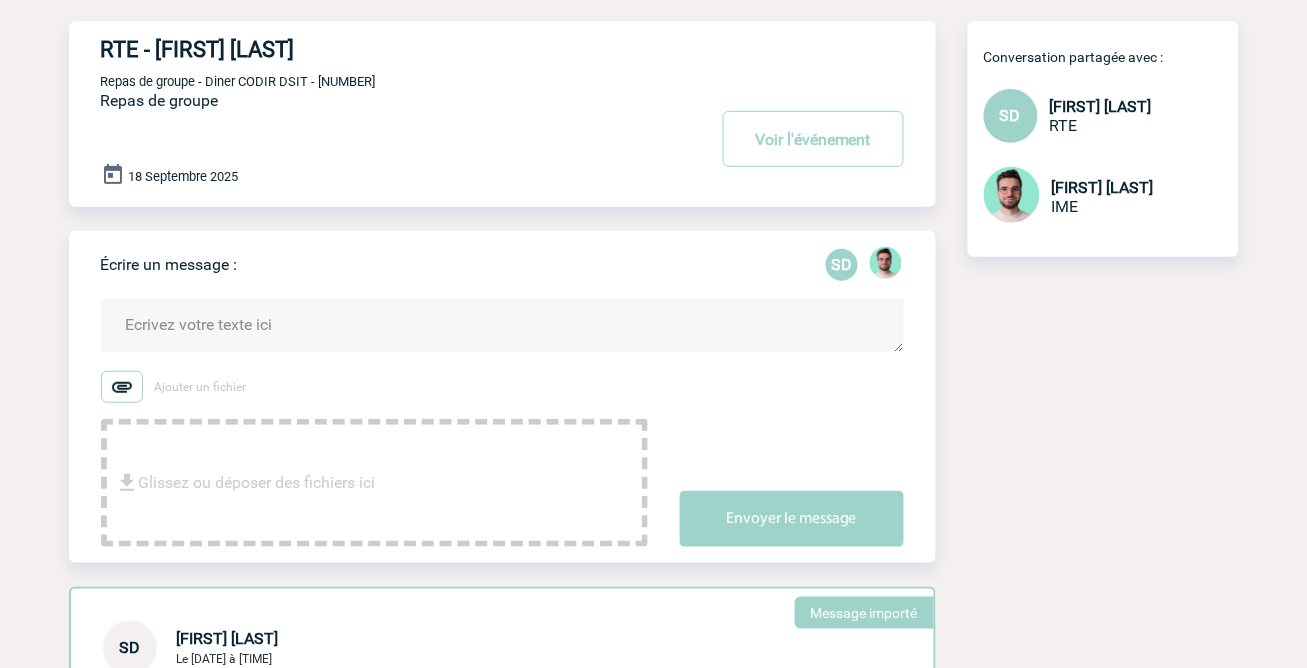 scroll, scrollTop: 0, scrollLeft: 0, axis: both 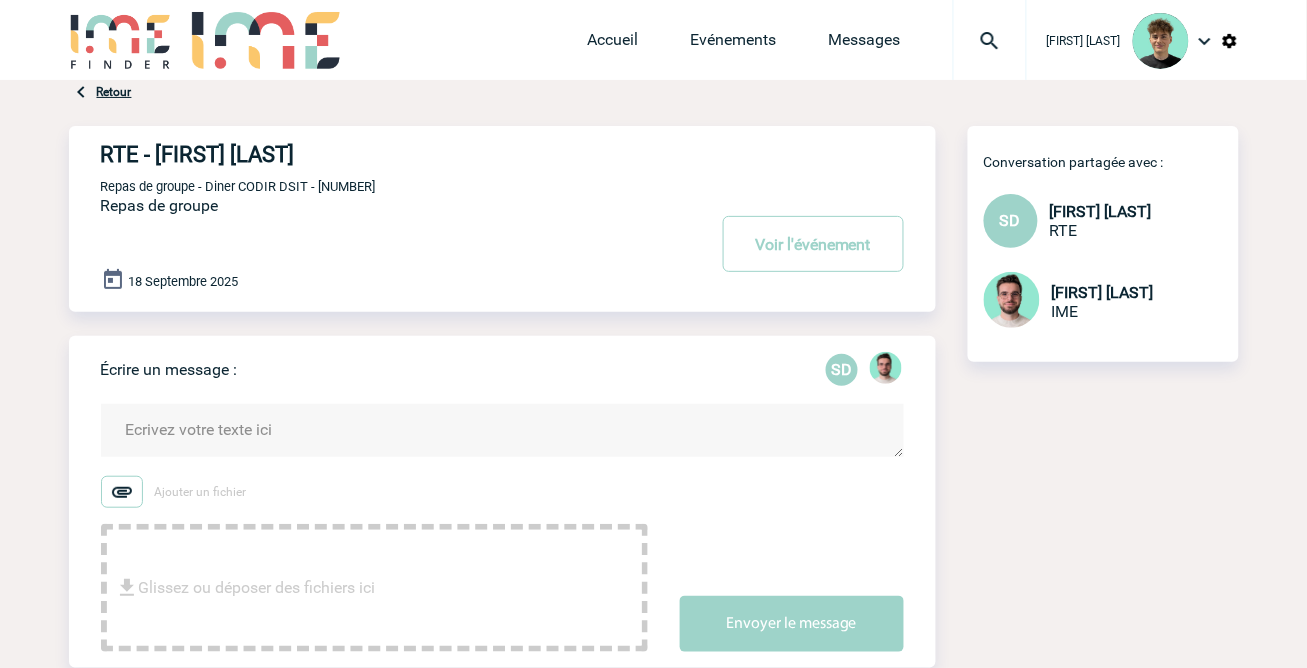 click at bounding box center (502, 430) 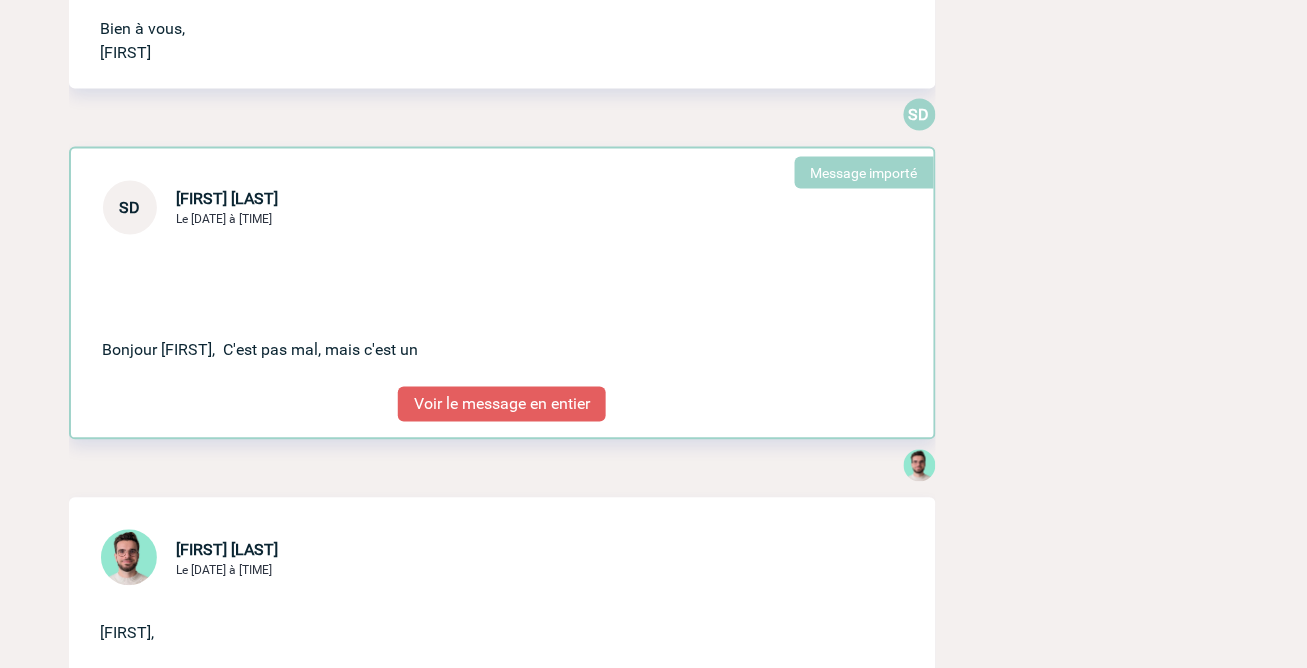 scroll, scrollTop: 2333, scrollLeft: 0, axis: vertical 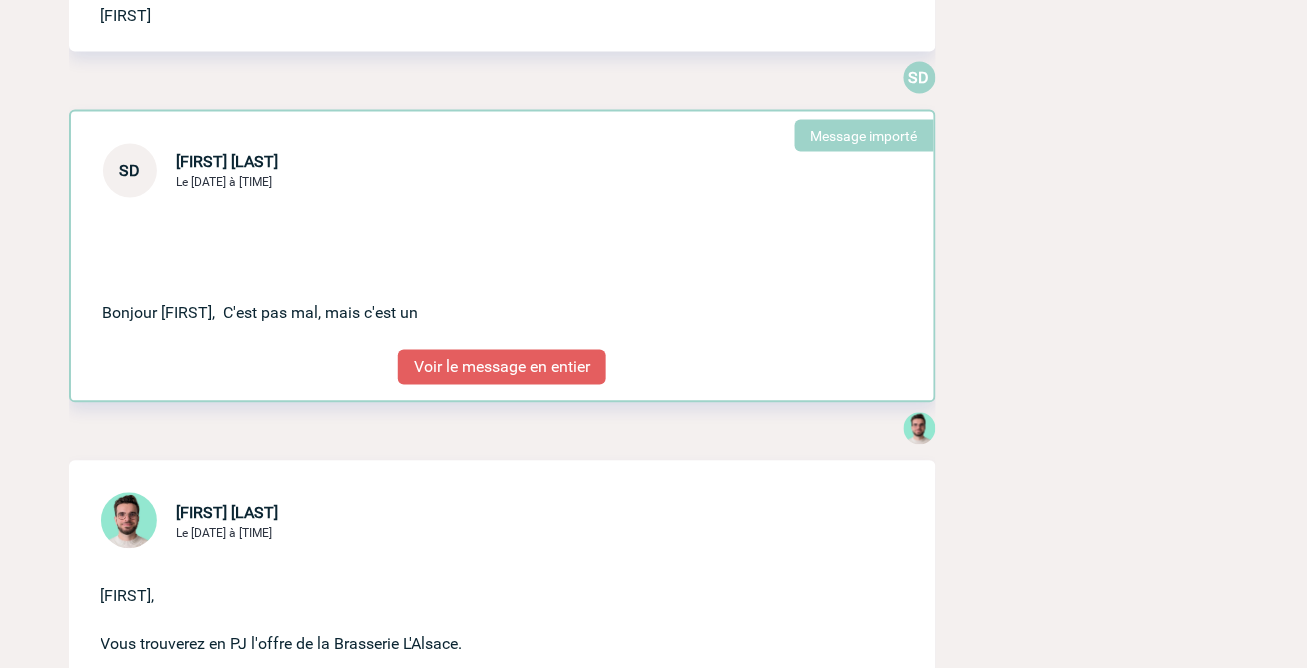 click on "Voir le message en entier" at bounding box center [502, 367] 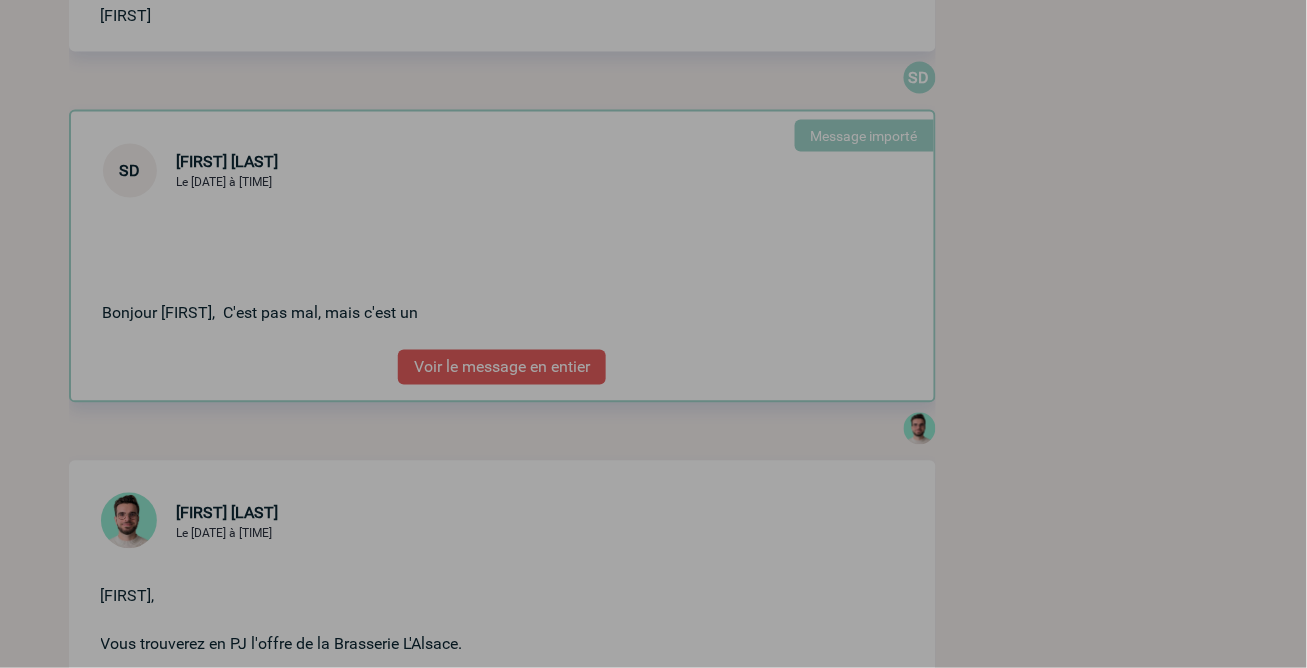 click at bounding box center (653, 334) 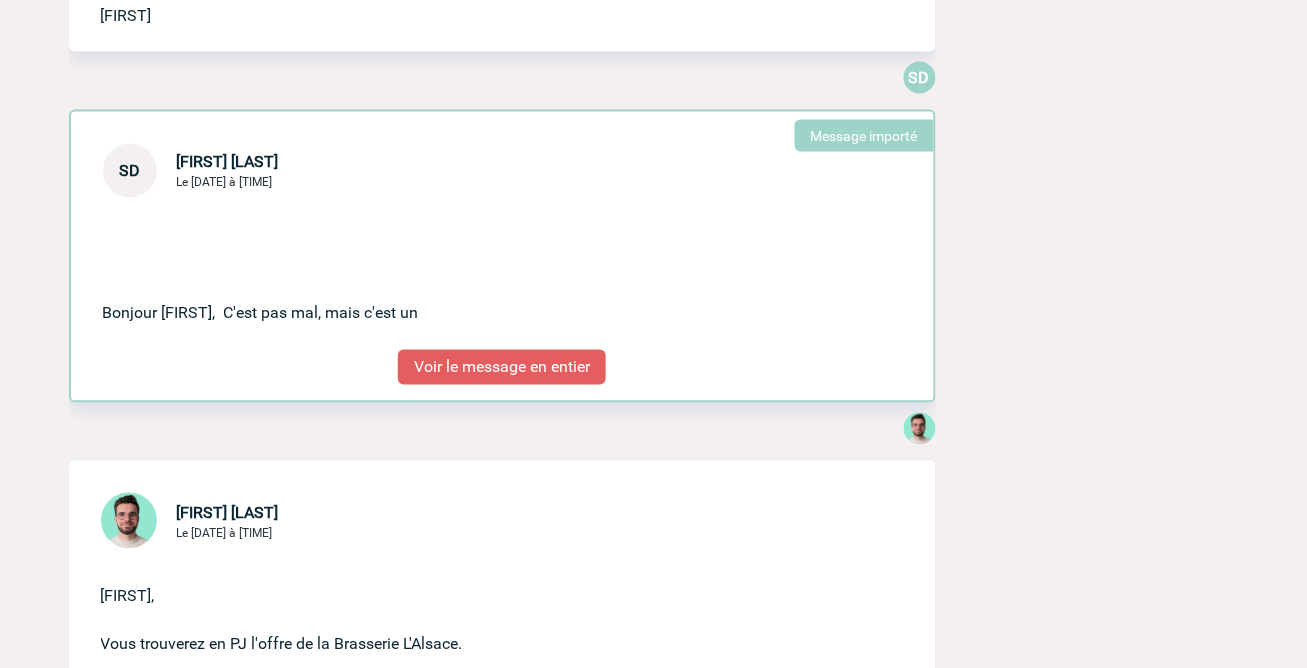 click on "Voir le message en entier" at bounding box center (502, 367) 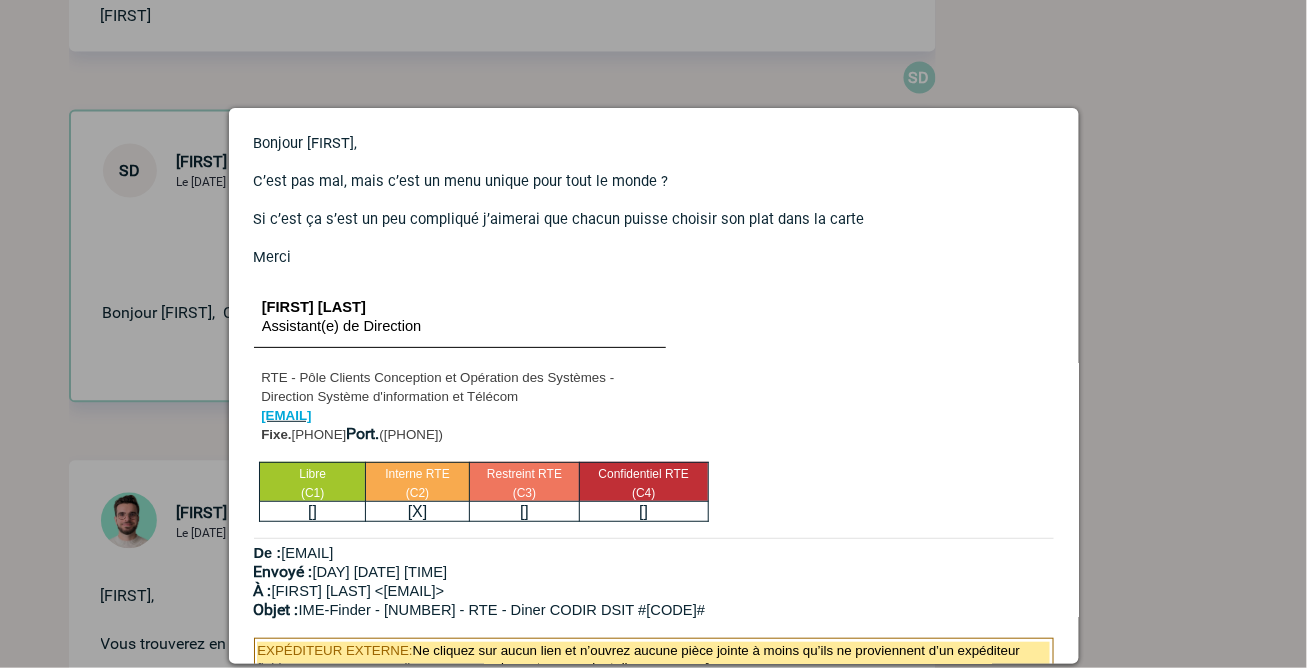 click at bounding box center (653, 334) 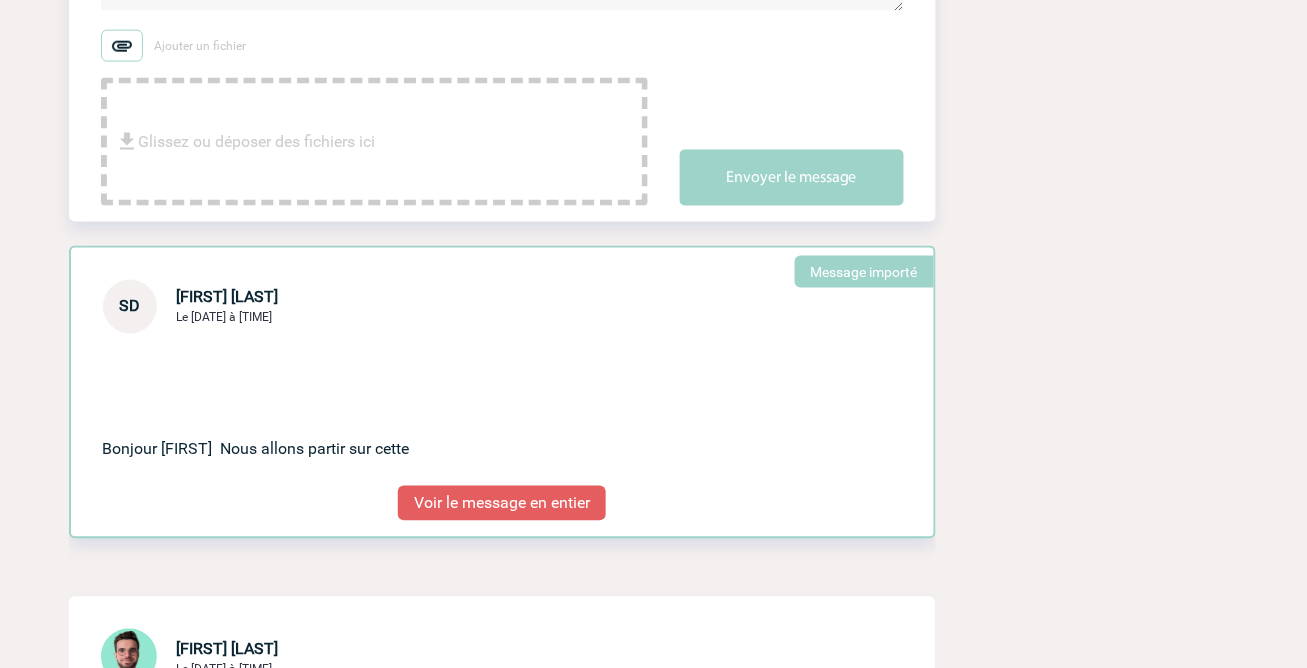 scroll, scrollTop: 555, scrollLeft: 0, axis: vertical 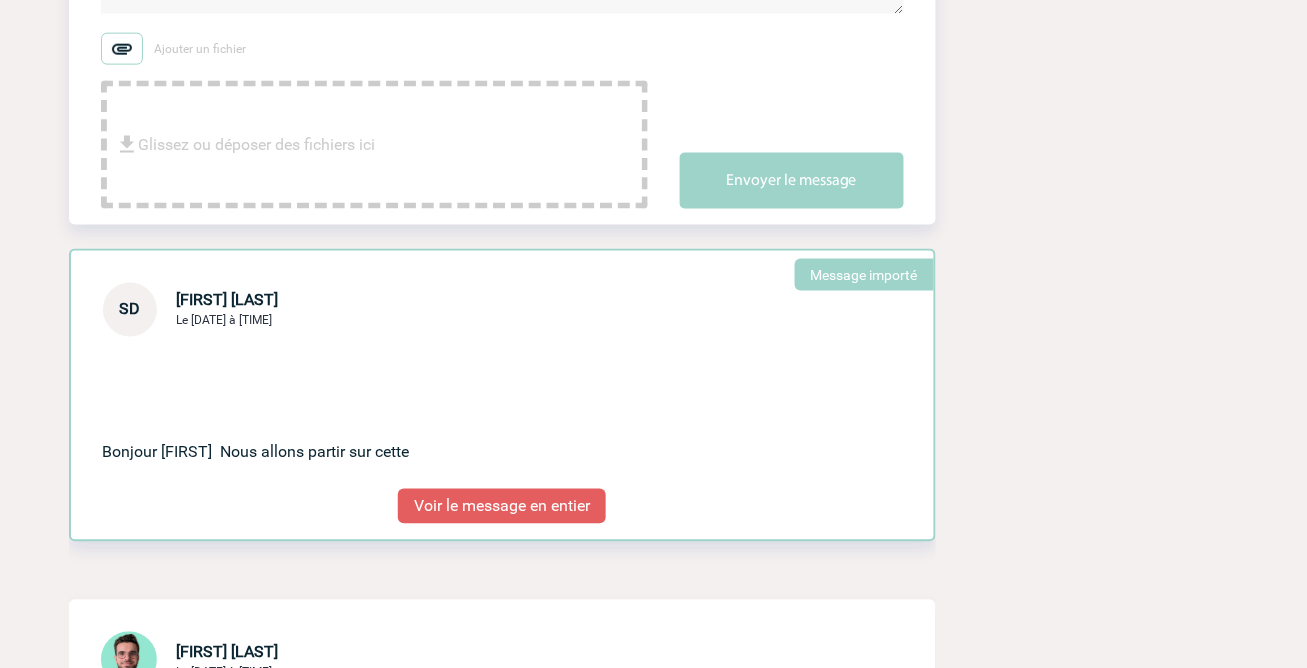 click on "Voir le message en entier" at bounding box center (502, 506) 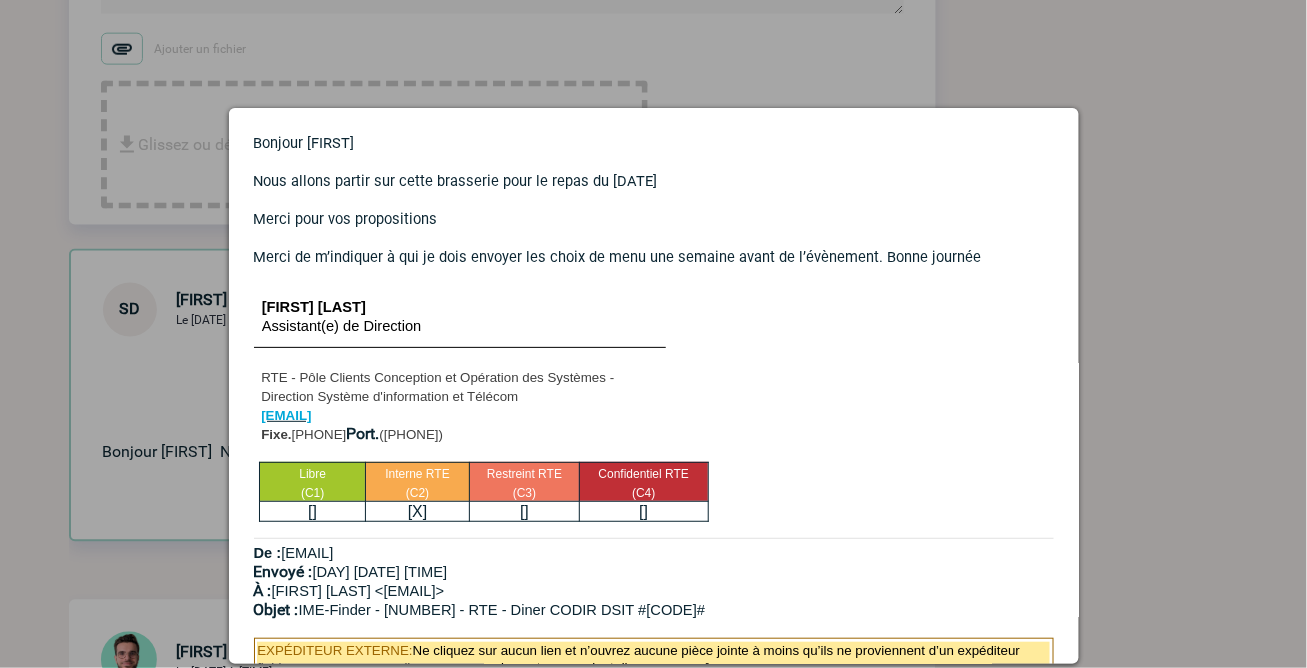 click at bounding box center (653, 334) 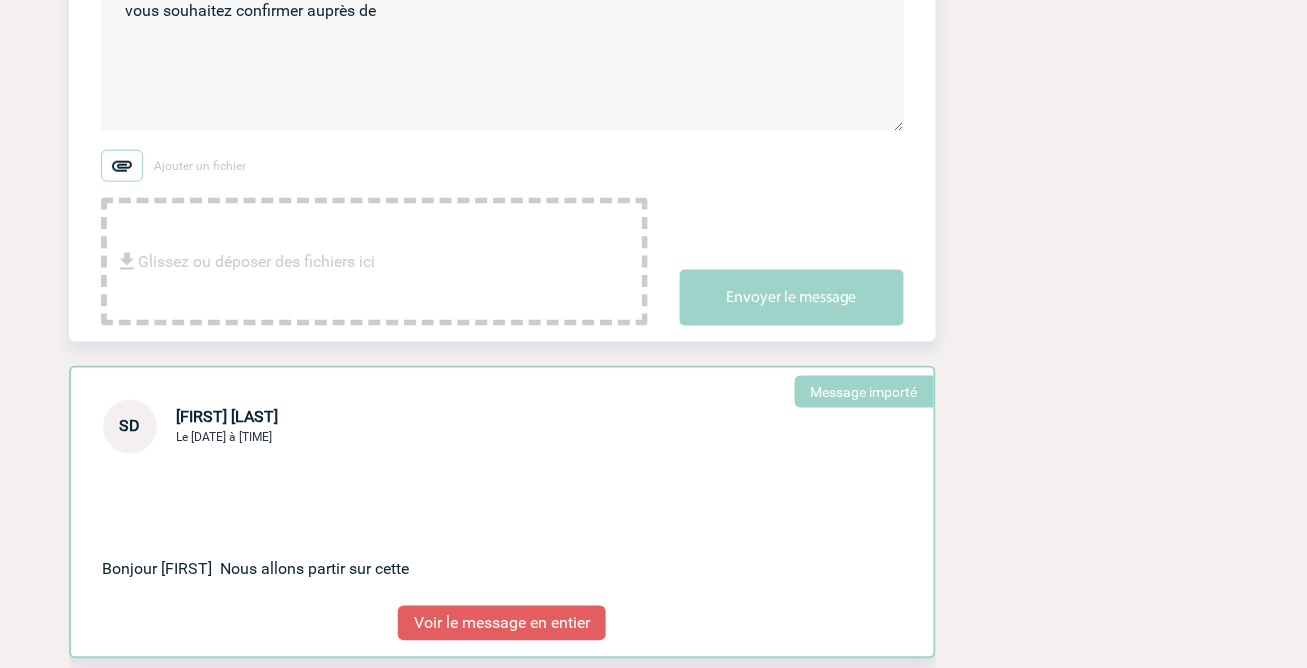 scroll, scrollTop: 111, scrollLeft: 0, axis: vertical 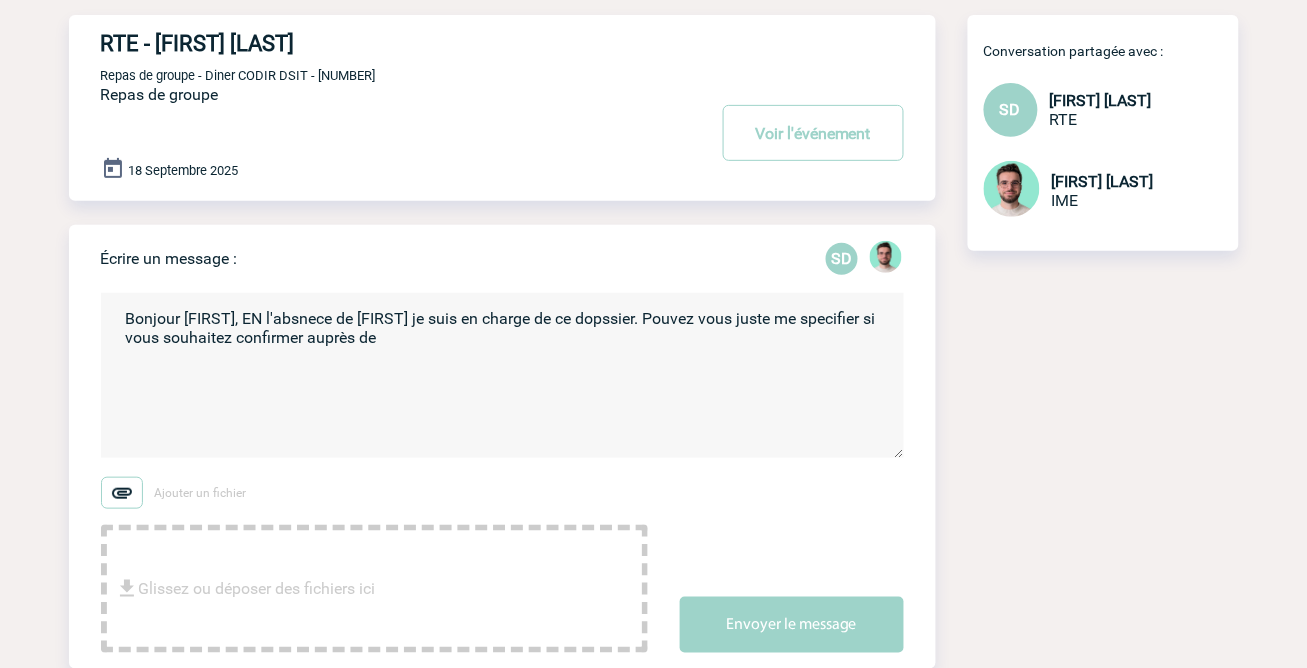 drag, startPoint x: 656, startPoint y: 385, endPoint x: 124, endPoint y: 341, distance: 533.81647 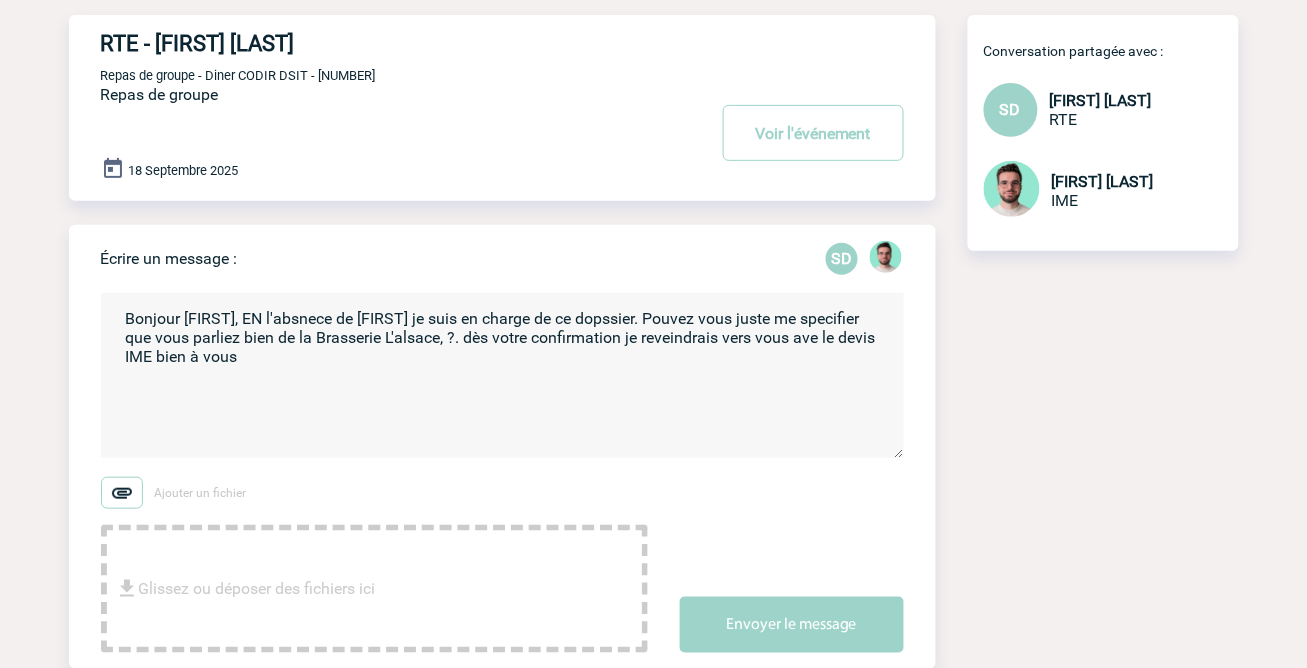 drag, startPoint x: 241, startPoint y: 440, endPoint x: 91, endPoint y: 313, distance: 196.54262 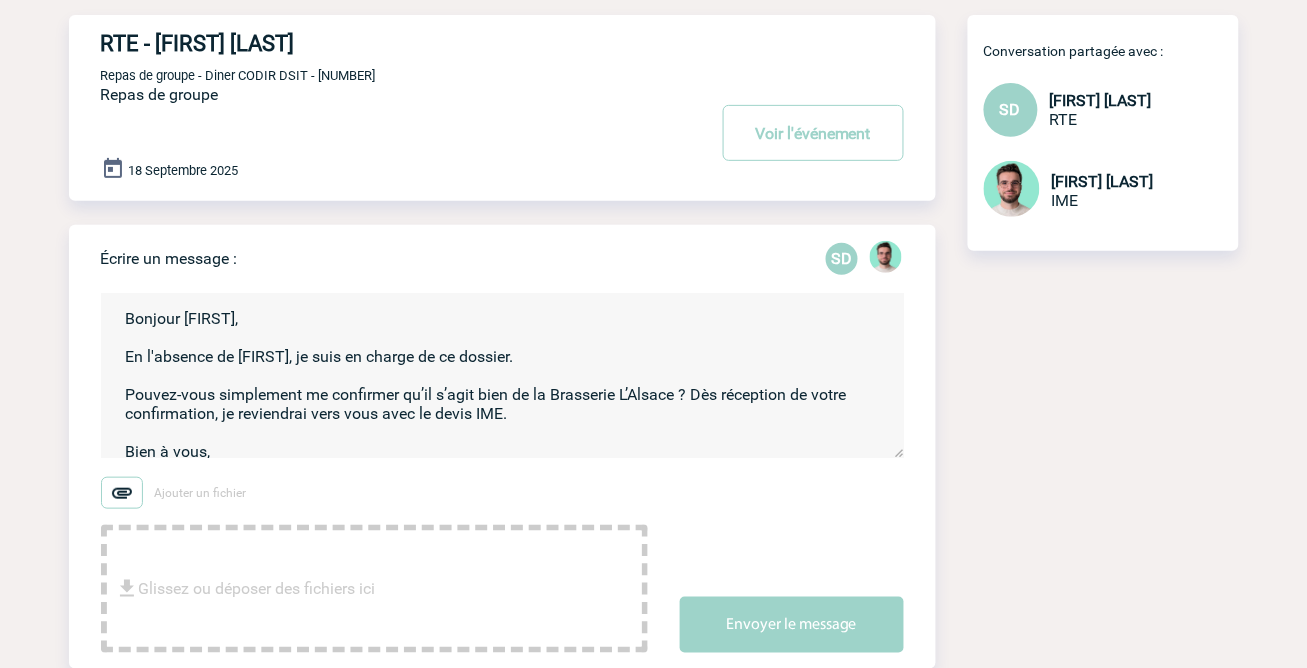 scroll, scrollTop: 12, scrollLeft: 0, axis: vertical 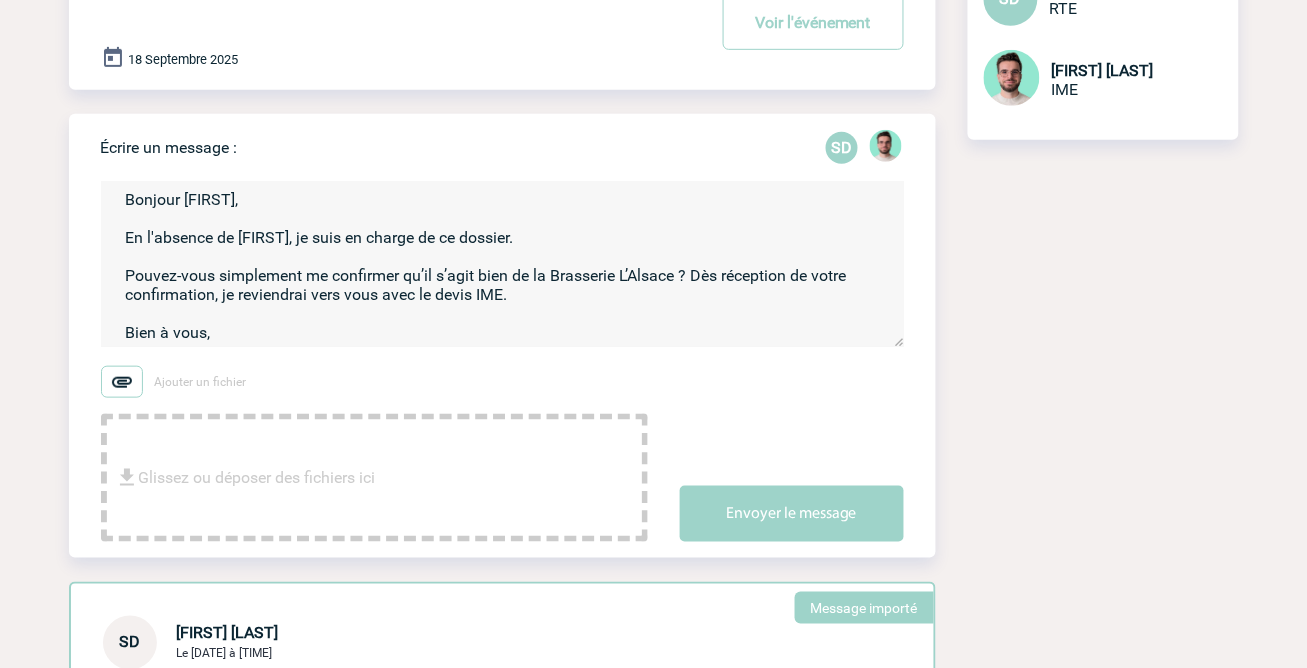 click on "Bonjour Stéphanie,
En l'absence de Benjamin, je suis en charge de ce dossier.
Pouvez-vous simplement me confirmer qu’il s’agit bien de la Brasserie L’Alsace ? Dès réception de votre confirmation, je reviendrai vers vous avec le devis IME.
Bien à vous," at bounding box center [502, 264] 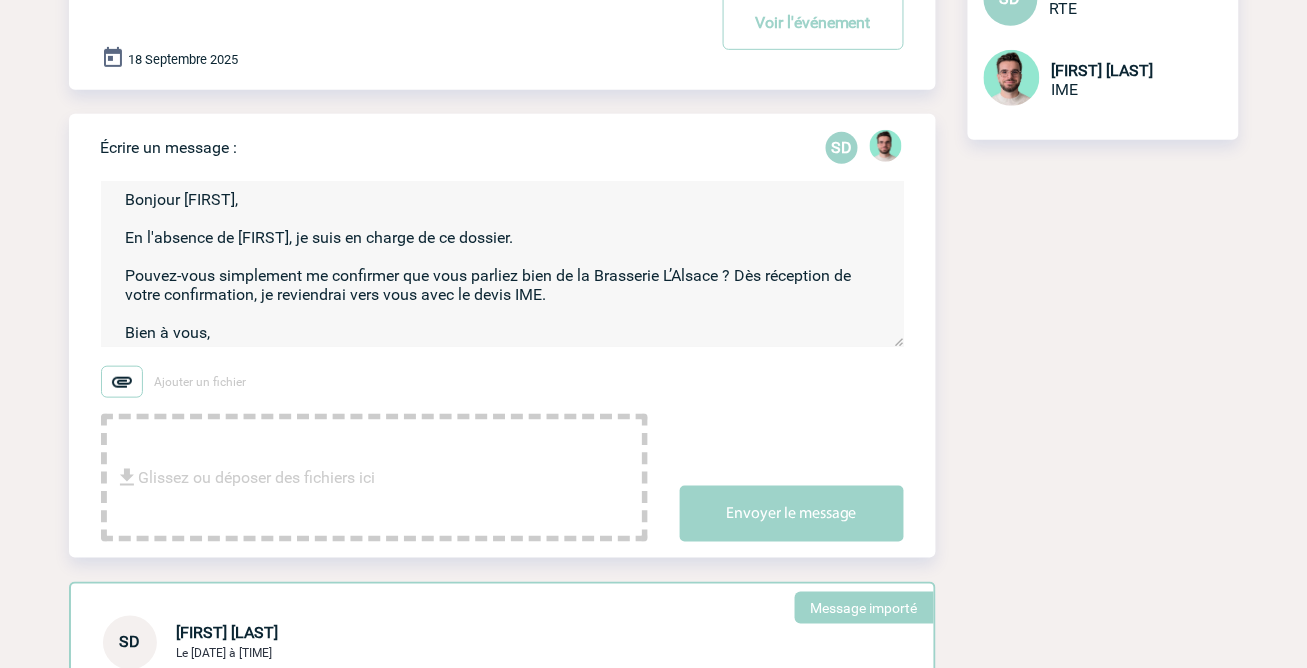 click on "Bonjour Stéphanie,
En l'absence de Benjamin, je suis en charge de ce dossier.
Pouvez-vous simplement me confirmer que vous parliez bien de la Brasserie L’Alsace ? Dès réception de votre confirmation, je reviendrai vers vous avec le devis IME.
Bien à vous," at bounding box center (502, 264) 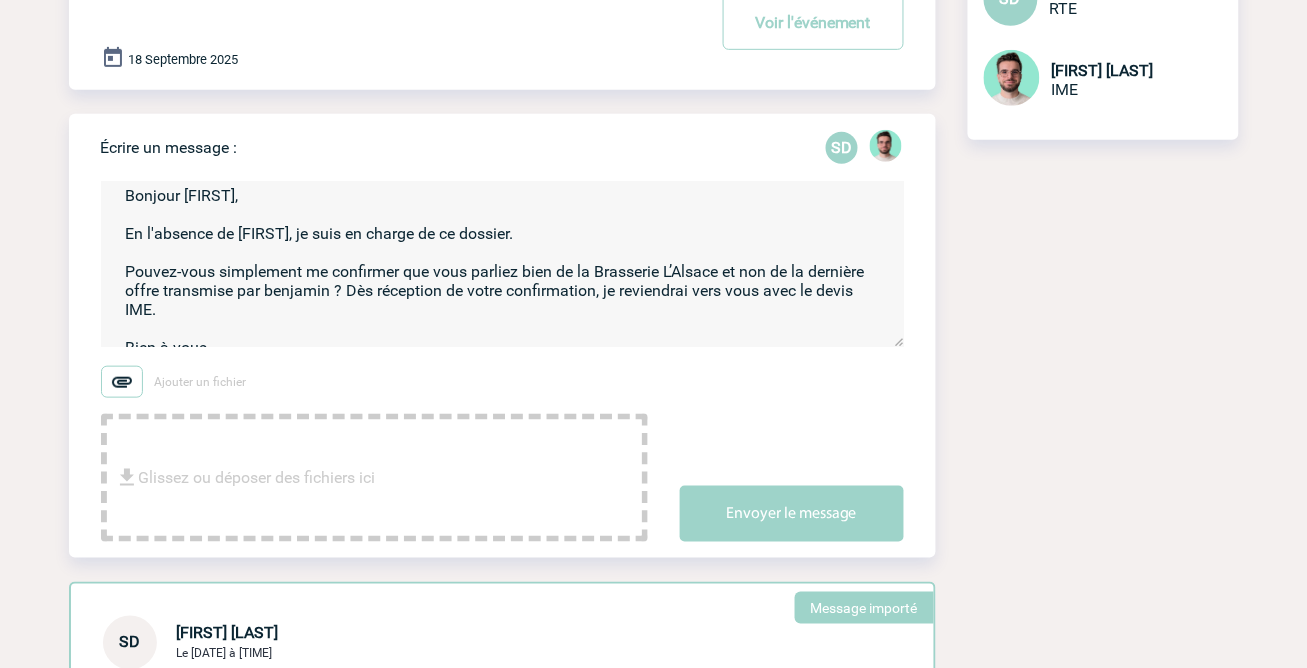 click on "Bonjour Stéphanie,
En l'absence de Benjamin, je suis en charge de ce dossier.
Pouvez-vous simplement me confirmer que vous parliez bien de la Brasserie L’Alsace et non de la dernière offre transmise par benjamin ? Dès réception de votre confirmation, je reviendrai vers vous avec le devis IME.
Bien à vous," at bounding box center [502, 264] 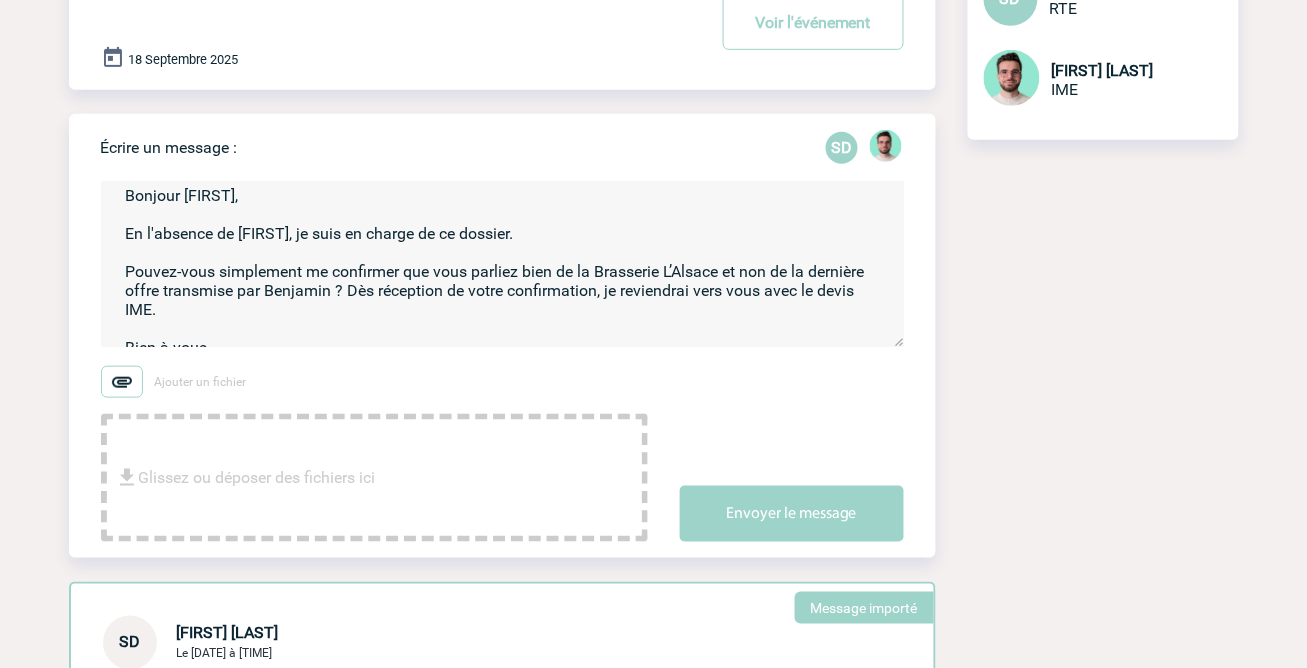 click on "Bonjour Stéphanie,
En l'absence de Benjamin, je suis en charge de ce dossier.
Pouvez-vous simplement me confirmer que vous parliez bien de la Brasserie L’Alsace et non de la dernière offre transmise par Benjamin ? Dès réception de votre confirmation, je reviendrai vers vous avec le devis IME.
Bien à vous," at bounding box center [502, 264] 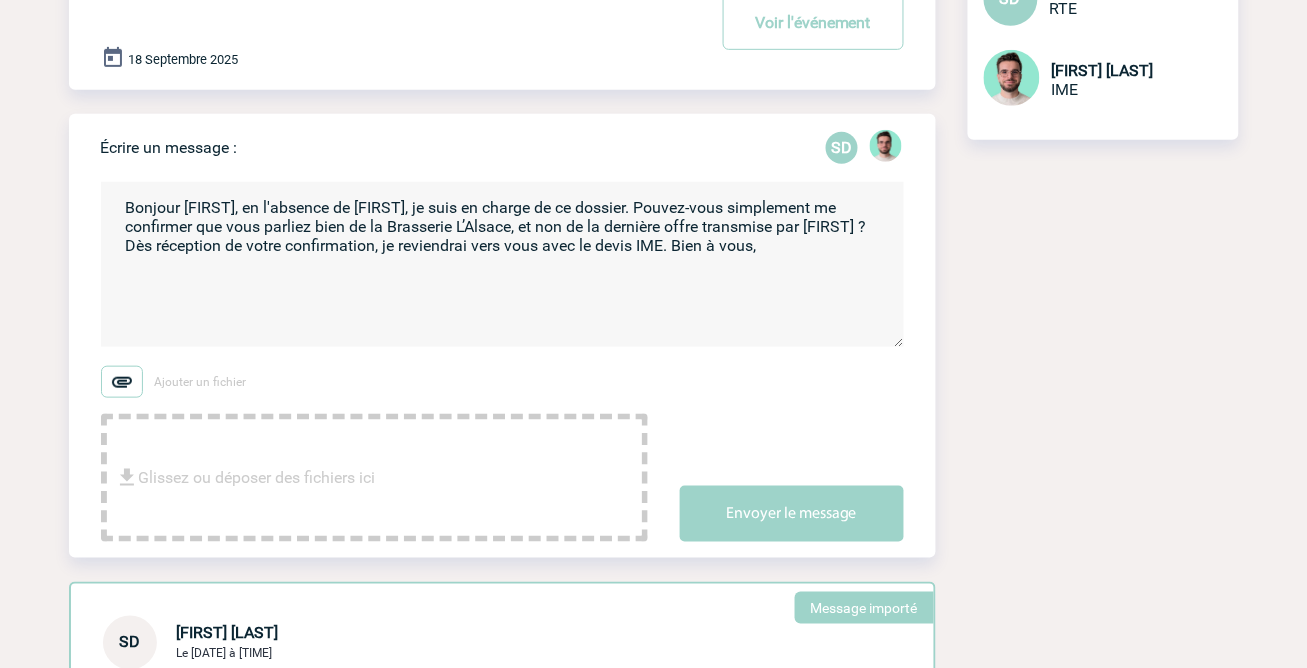 scroll, scrollTop: 16, scrollLeft: 0, axis: vertical 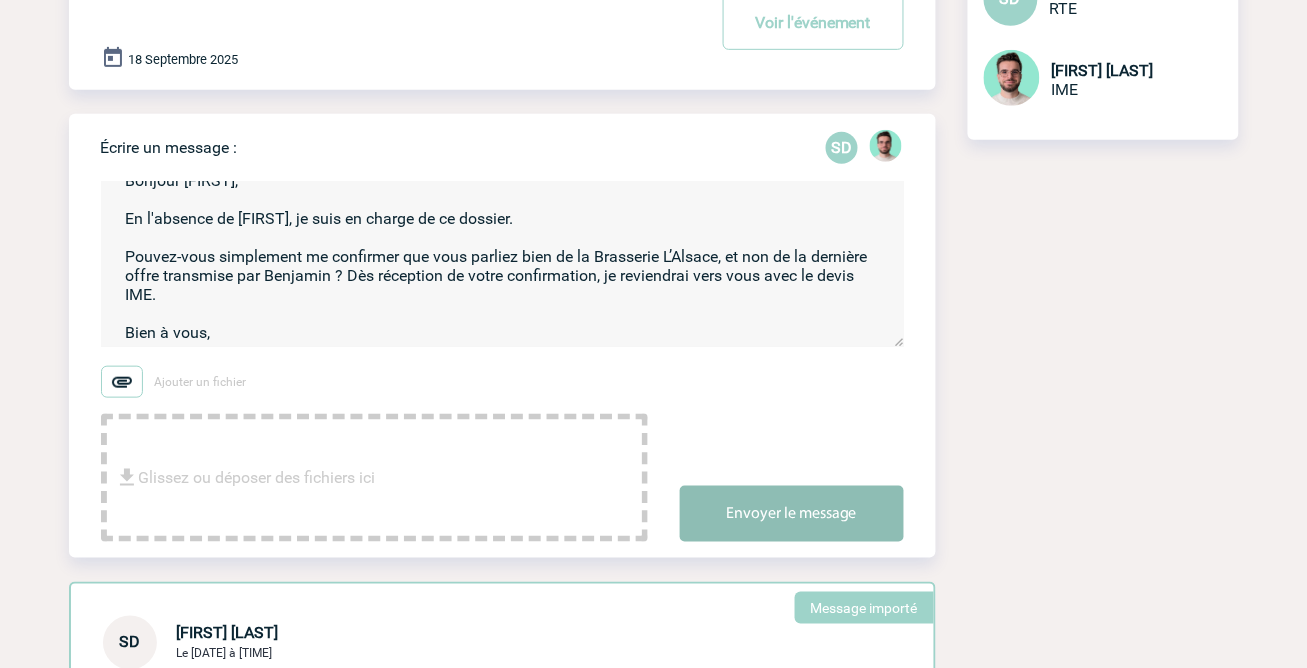 type on "Bonjour Stéphanie,
En l'absence de Benjamin, je suis en charge de ce dossier.
Pouvez-vous simplement me confirmer que vous parliez bien de la Brasserie L’Alsace, et non de la dernière offre transmise par Benjamin ? Dès réception de votre confirmation, je reviendrai vers vous avec le devis IME.
Bien à vous," 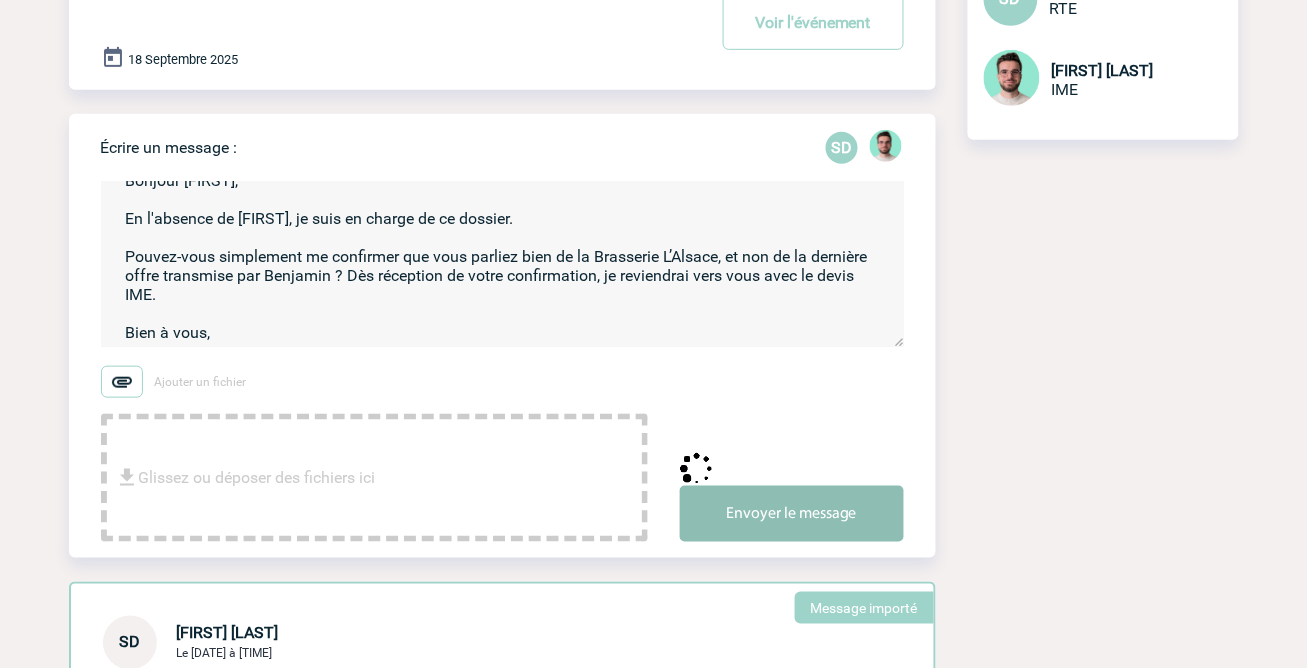type 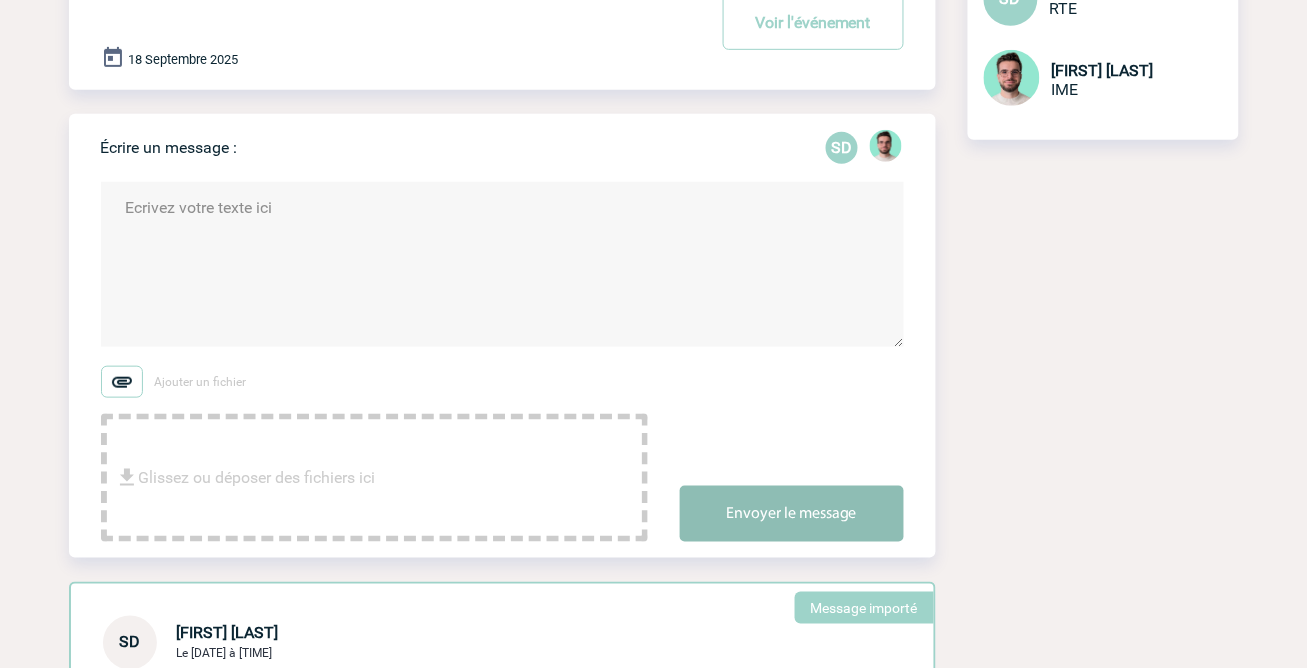 scroll, scrollTop: 0, scrollLeft: 0, axis: both 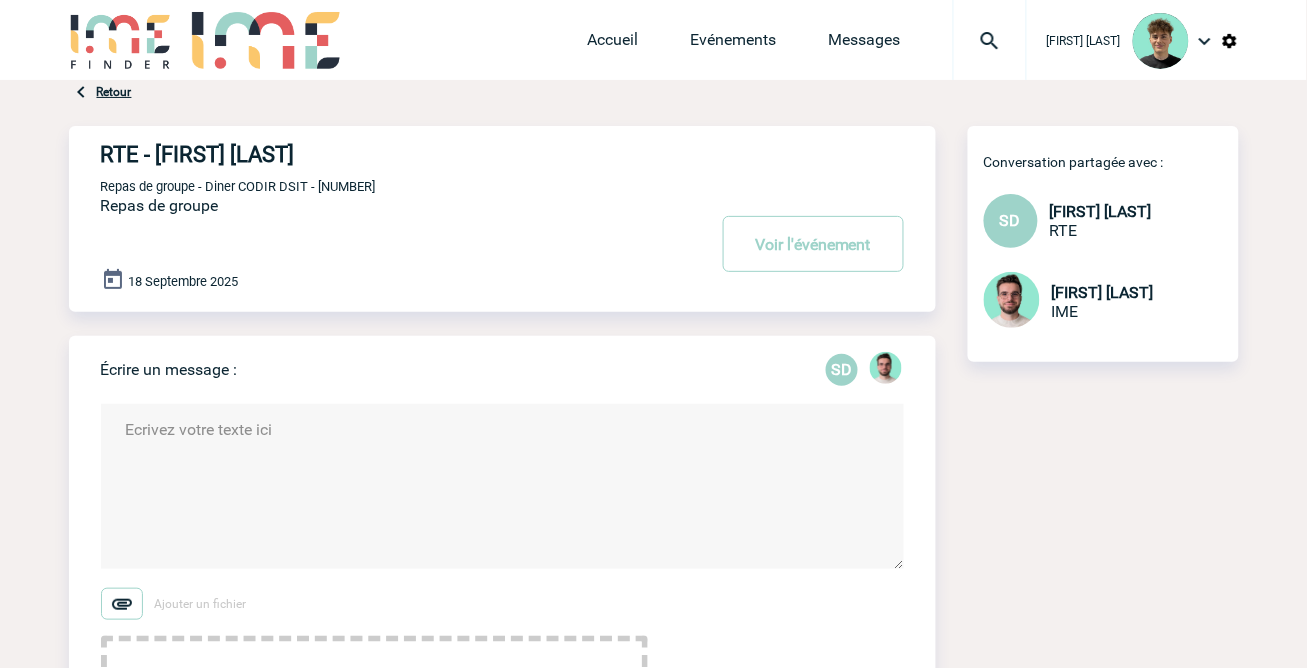 click at bounding box center (990, 40) 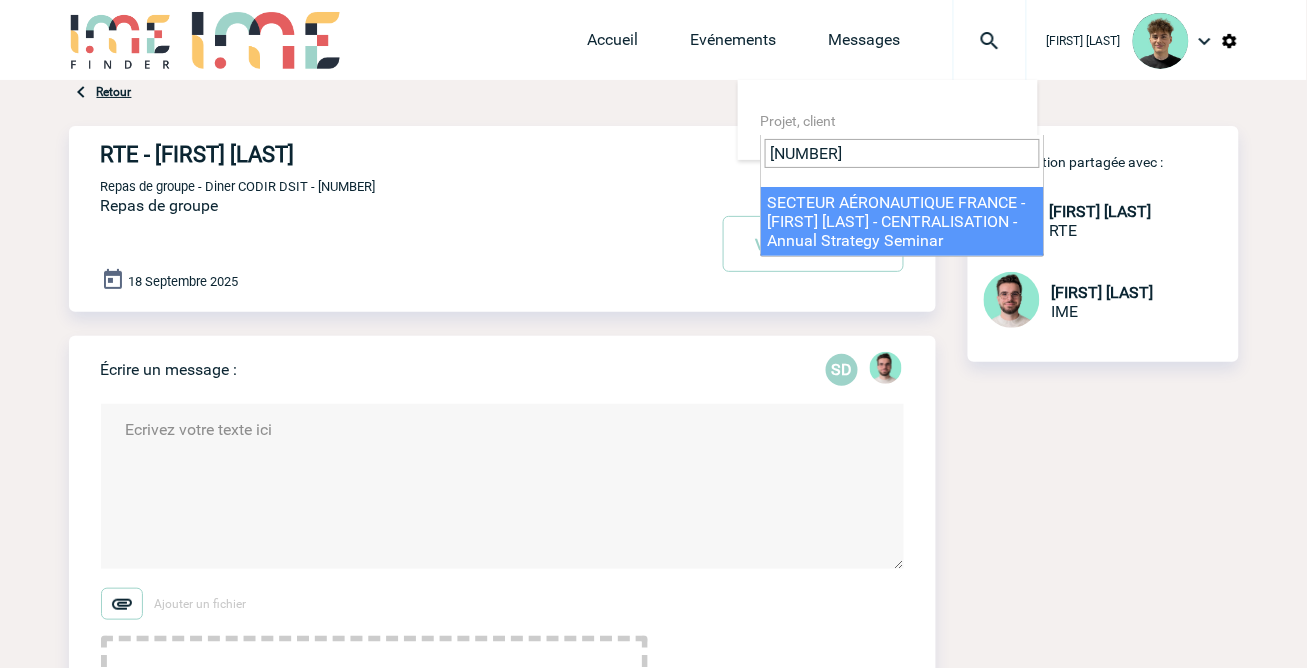 type on "2000425039" 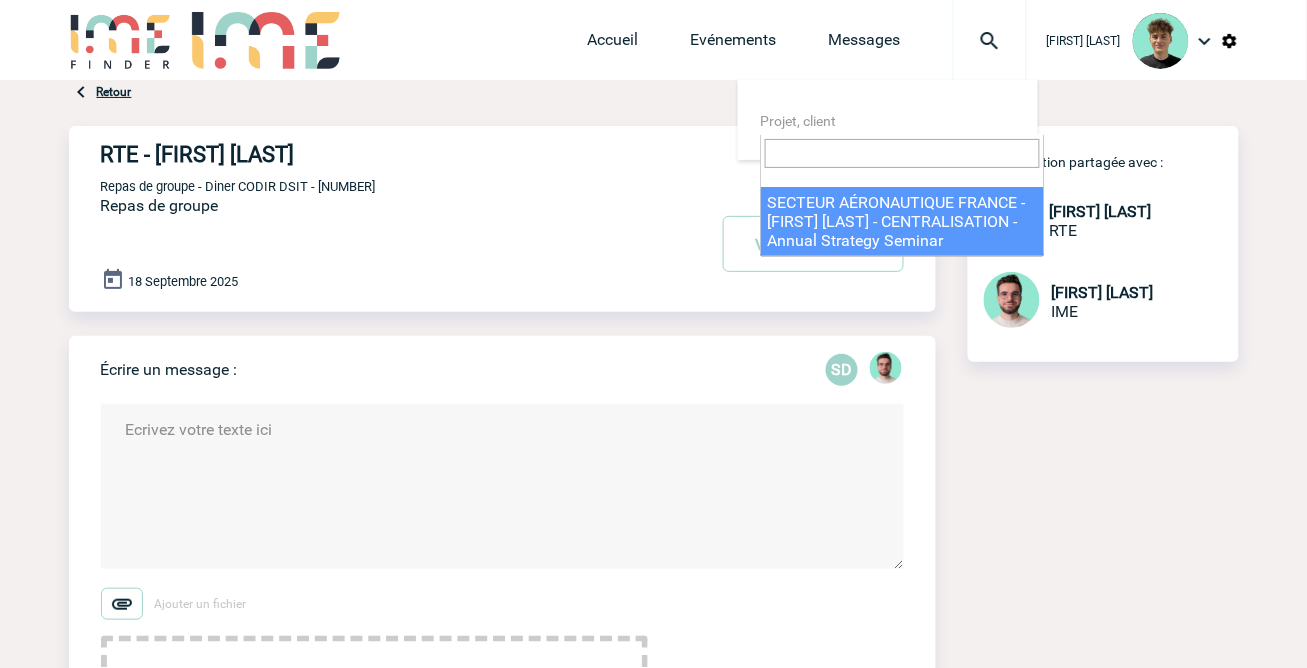select on "24540" 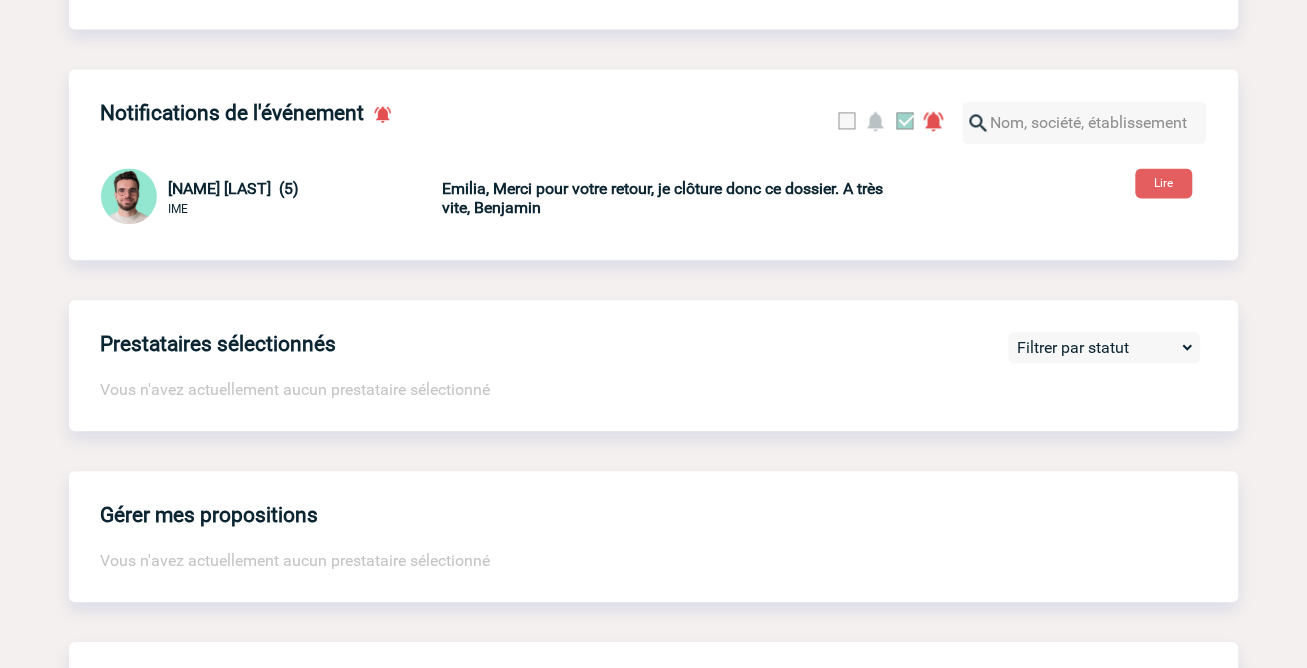 scroll, scrollTop: 888, scrollLeft: 0, axis: vertical 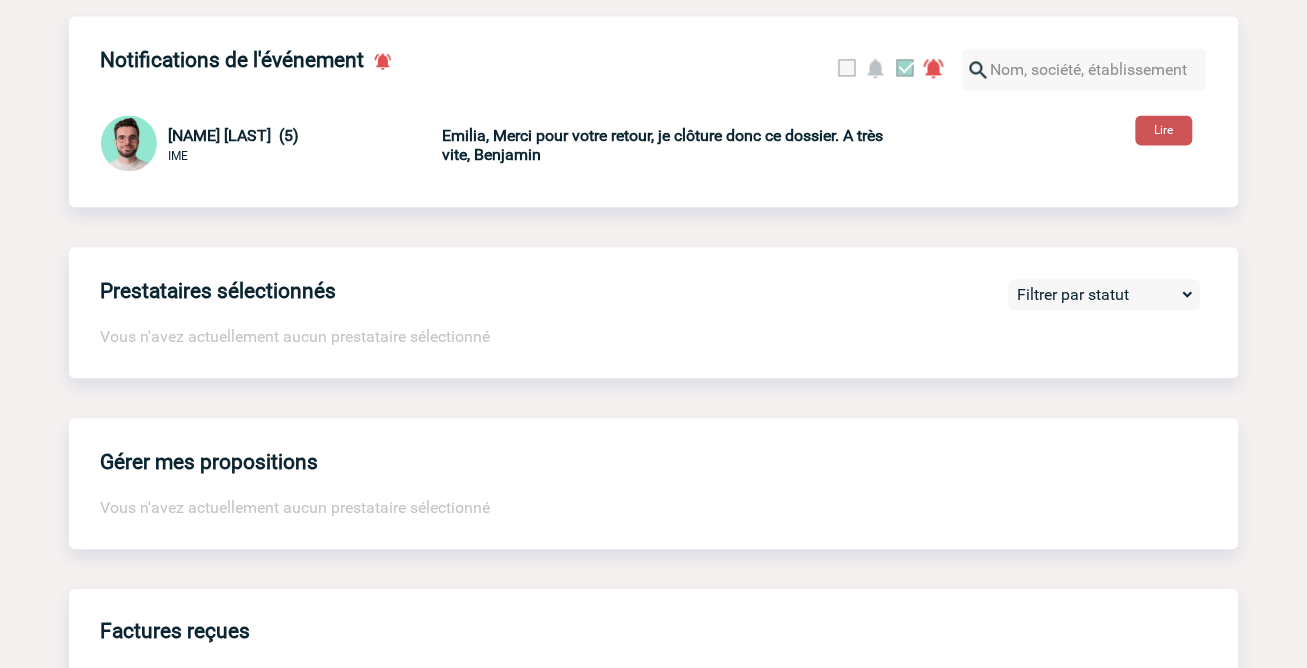 click on "Lire" at bounding box center (1164, 130) 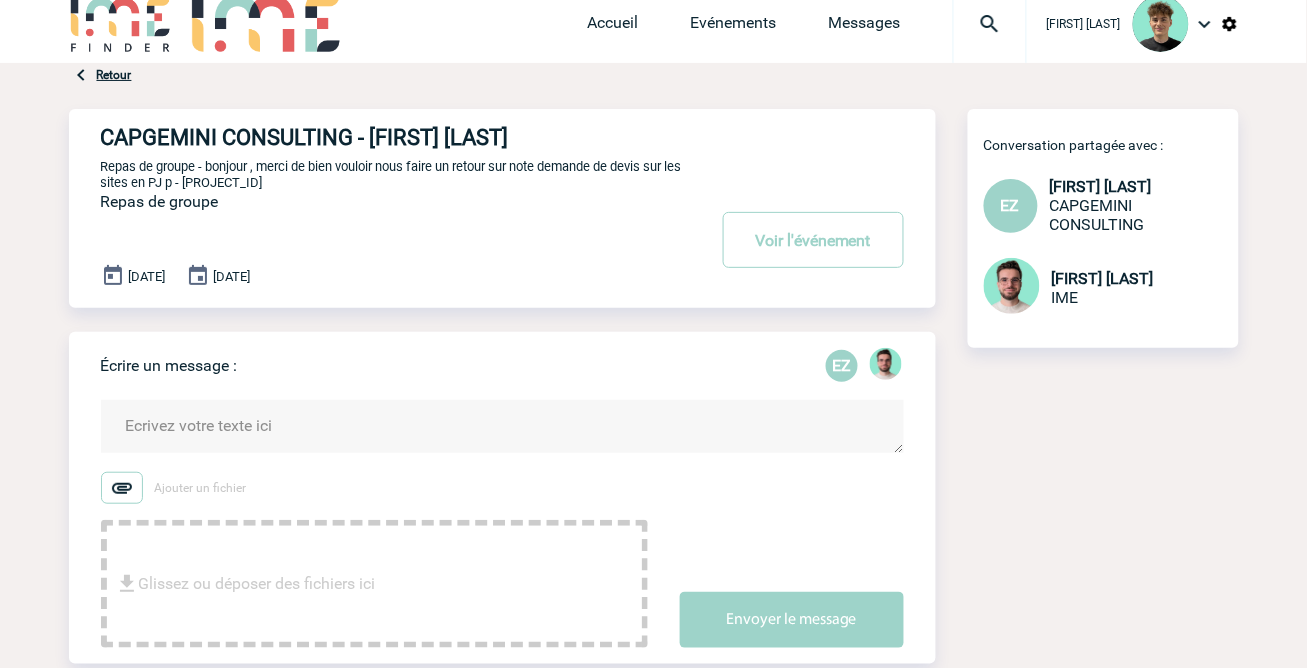 scroll, scrollTop: 0, scrollLeft: 0, axis: both 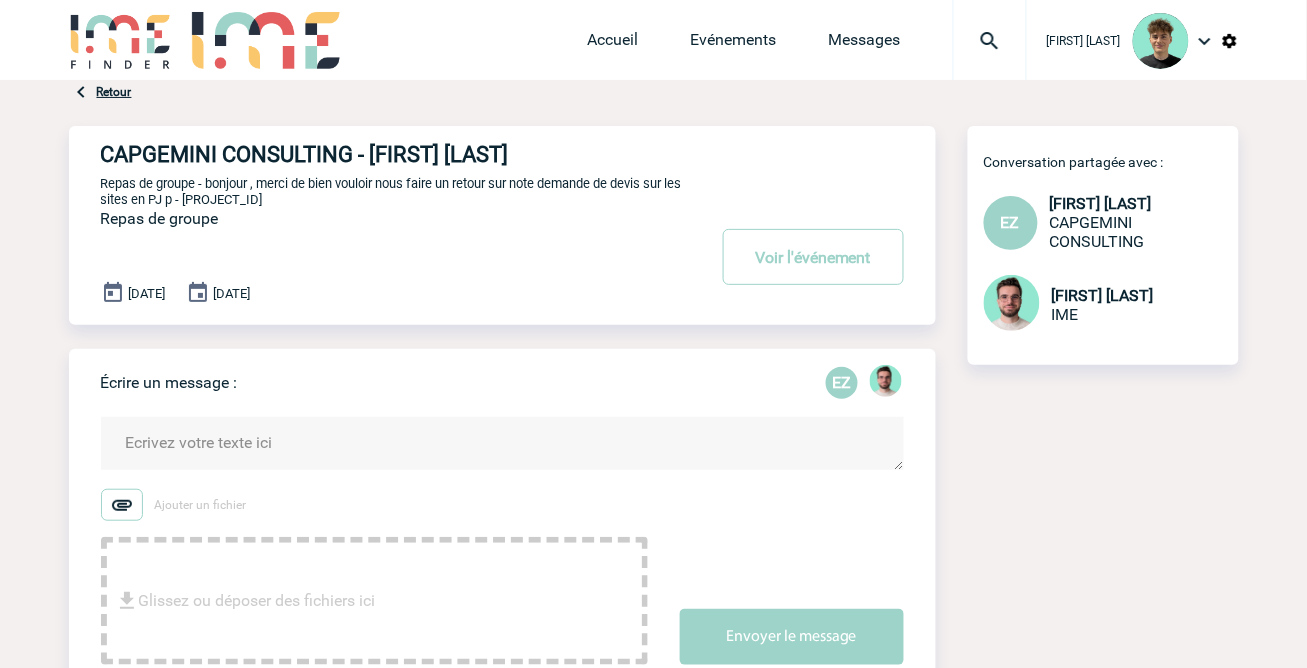 drag, startPoint x: 628, startPoint y: 91, endPoint x: 856, endPoint y: 98, distance: 228.10744 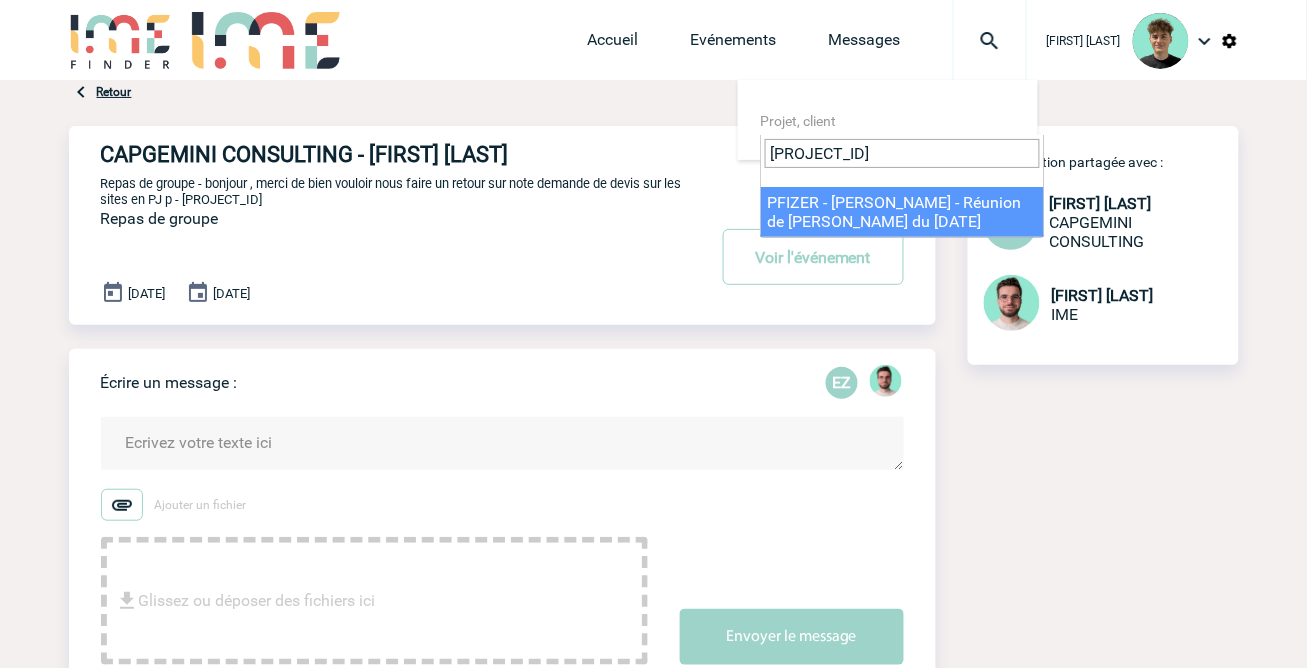 type on "[PROJECT_ID]" 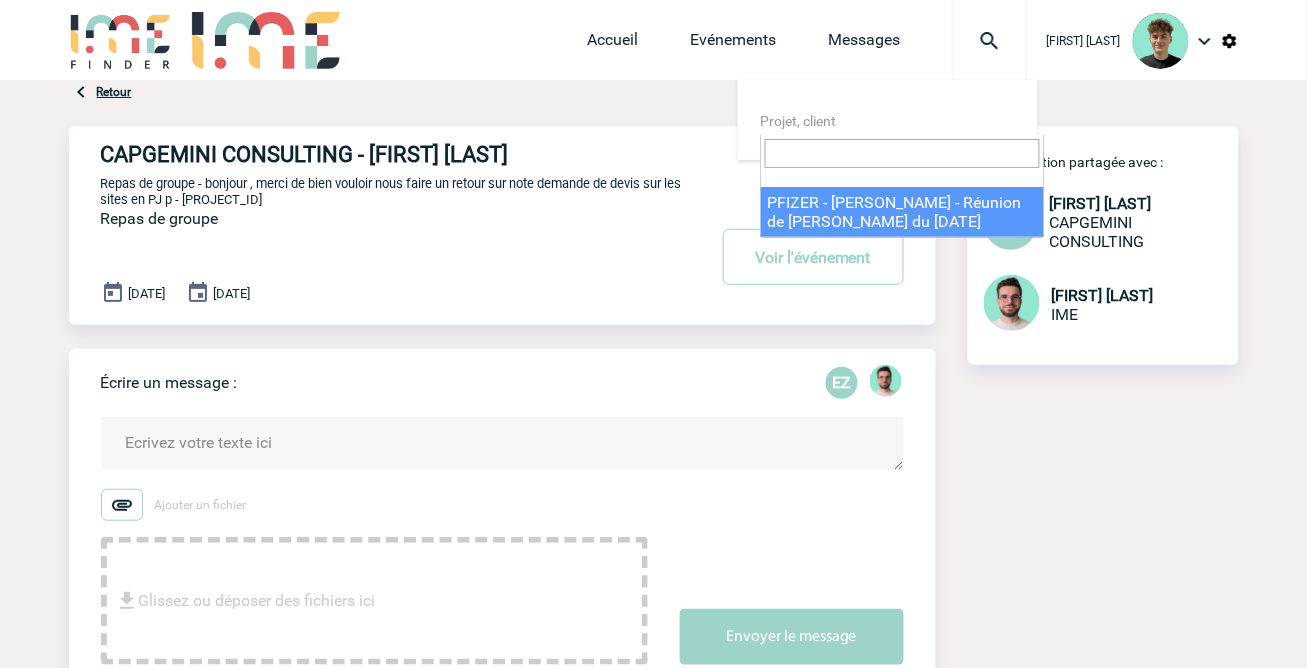 select on "[NUMBER]" 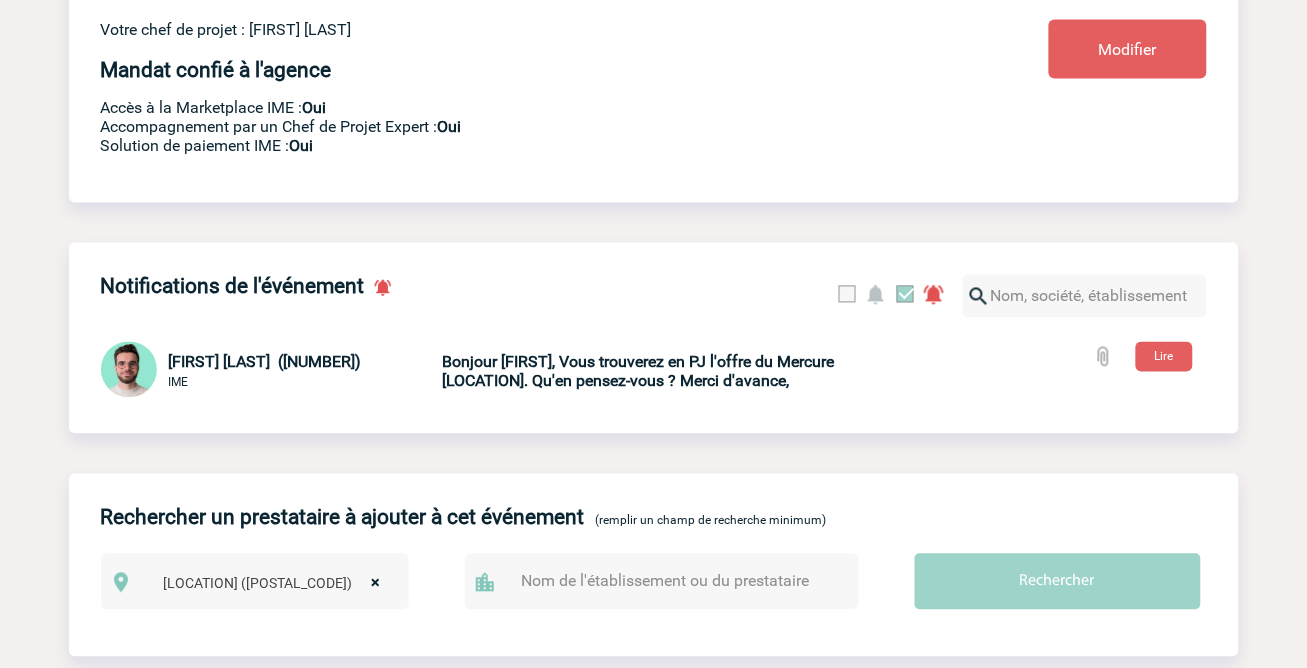 scroll, scrollTop: 666, scrollLeft: 0, axis: vertical 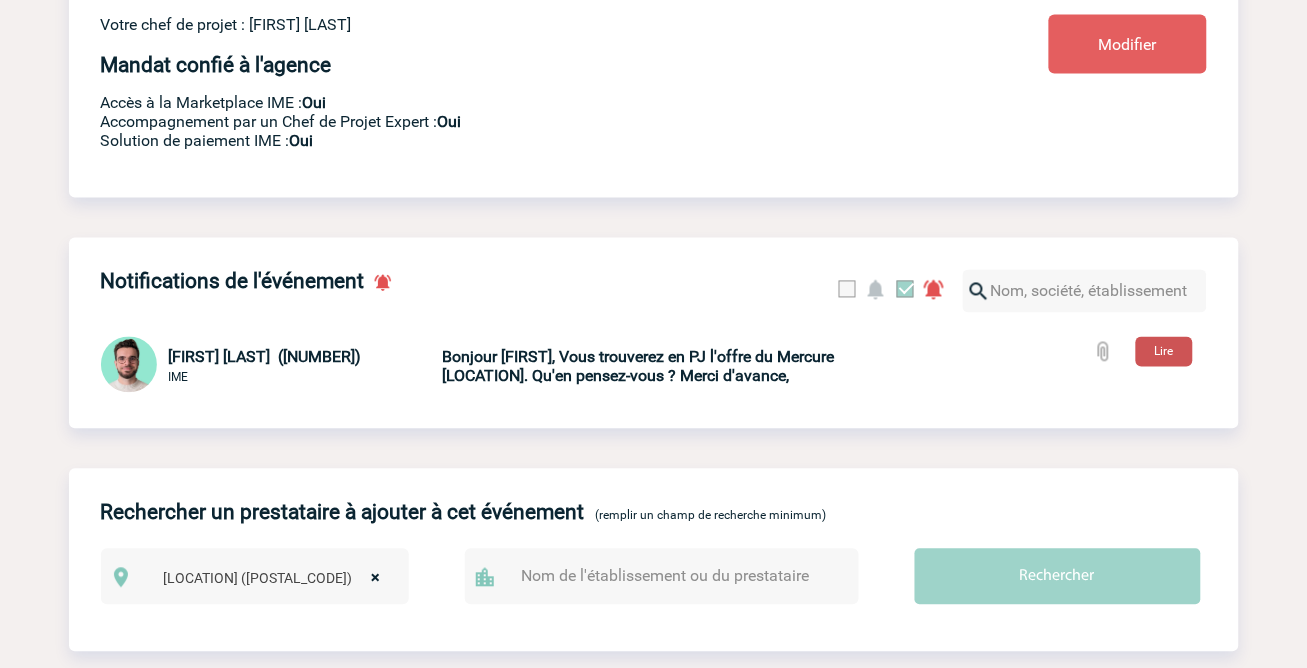 click on "Lire" at bounding box center [1164, 352] 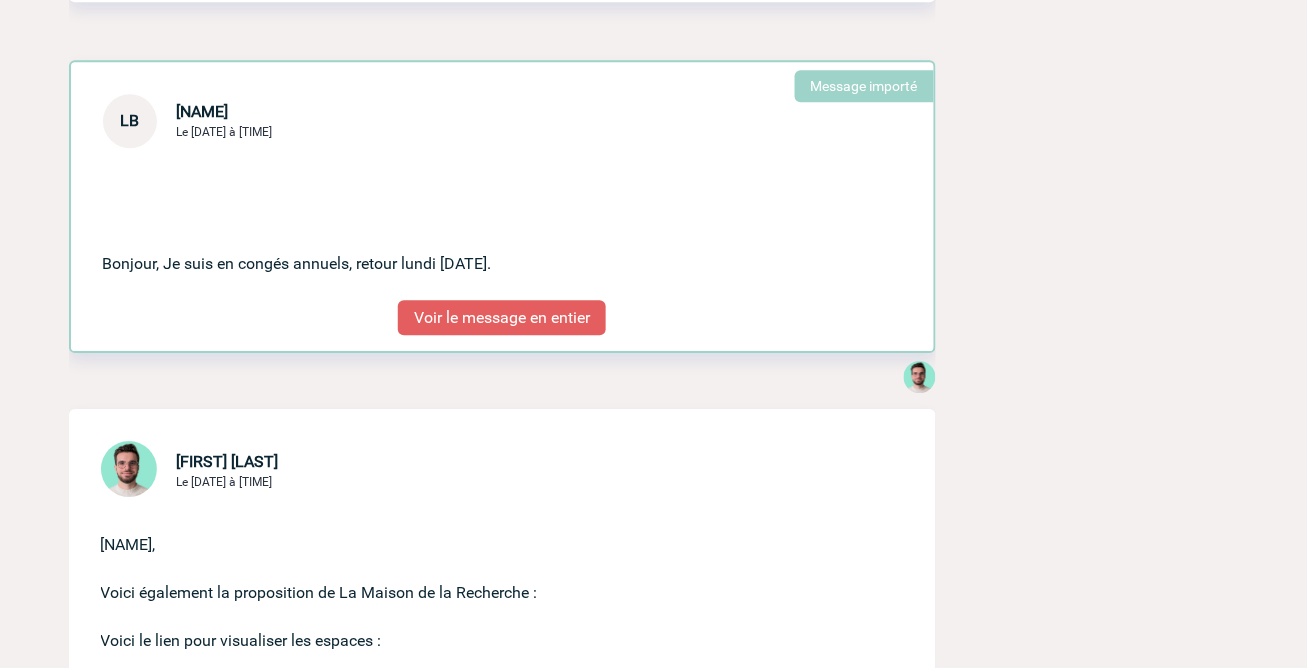 scroll, scrollTop: 1111, scrollLeft: 0, axis: vertical 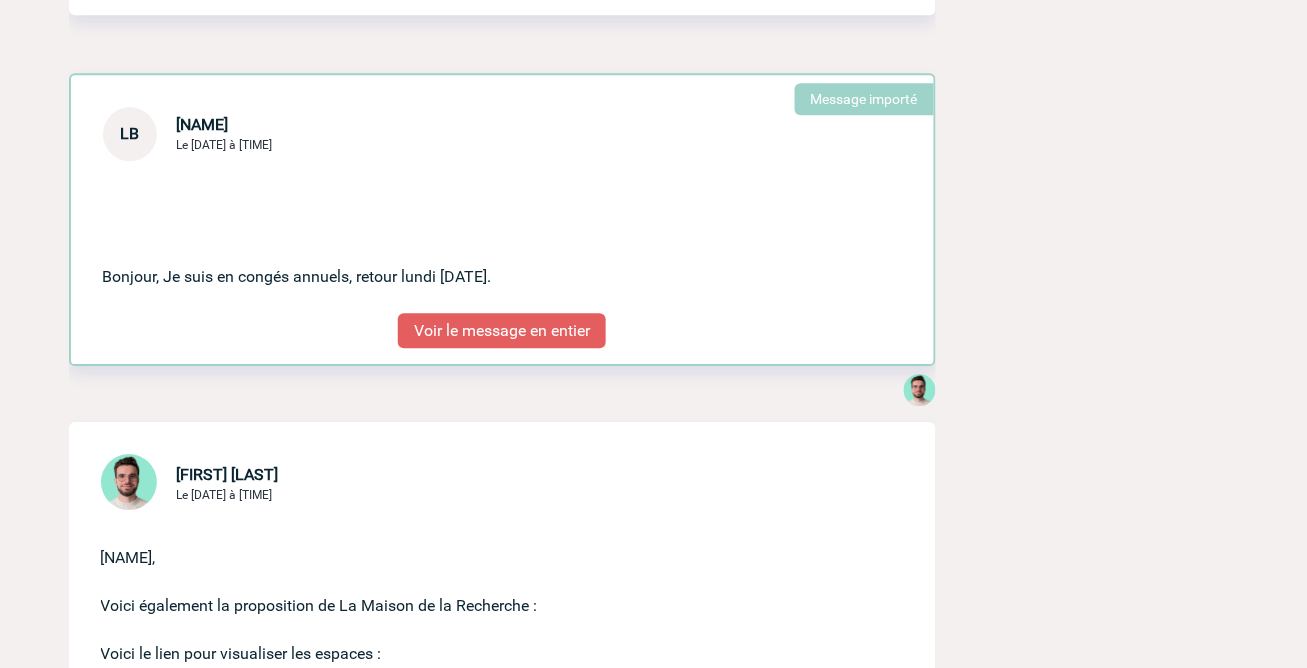click on "Voir le message en entier" at bounding box center (502, 330) 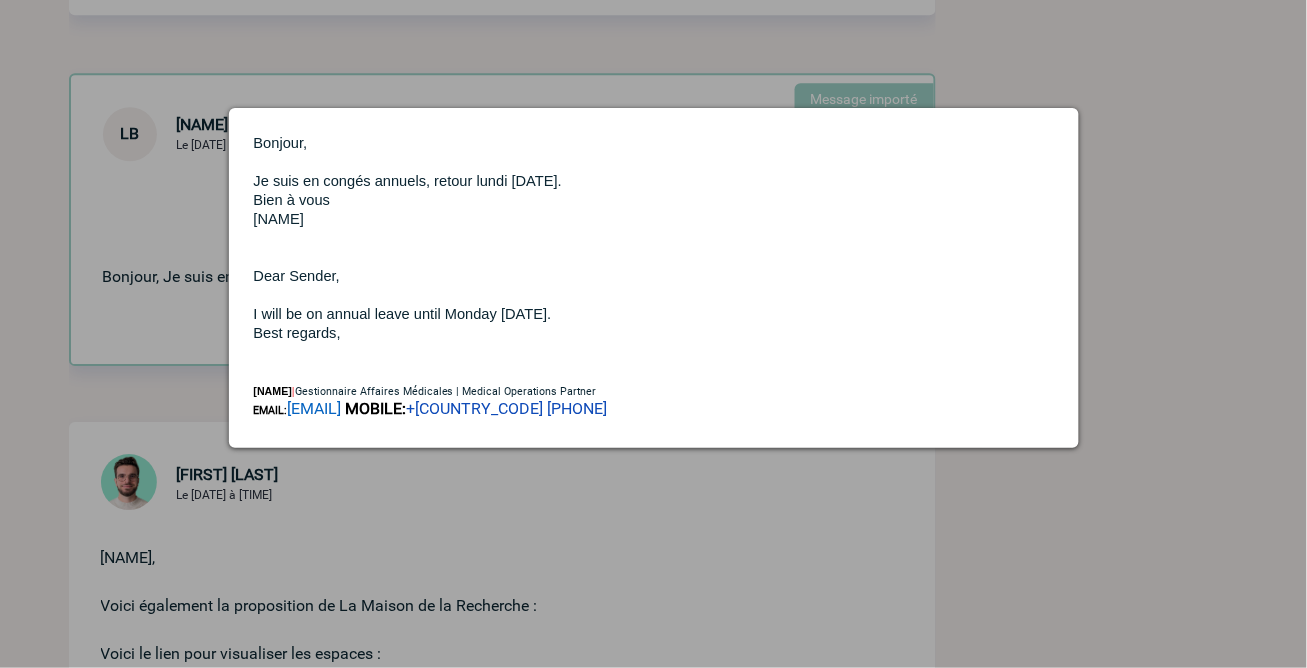 click at bounding box center [653, 334] 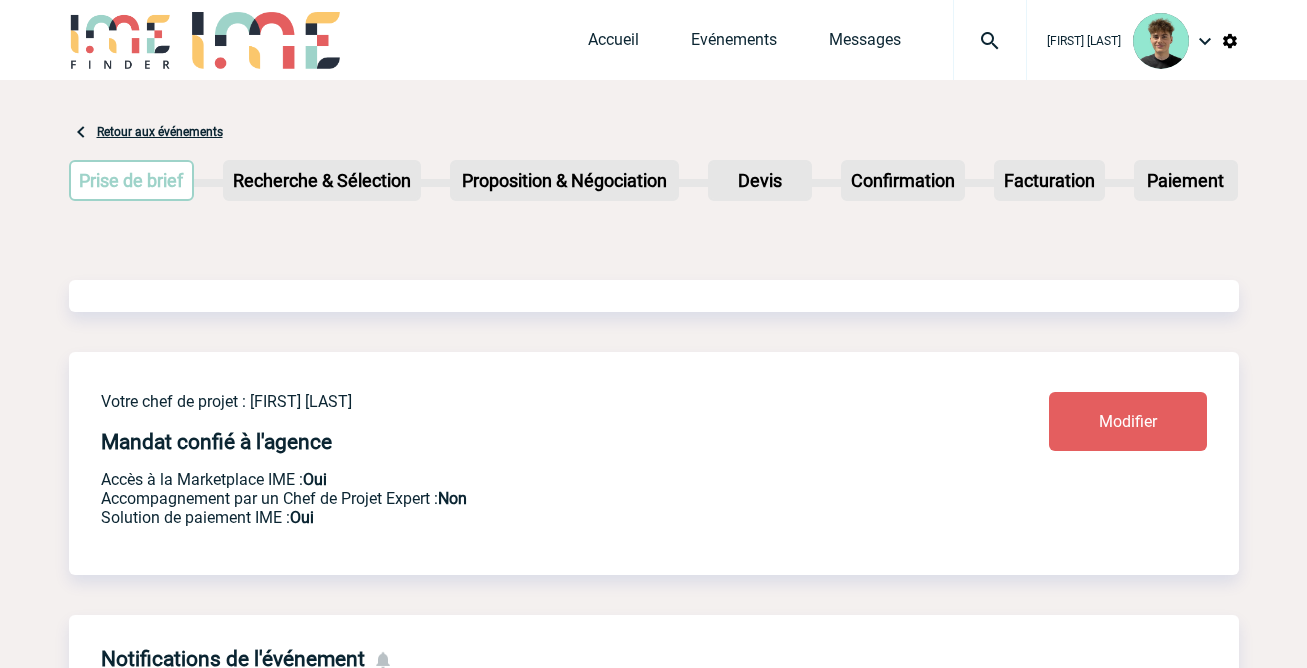 scroll, scrollTop: 0, scrollLeft: 0, axis: both 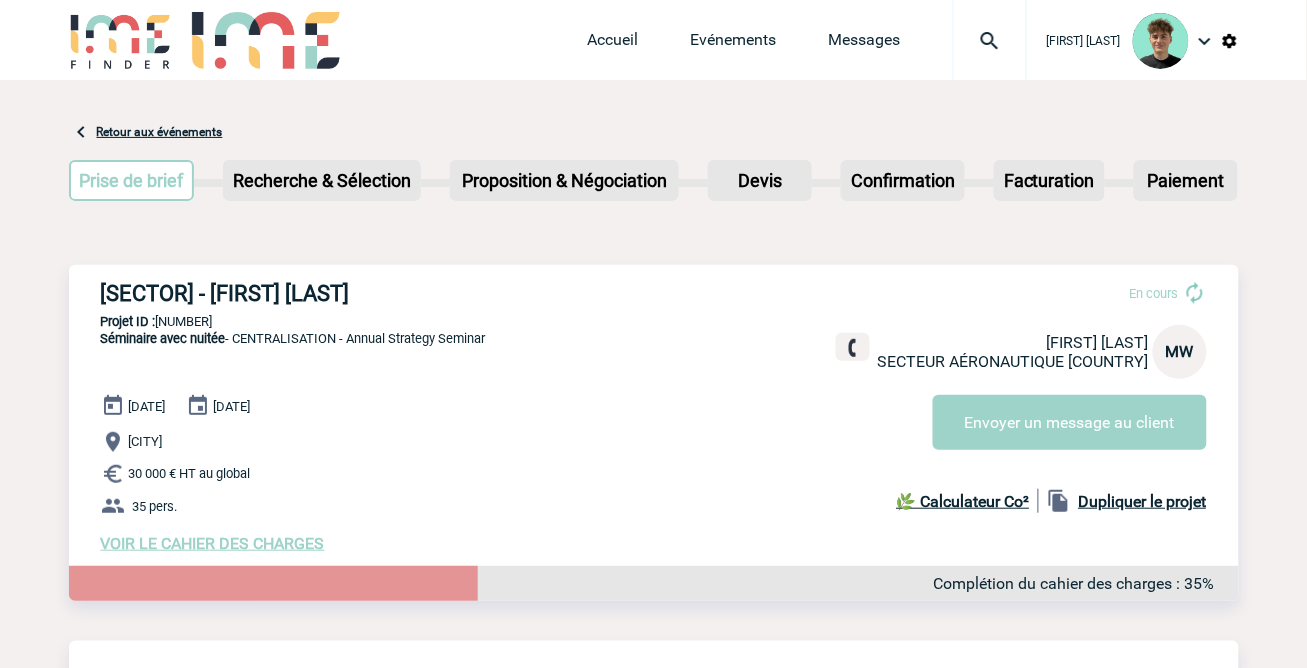 click at bounding box center (990, 41) 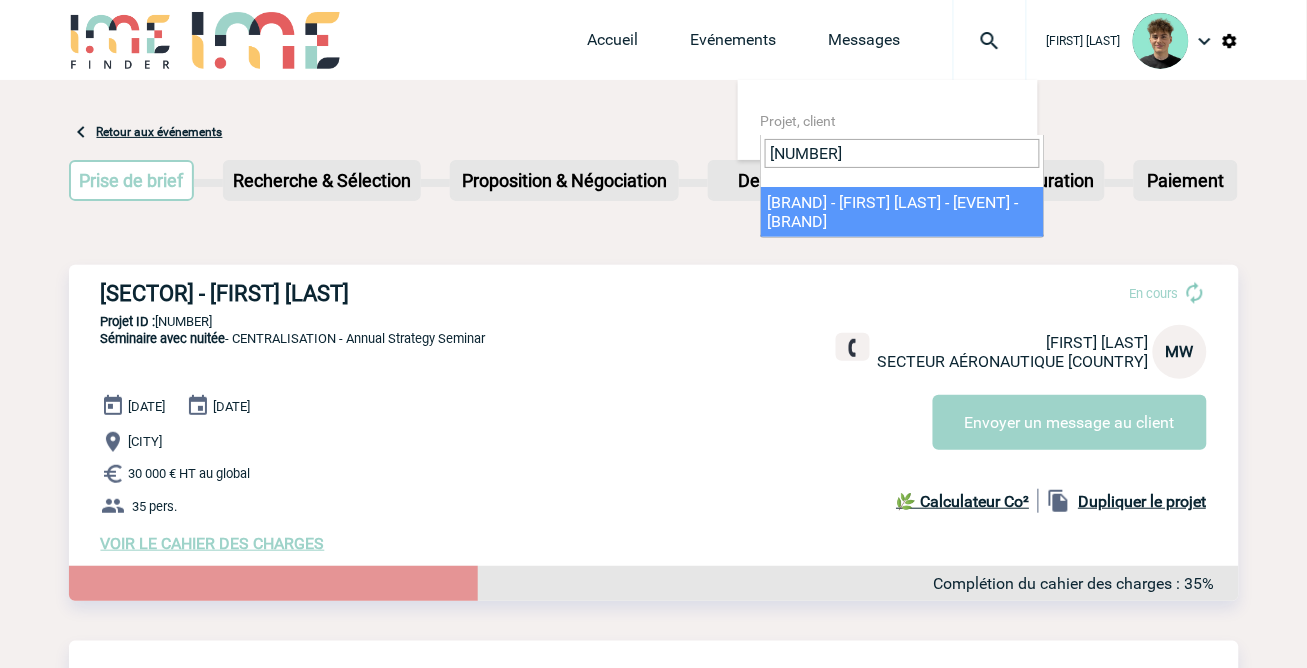 type on "2000424963" 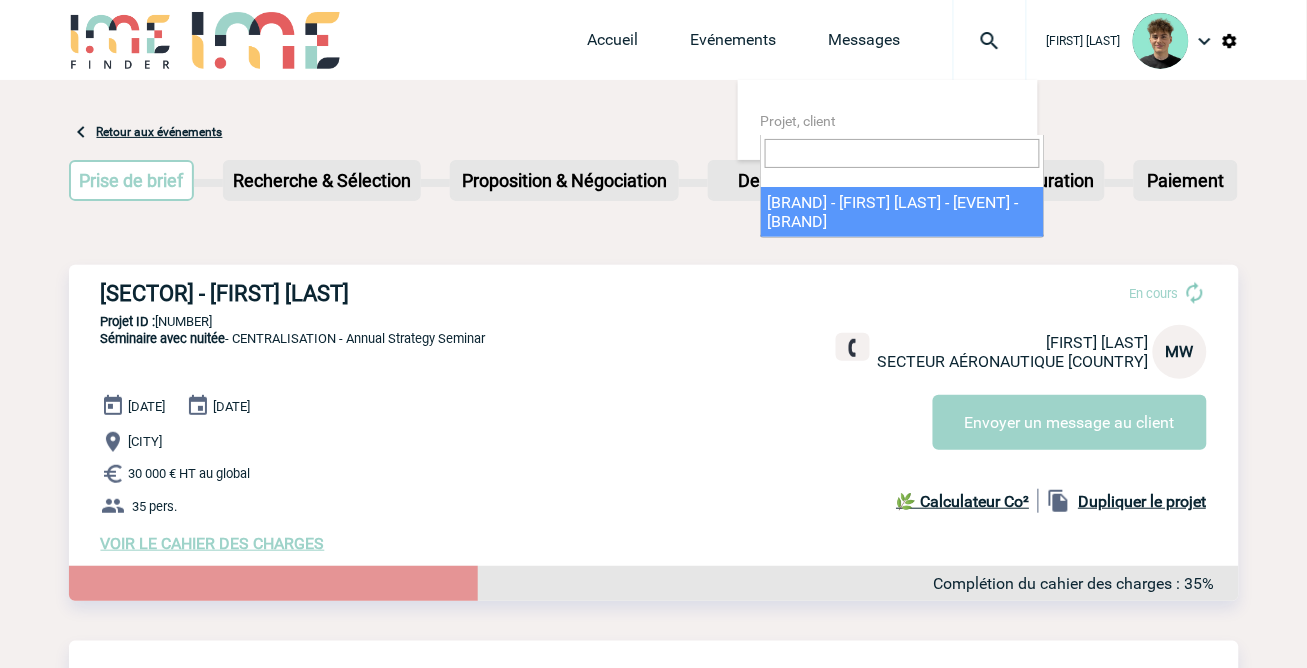 select on "24464" 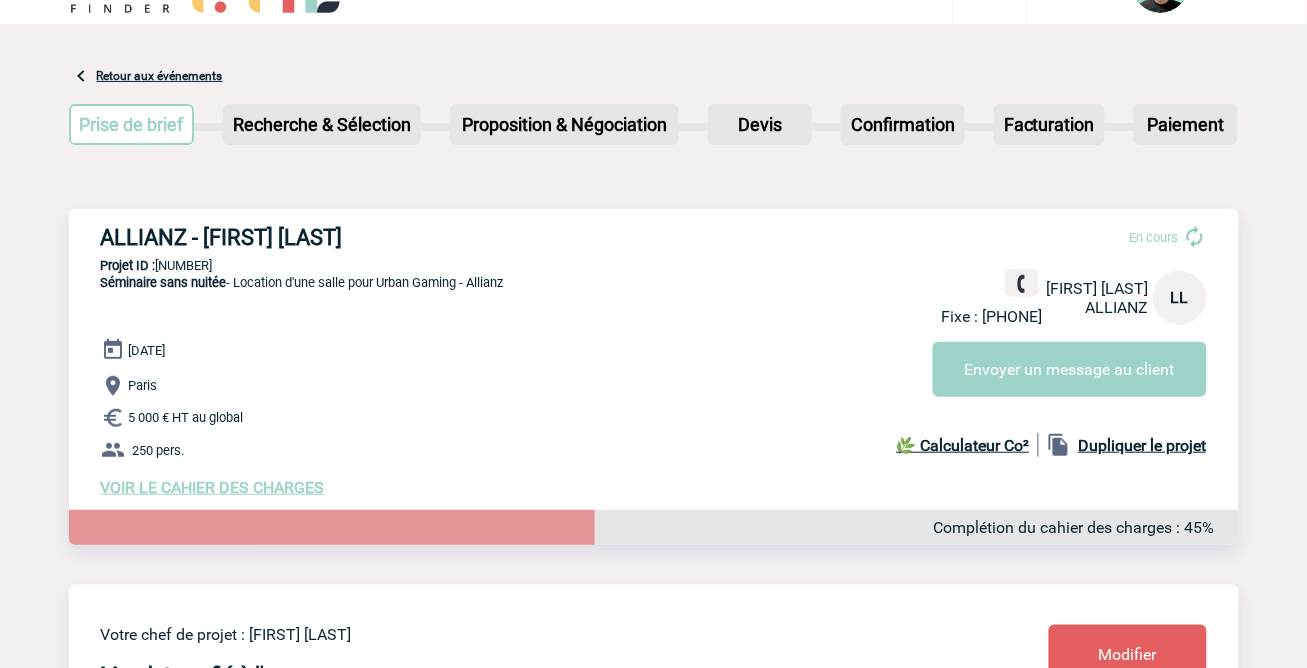 scroll, scrollTop: 111, scrollLeft: 0, axis: vertical 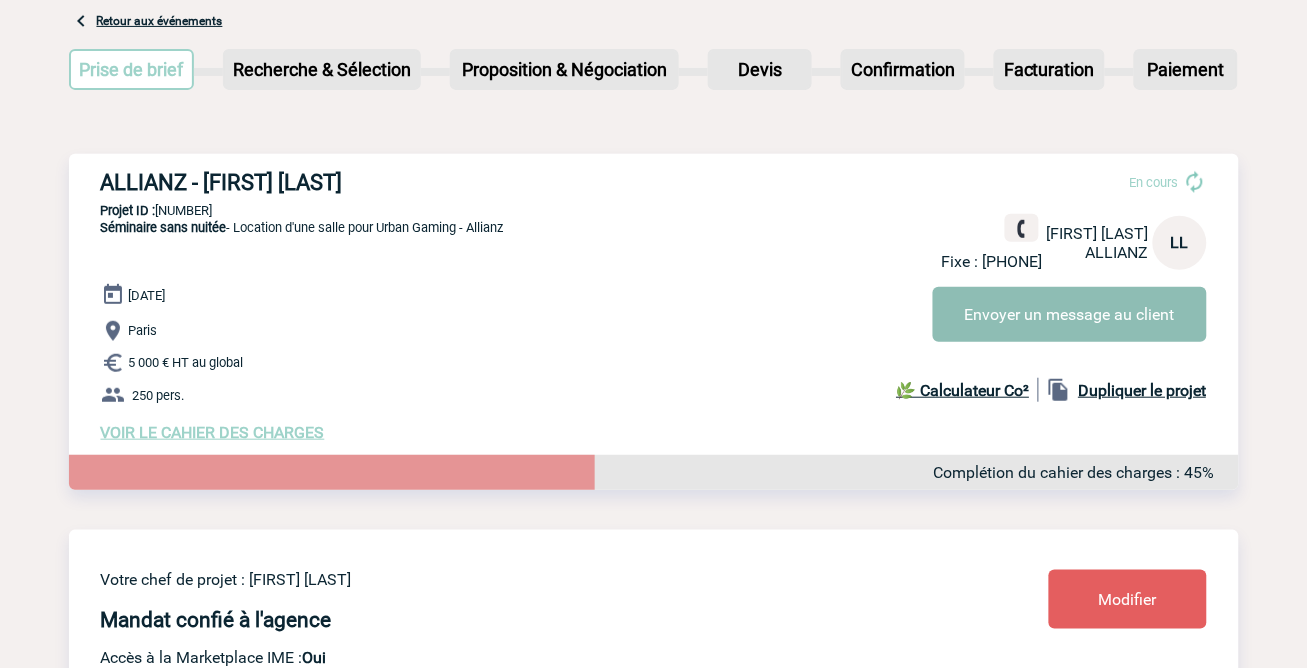 click on "Envoyer un message au client" at bounding box center [1070, 314] 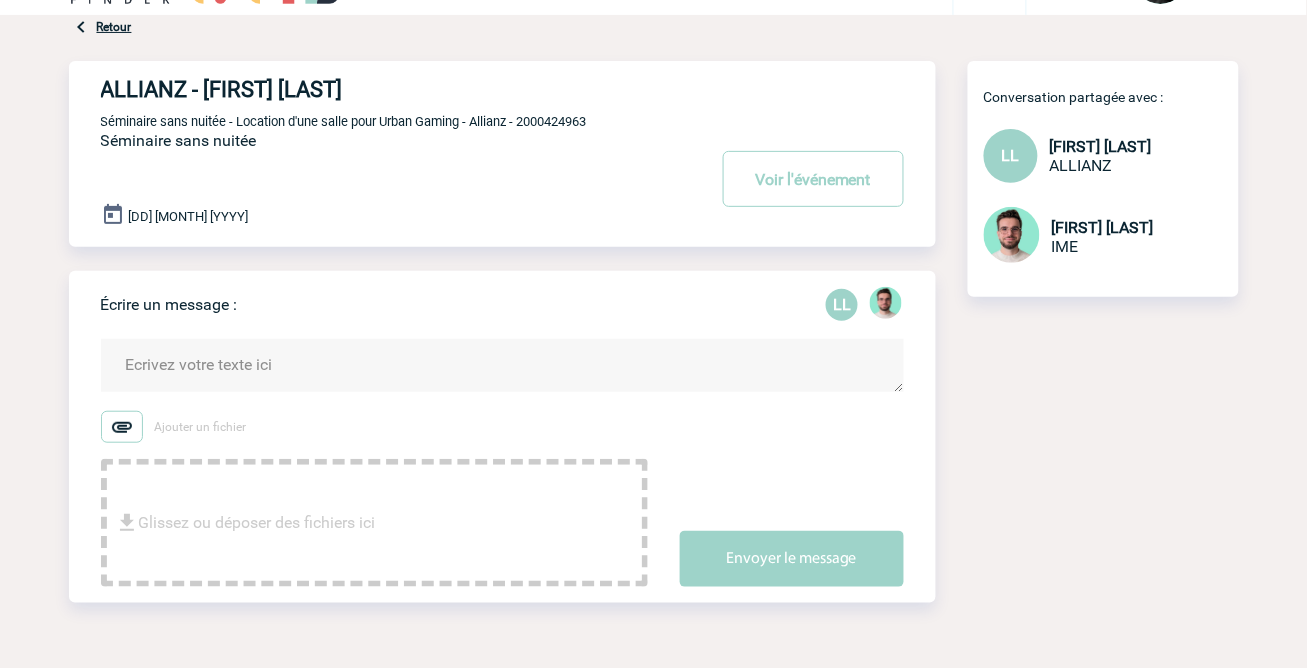 scroll, scrollTop: 131, scrollLeft: 0, axis: vertical 